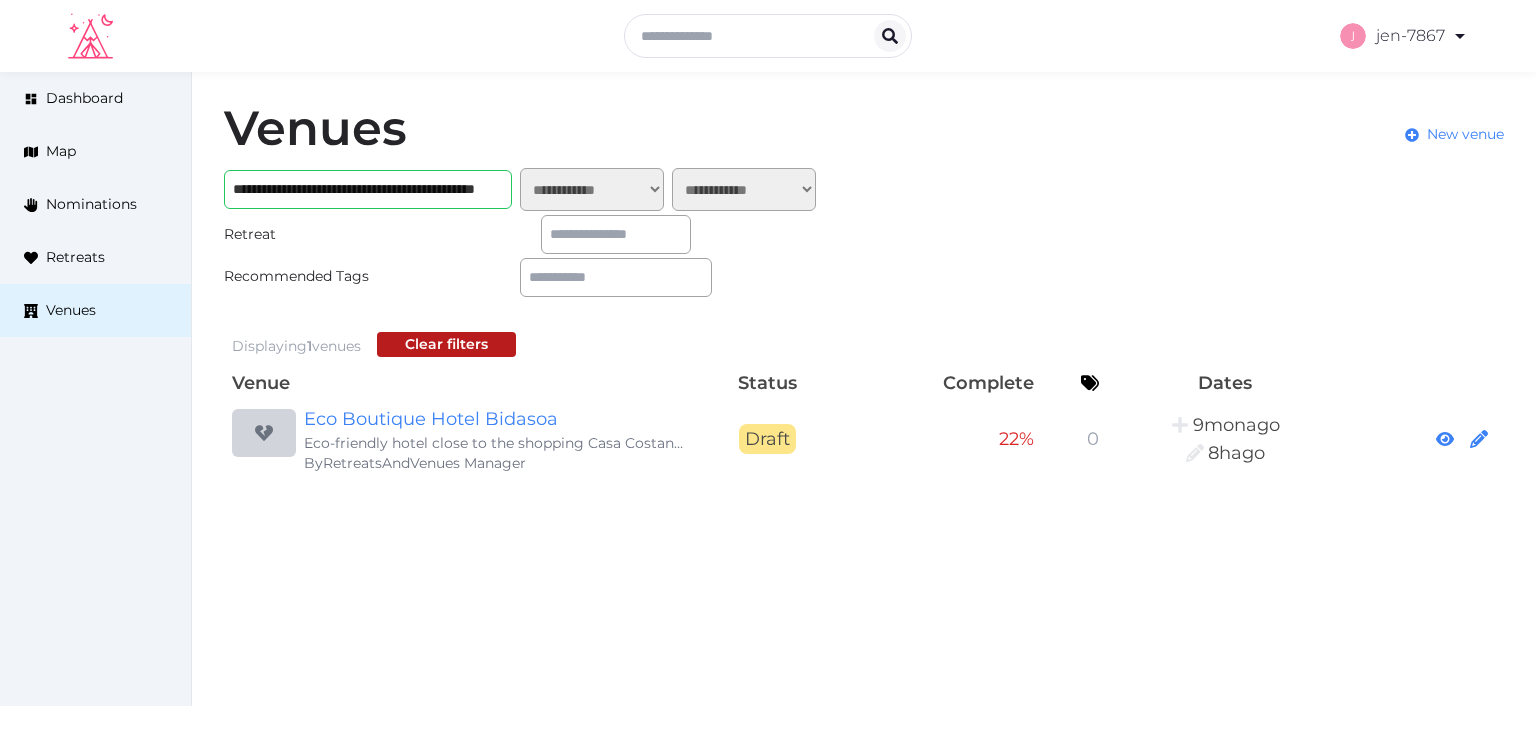 scroll, scrollTop: 0, scrollLeft: 0, axis: both 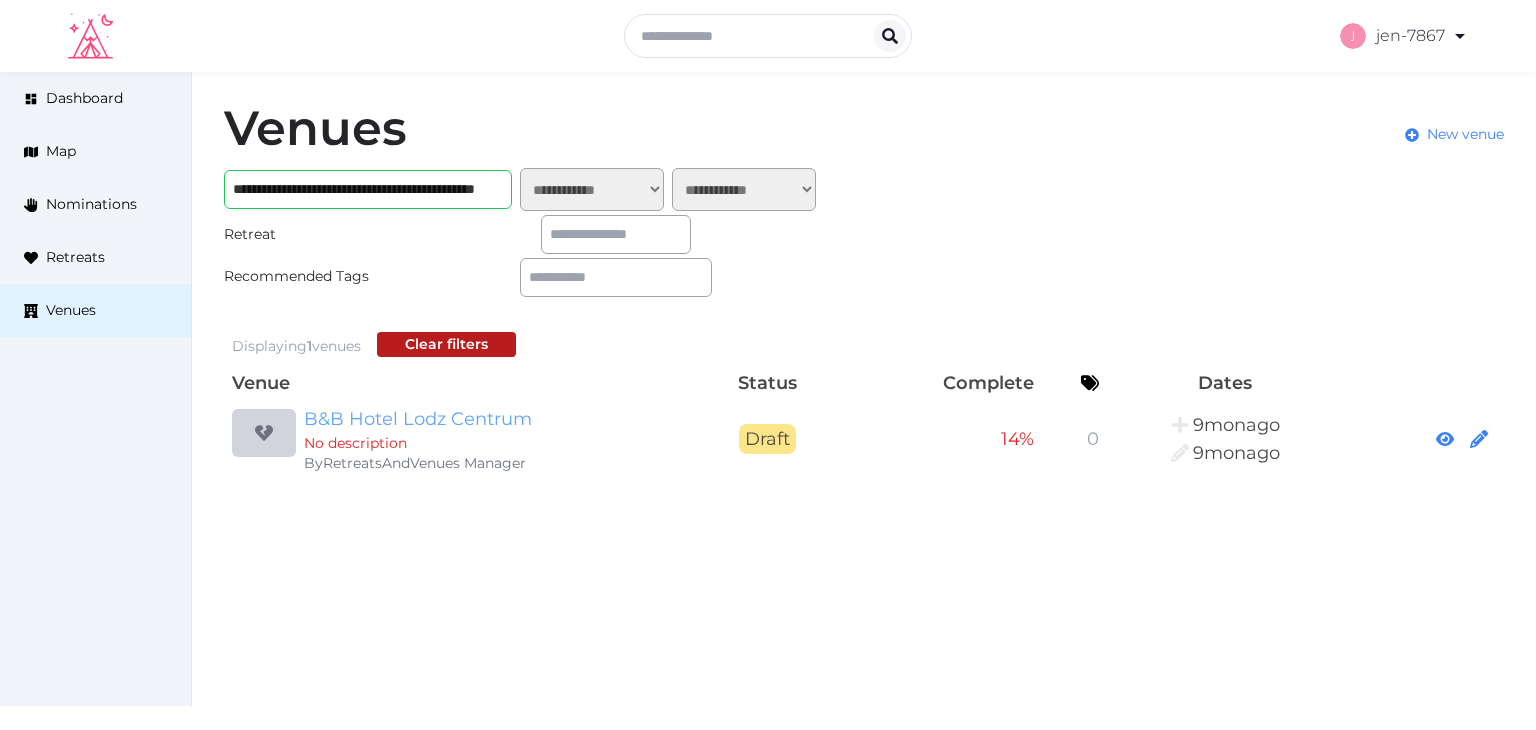 type on "**********" 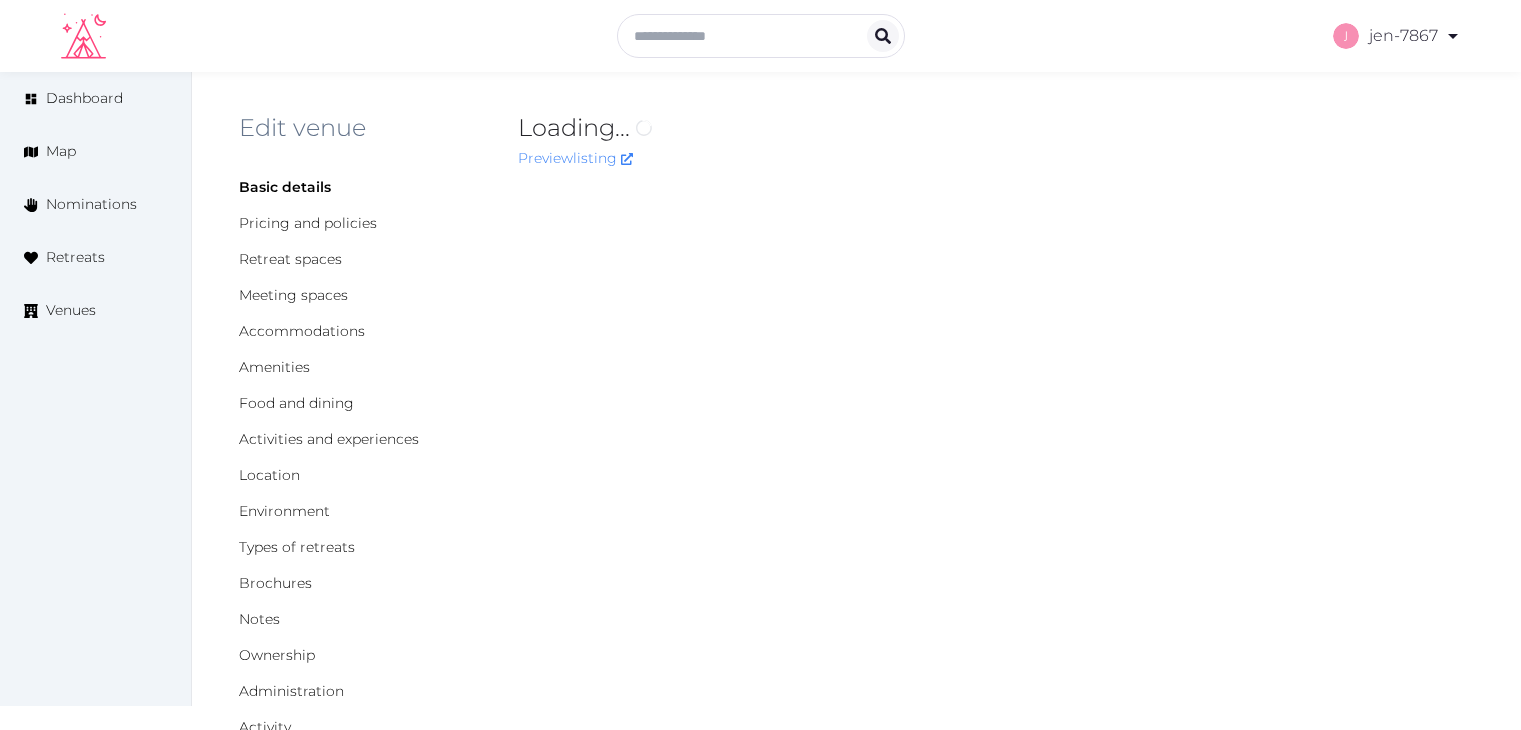 scroll, scrollTop: 0, scrollLeft: 0, axis: both 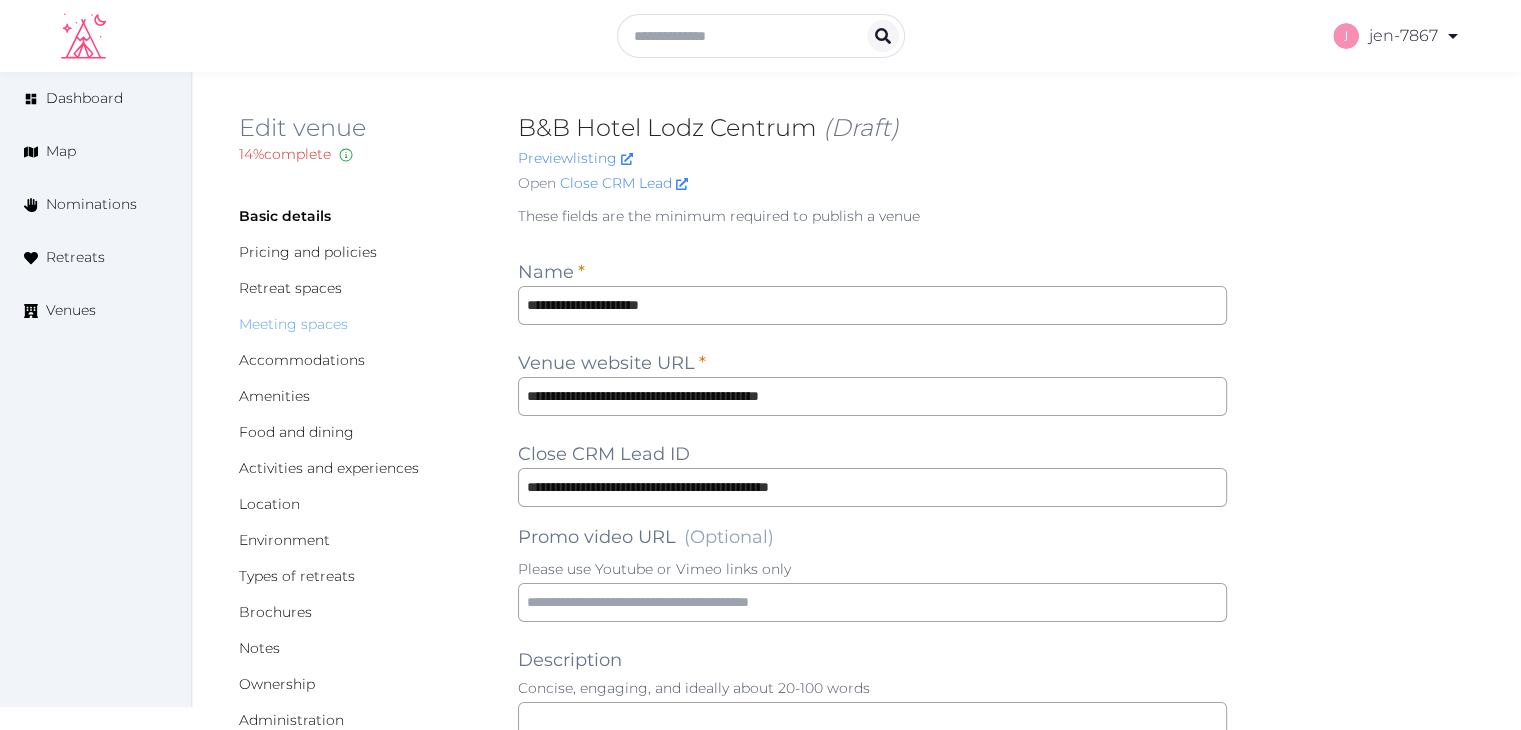 click on "Meeting spaces" at bounding box center (293, 324) 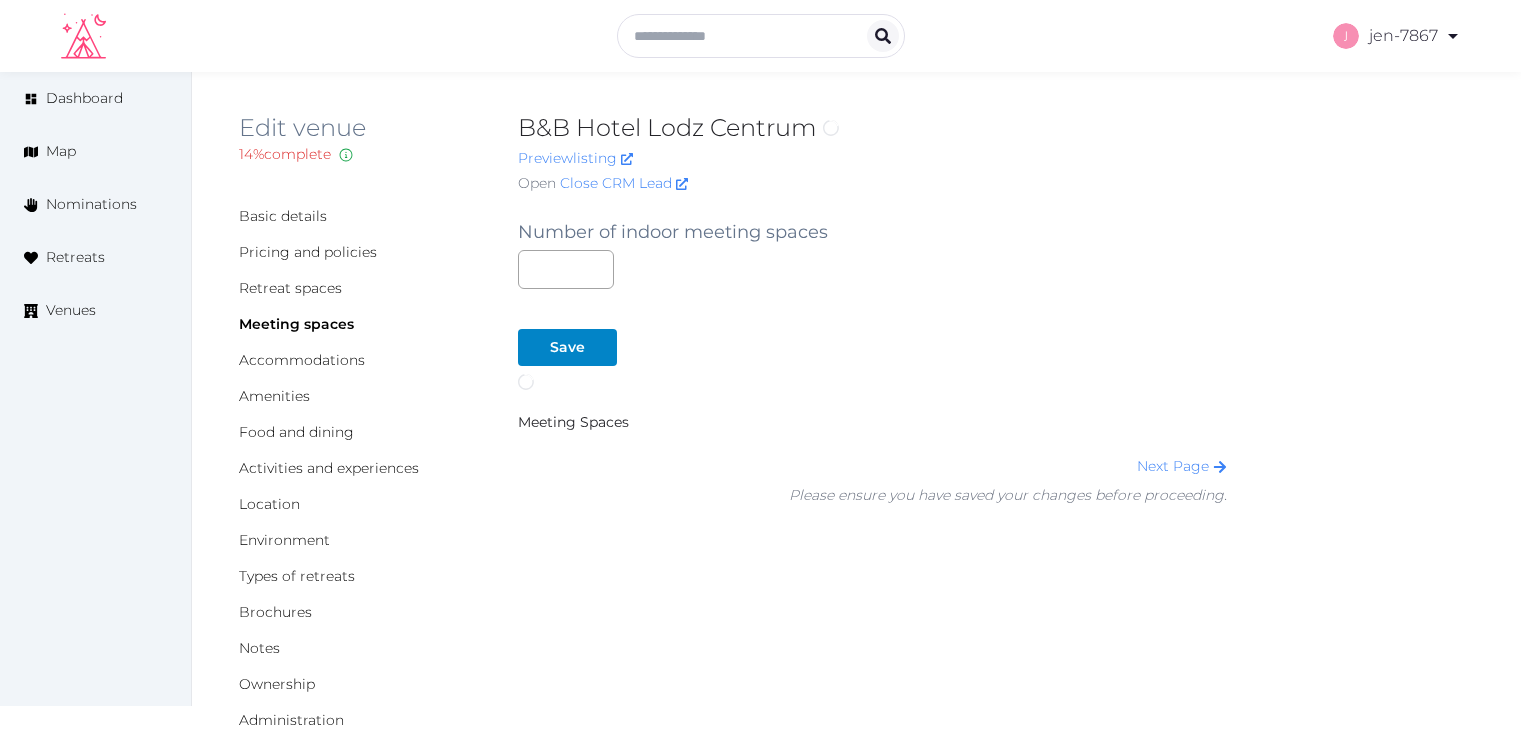 scroll, scrollTop: 0, scrollLeft: 0, axis: both 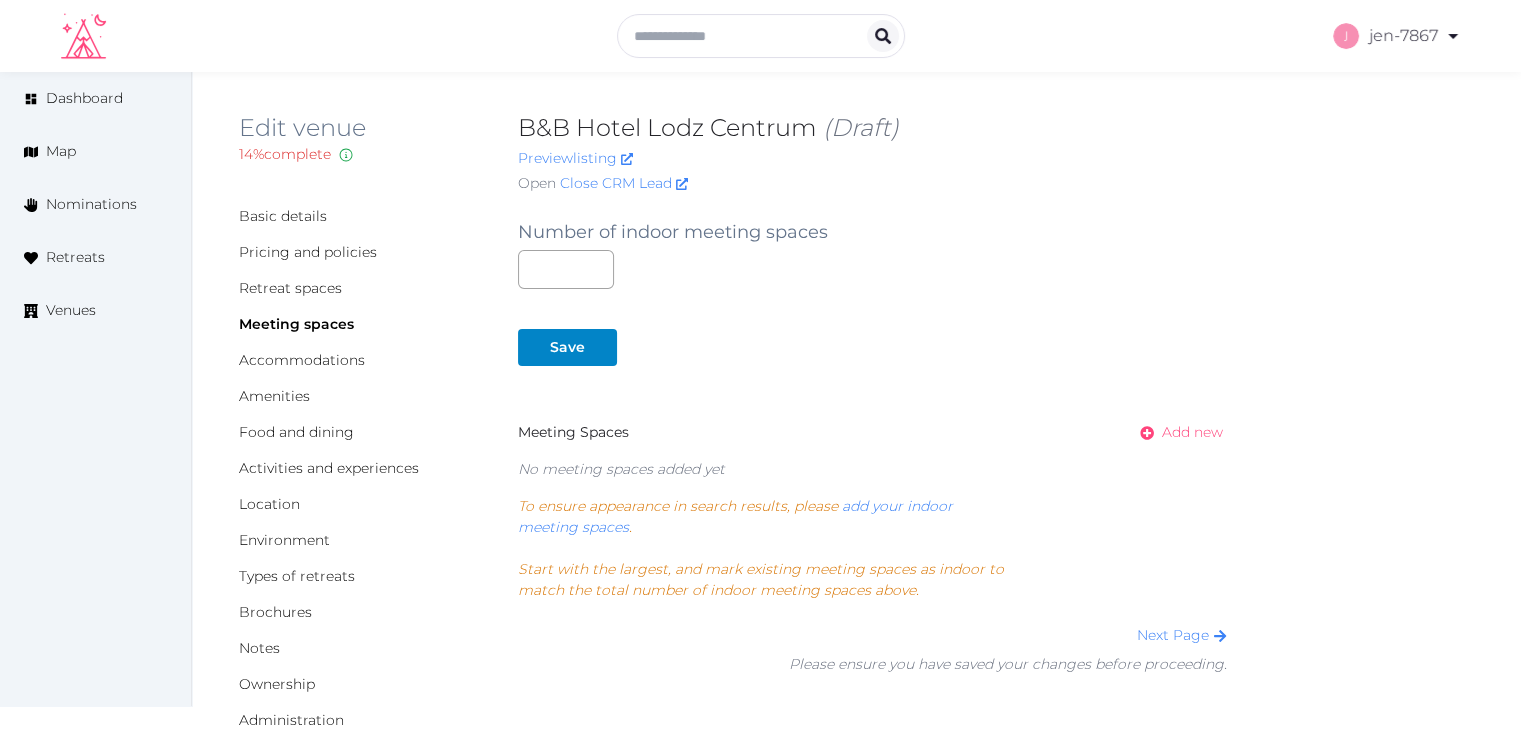 click on "Add new" at bounding box center [1192, 432] 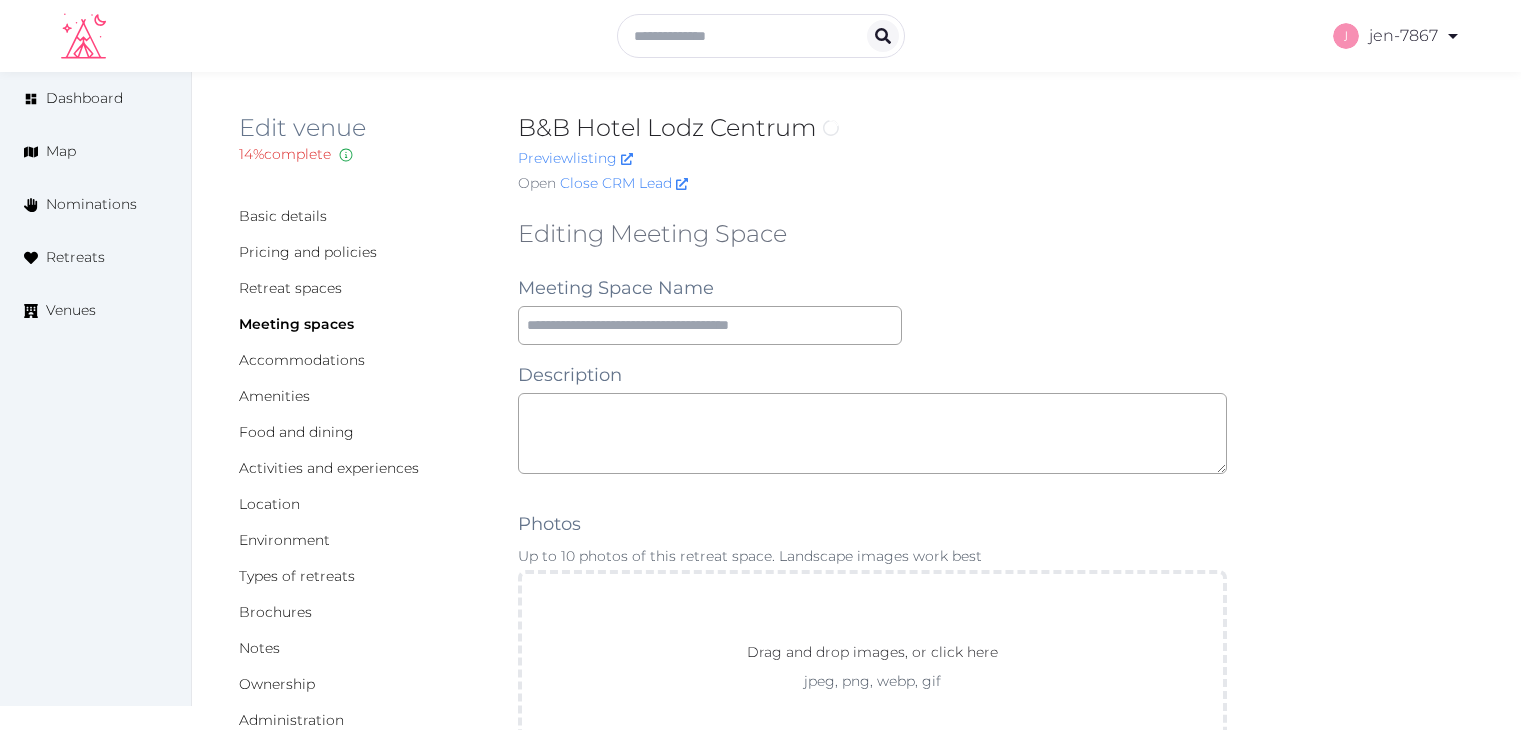 scroll, scrollTop: 0, scrollLeft: 0, axis: both 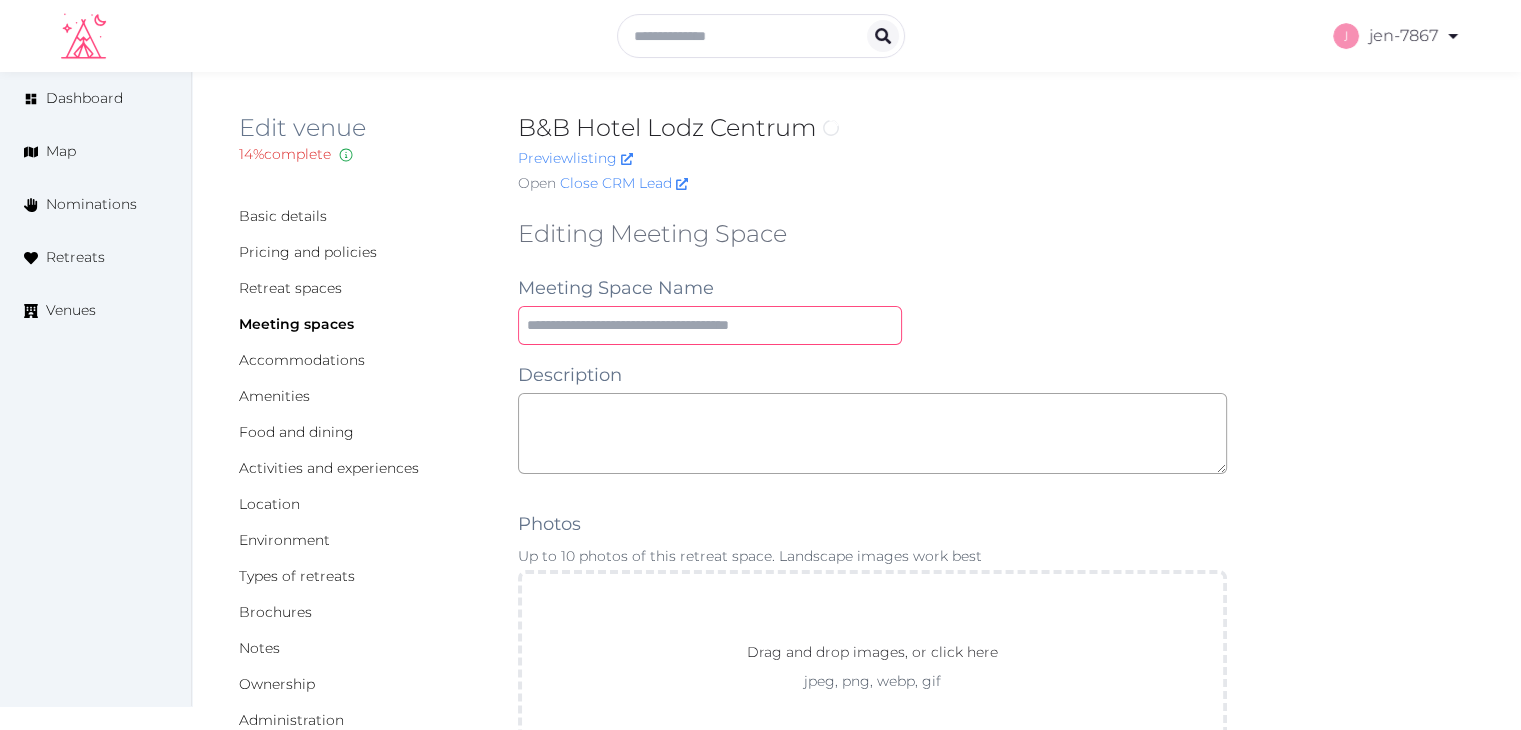 drag, startPoint x: 653, startPoint y: 321, endPoint x: 647, endPoint y: 334, distance: 14.3178215 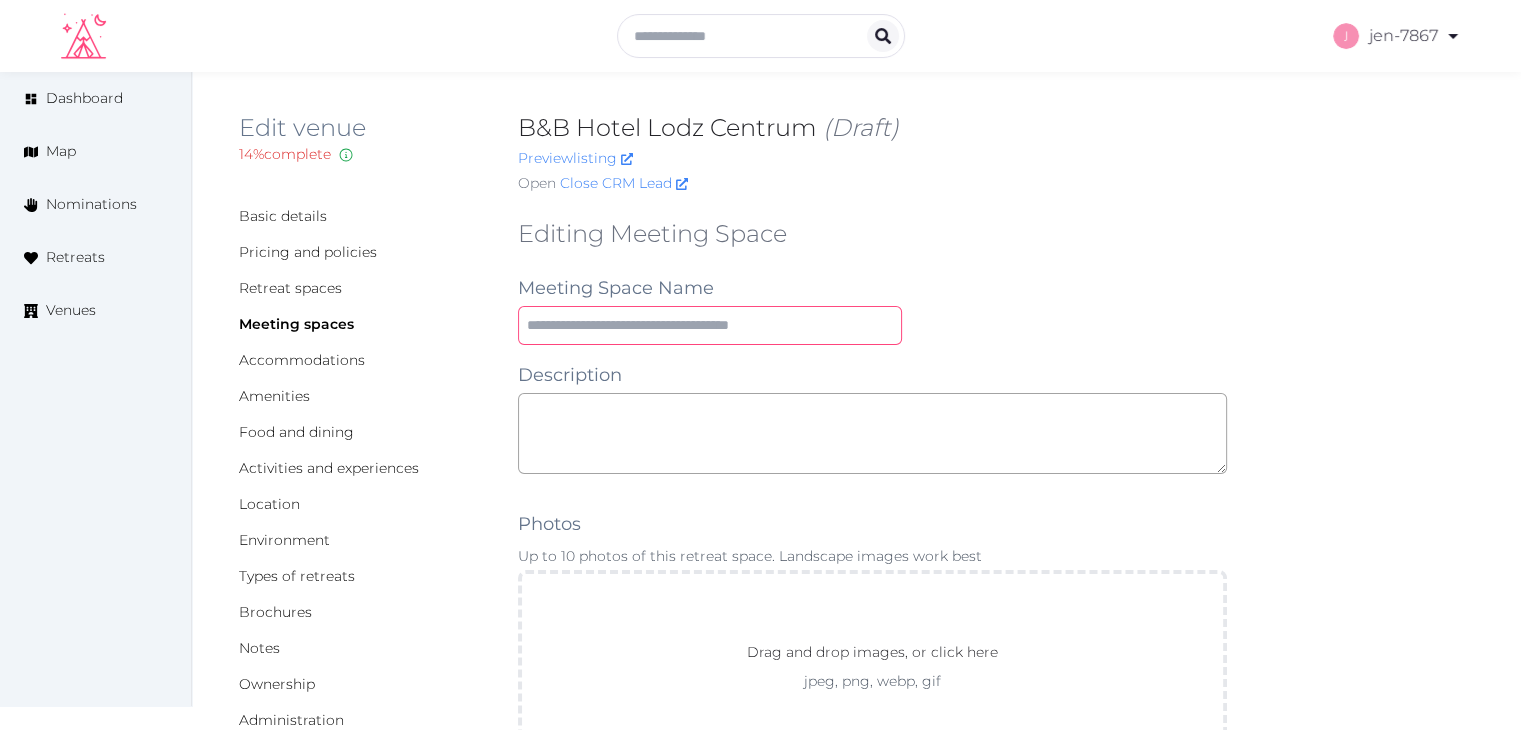 type on "**********" 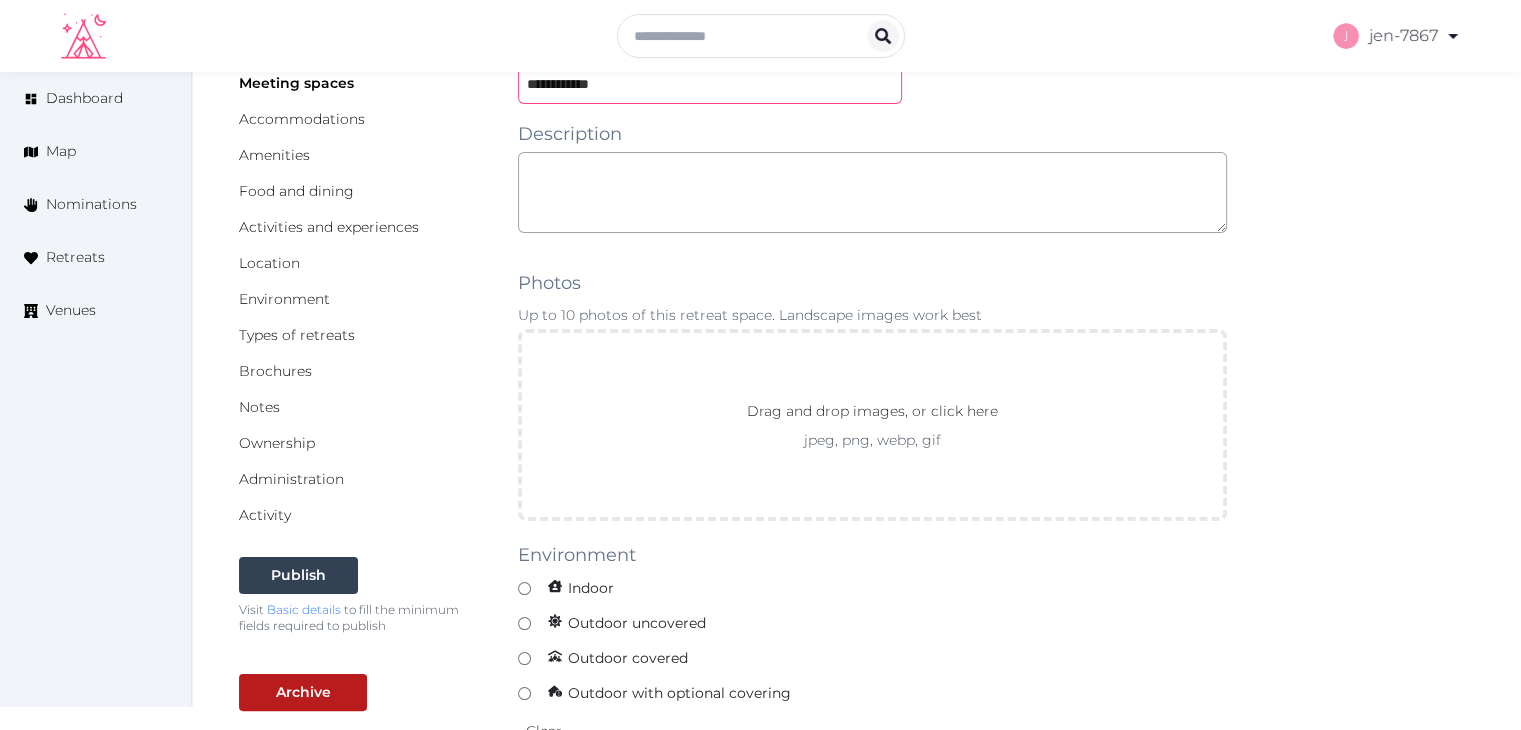 scroll, scrollTop: 500, scrollLeft: 0, axis: vertical 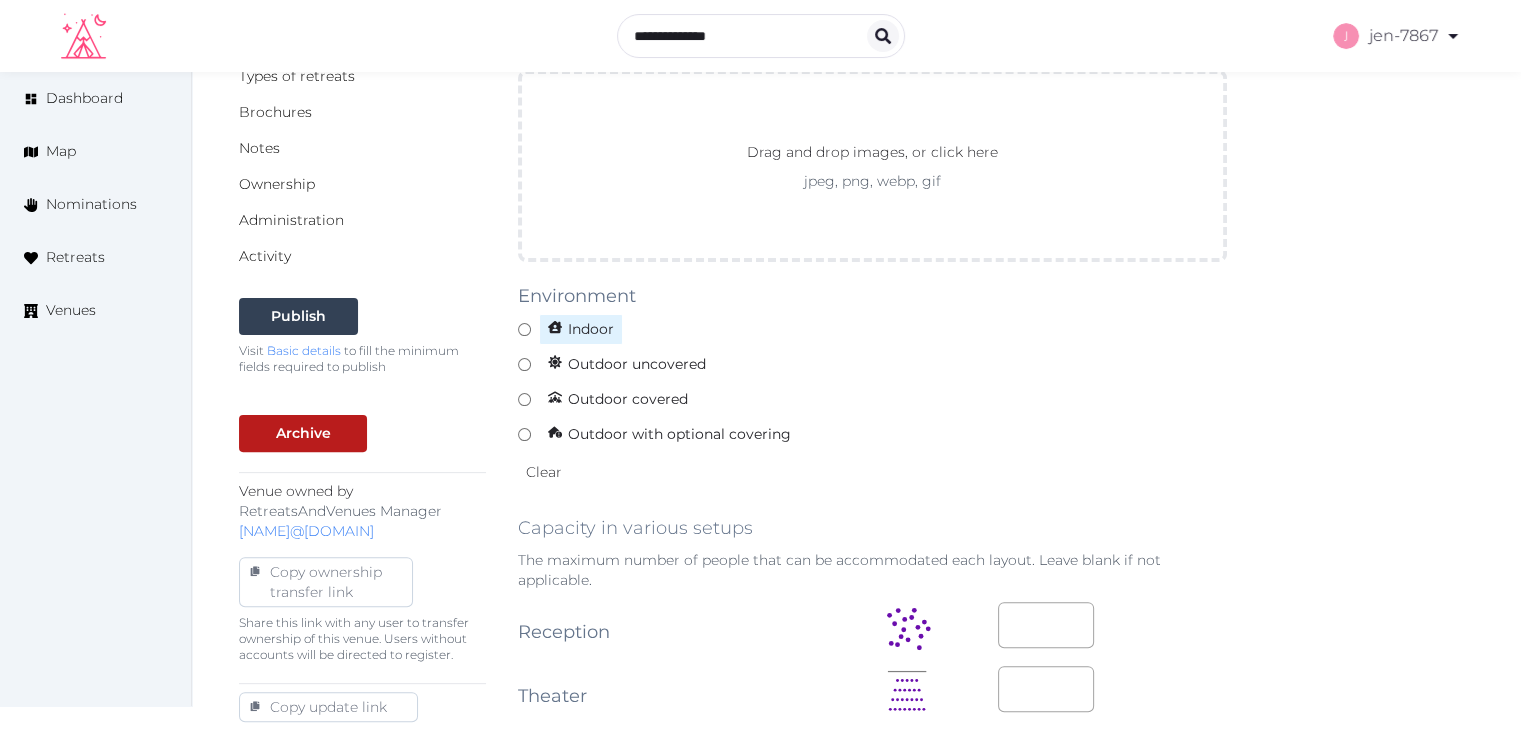click on "Indoor" at bounding box center [581, 329] 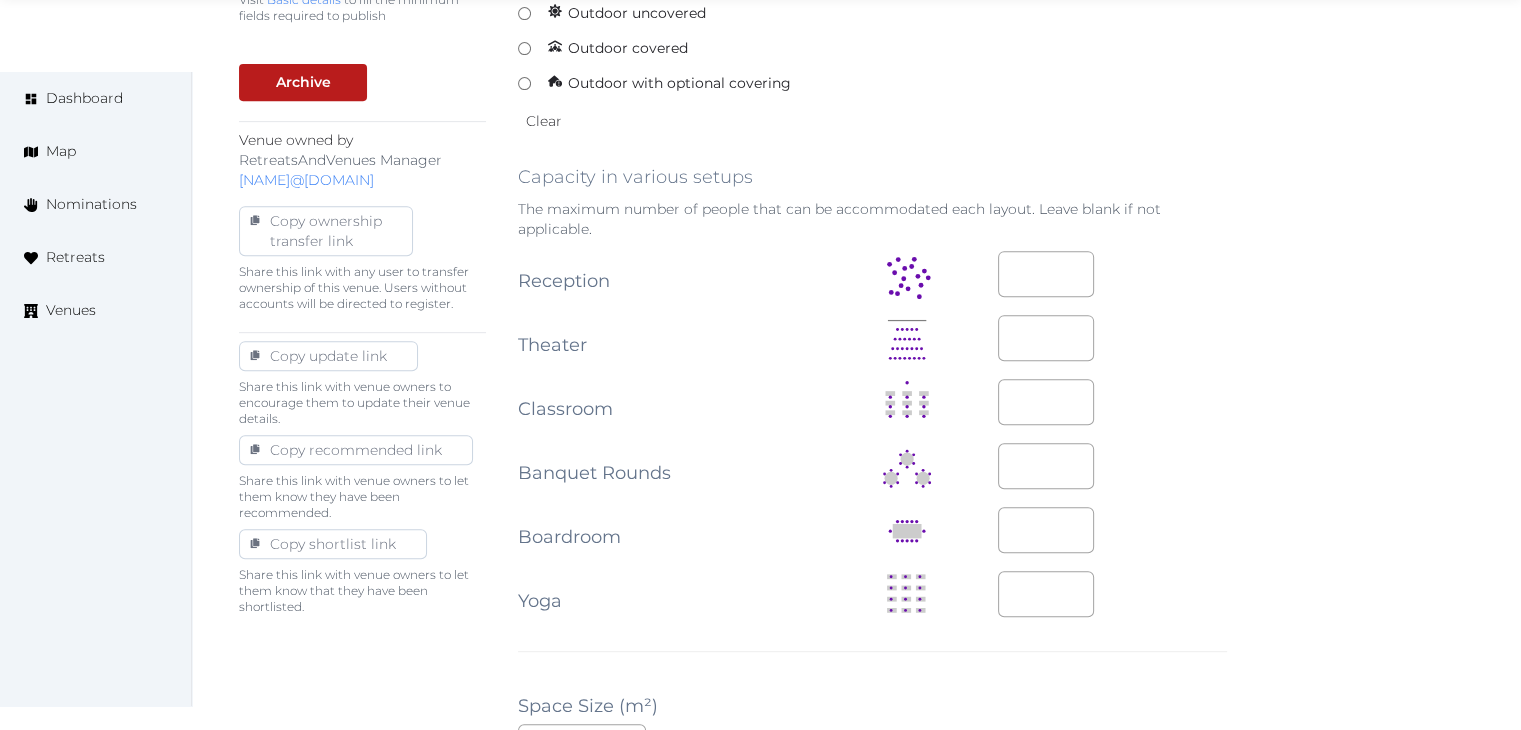 scroll, scrollTop: 900, scrollLeft: 0, axis: vertical 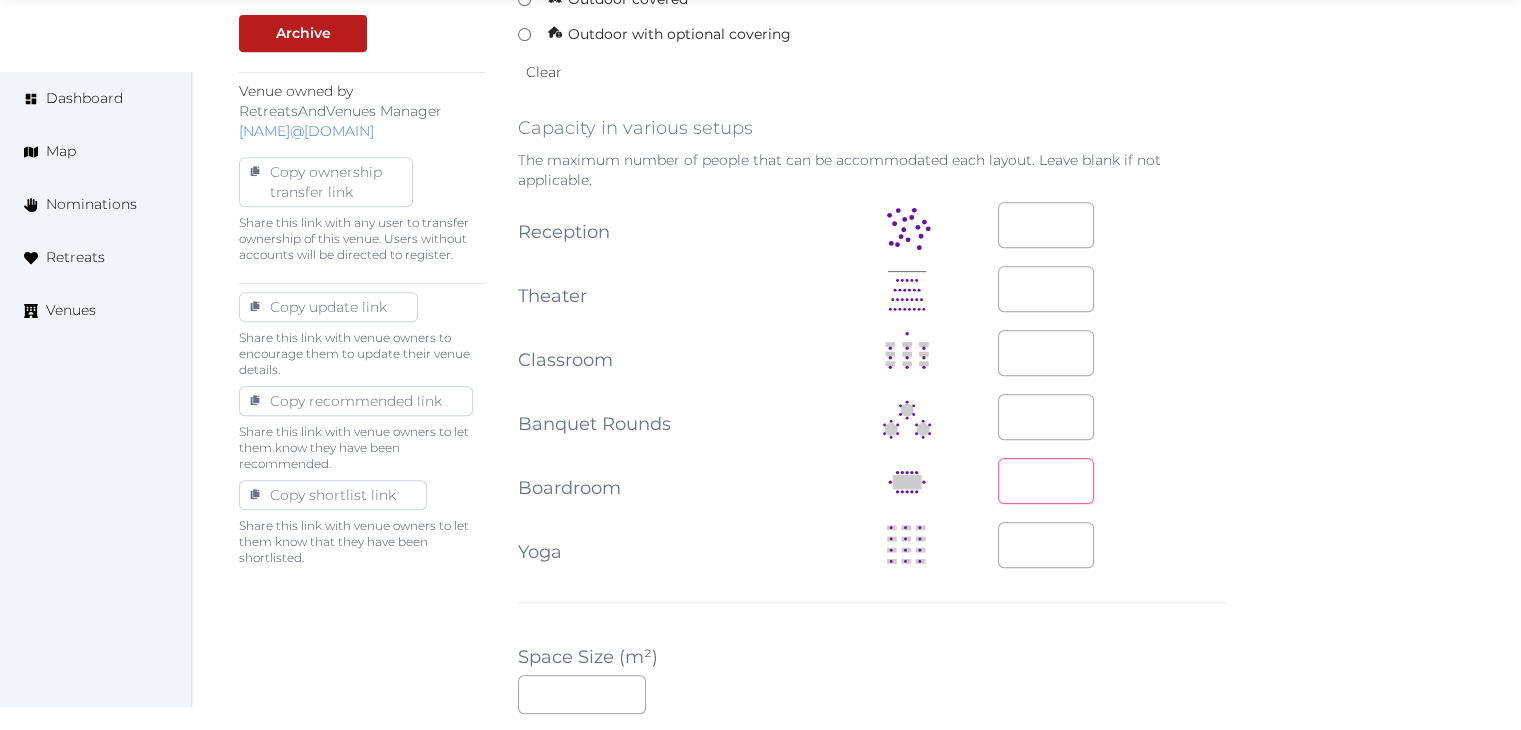 click at bounding box center (1046, 481) 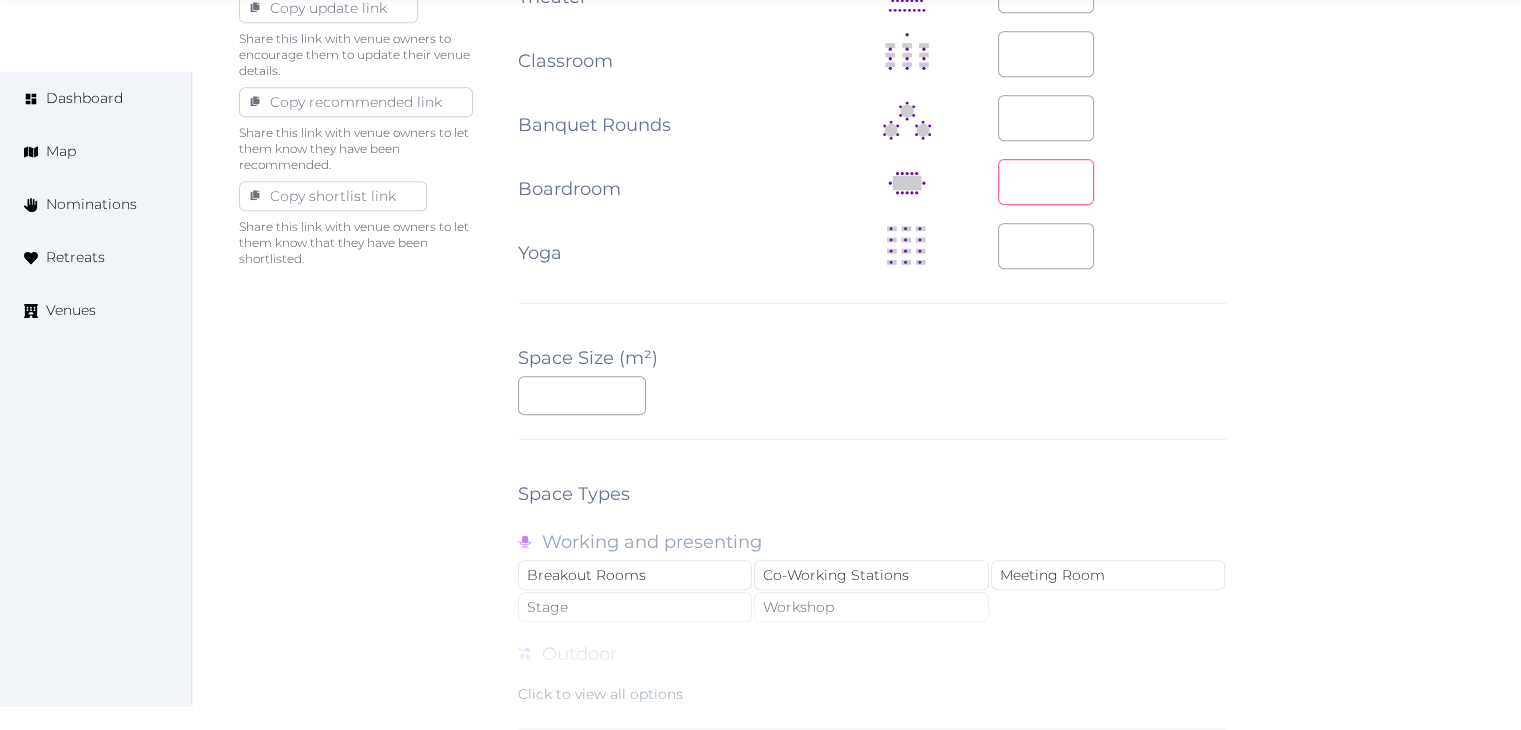 scroll, scrollTop: 1200, scrollLeft: 0, axis: vertical 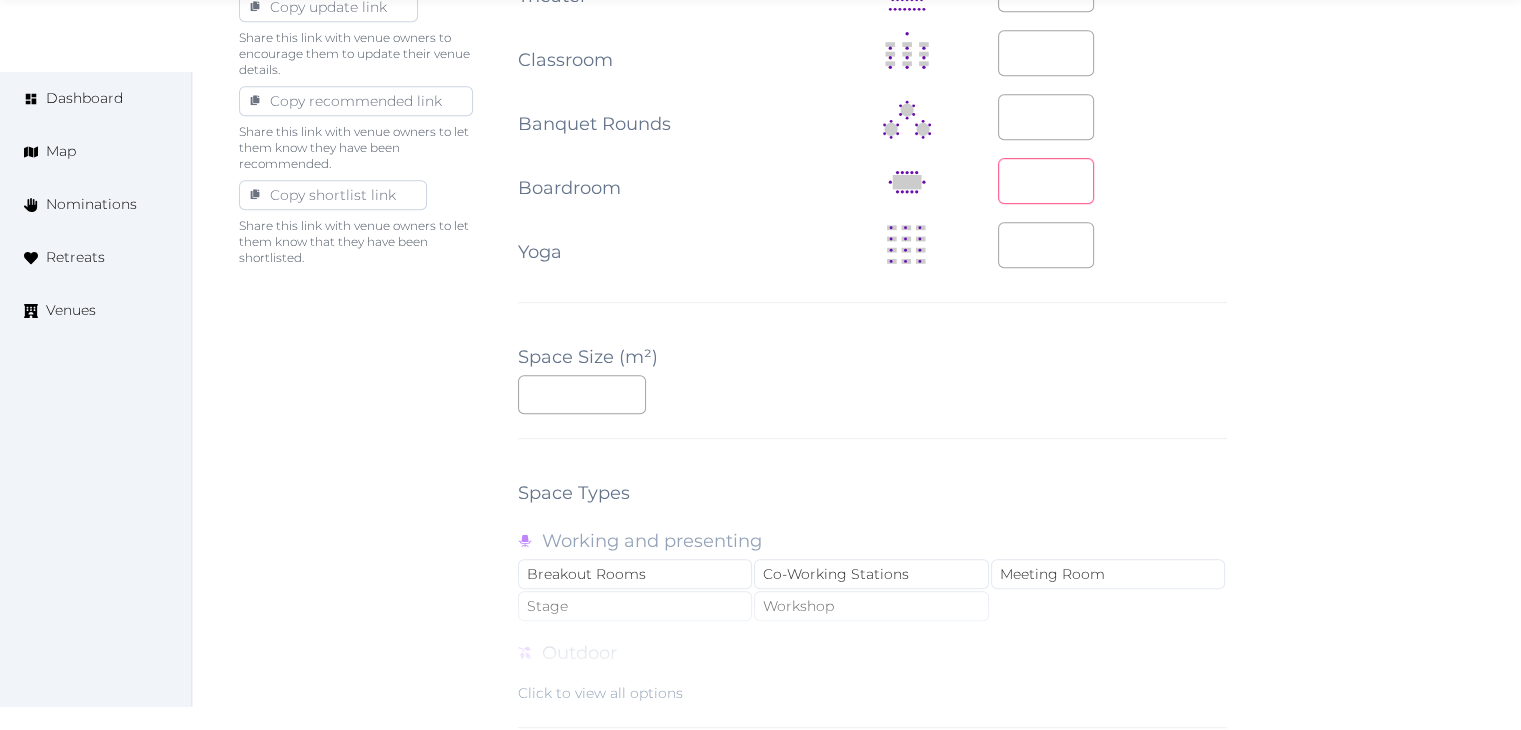 type on "**" 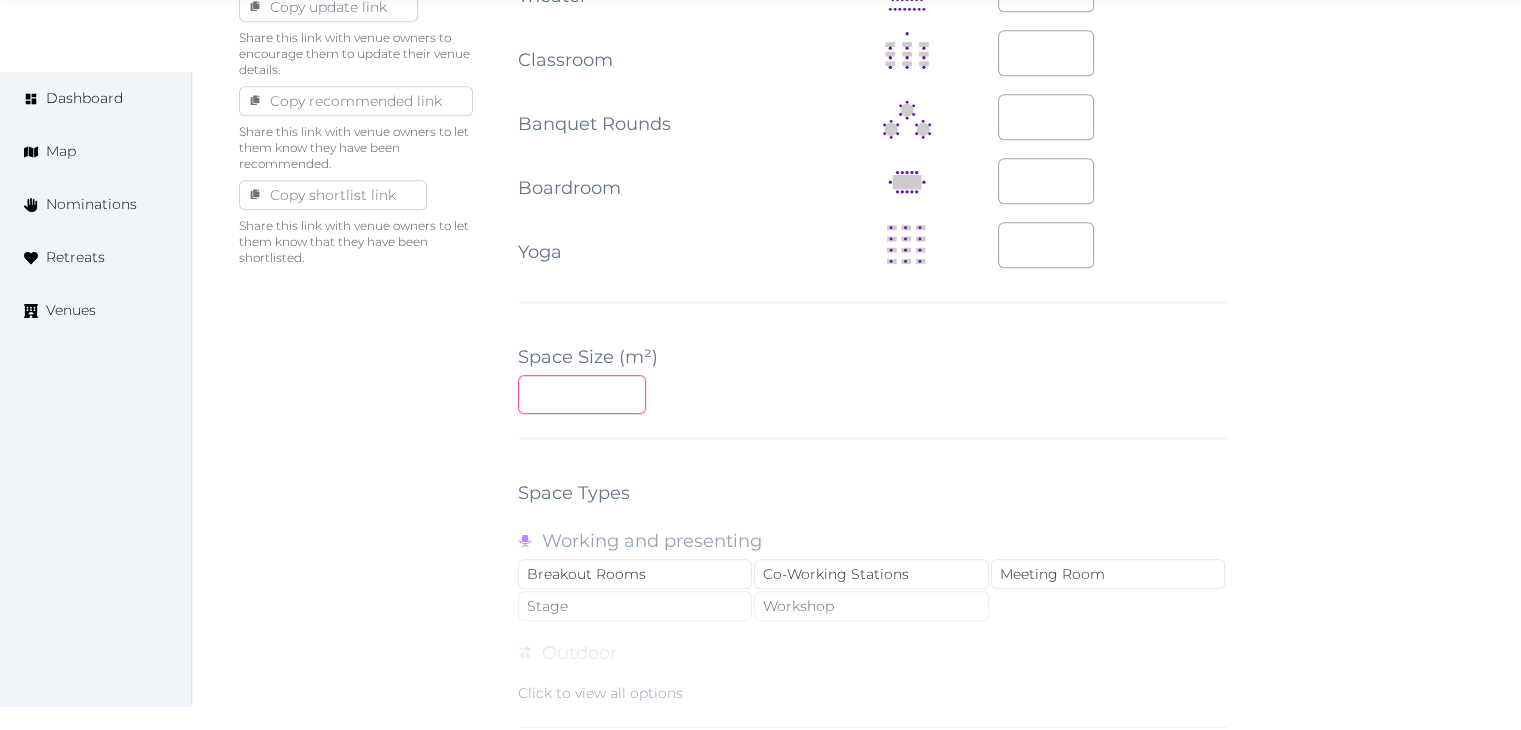 click at bounding box center [582, 394] 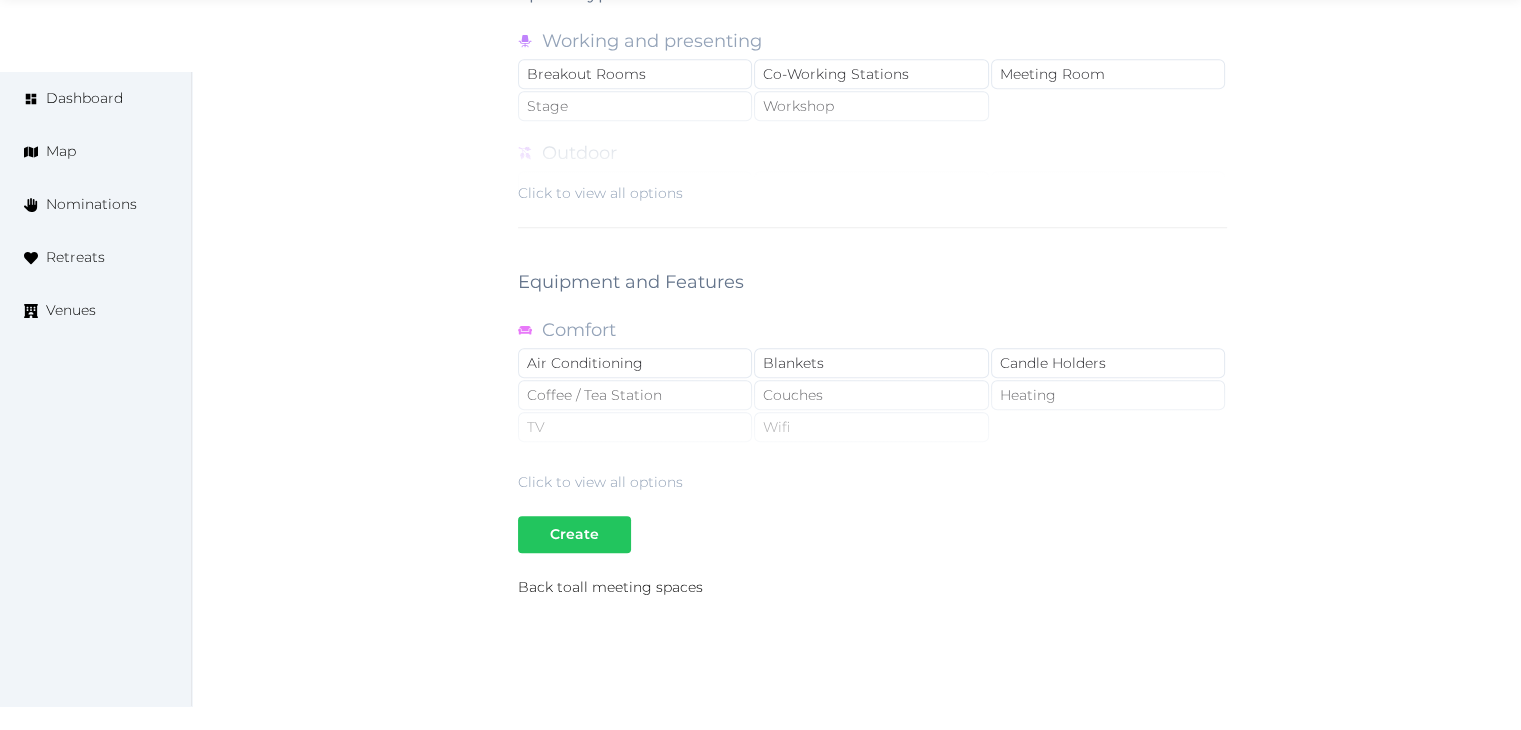 type on "**" 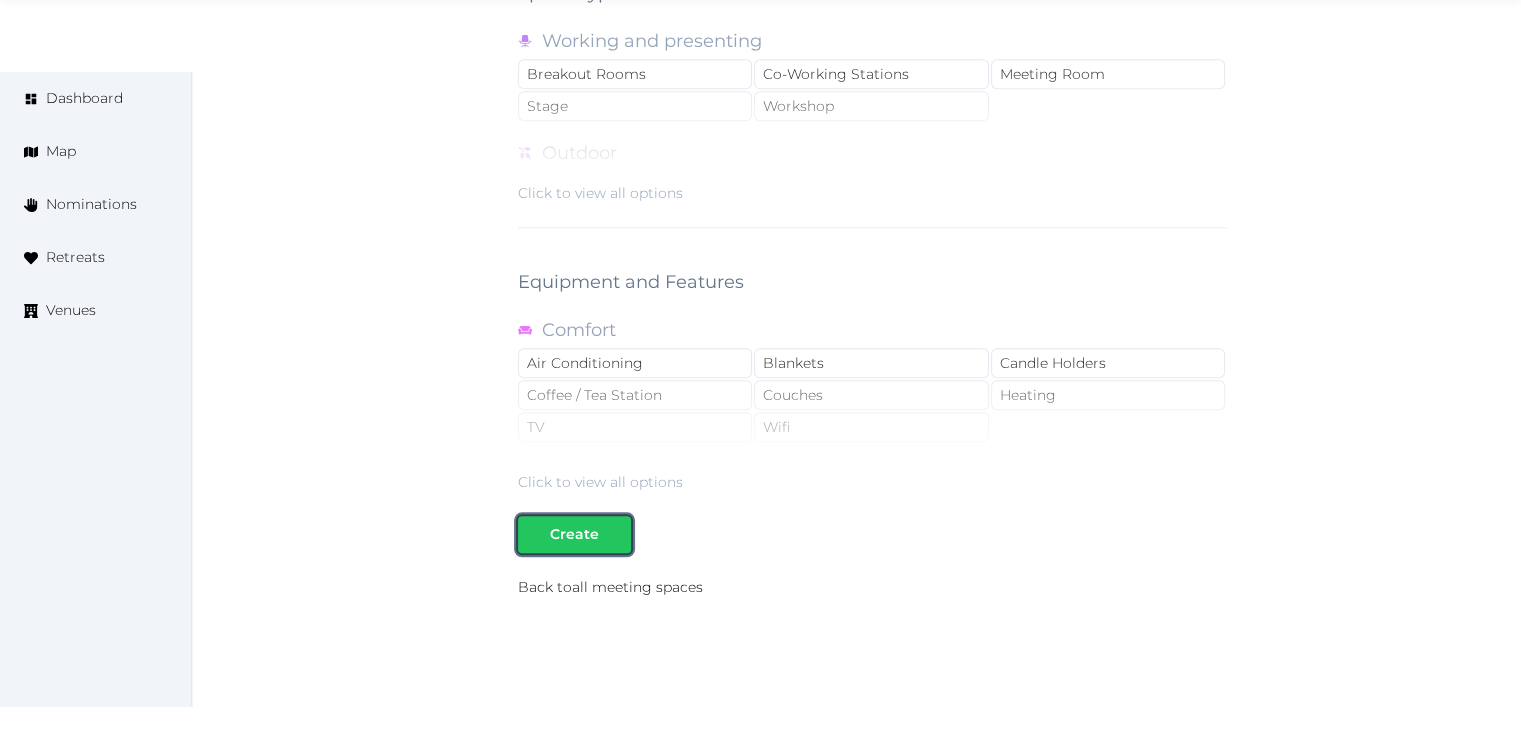 click on "Create" at bounding box center [574, 534] 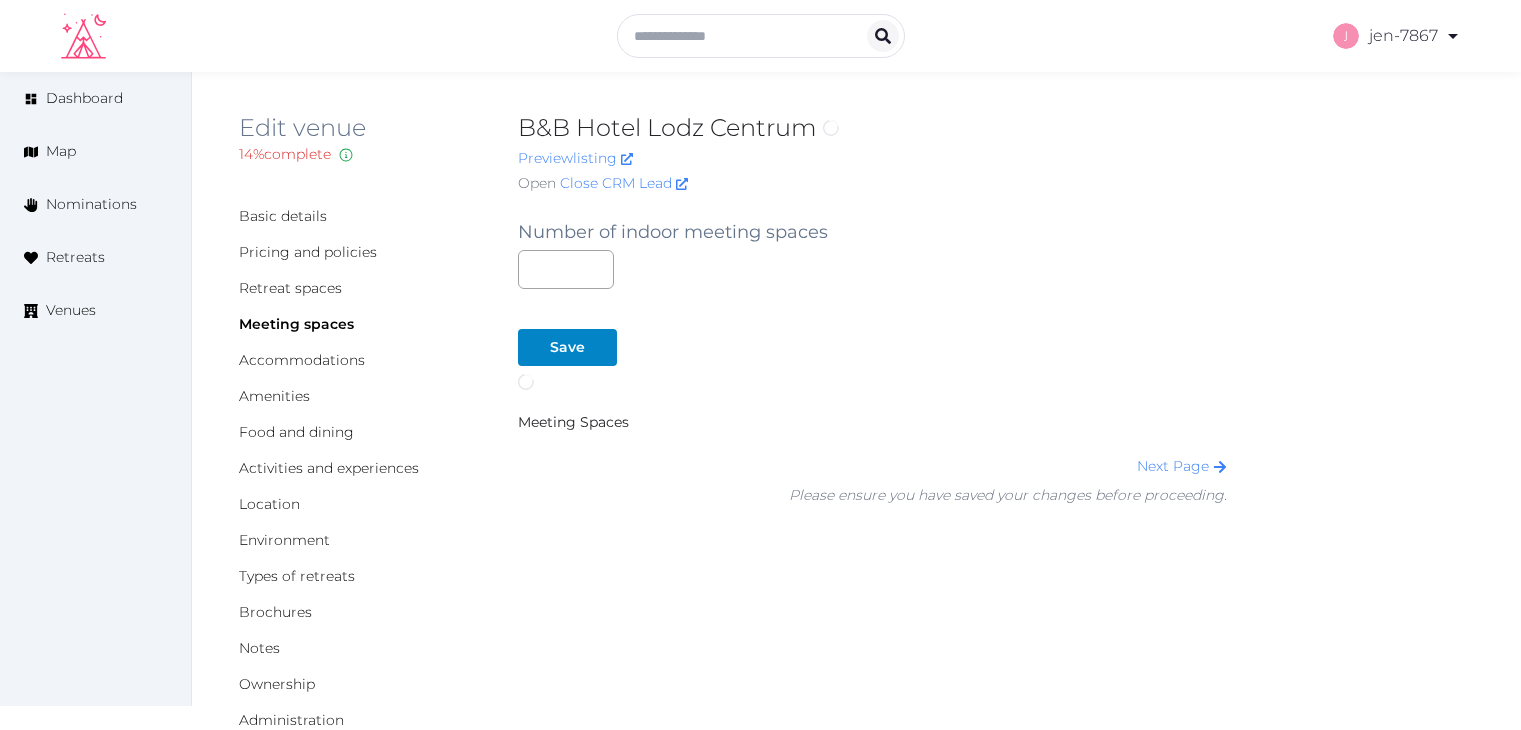 scroll, scrollTop: 0, scrollLeft: 0, axis: both 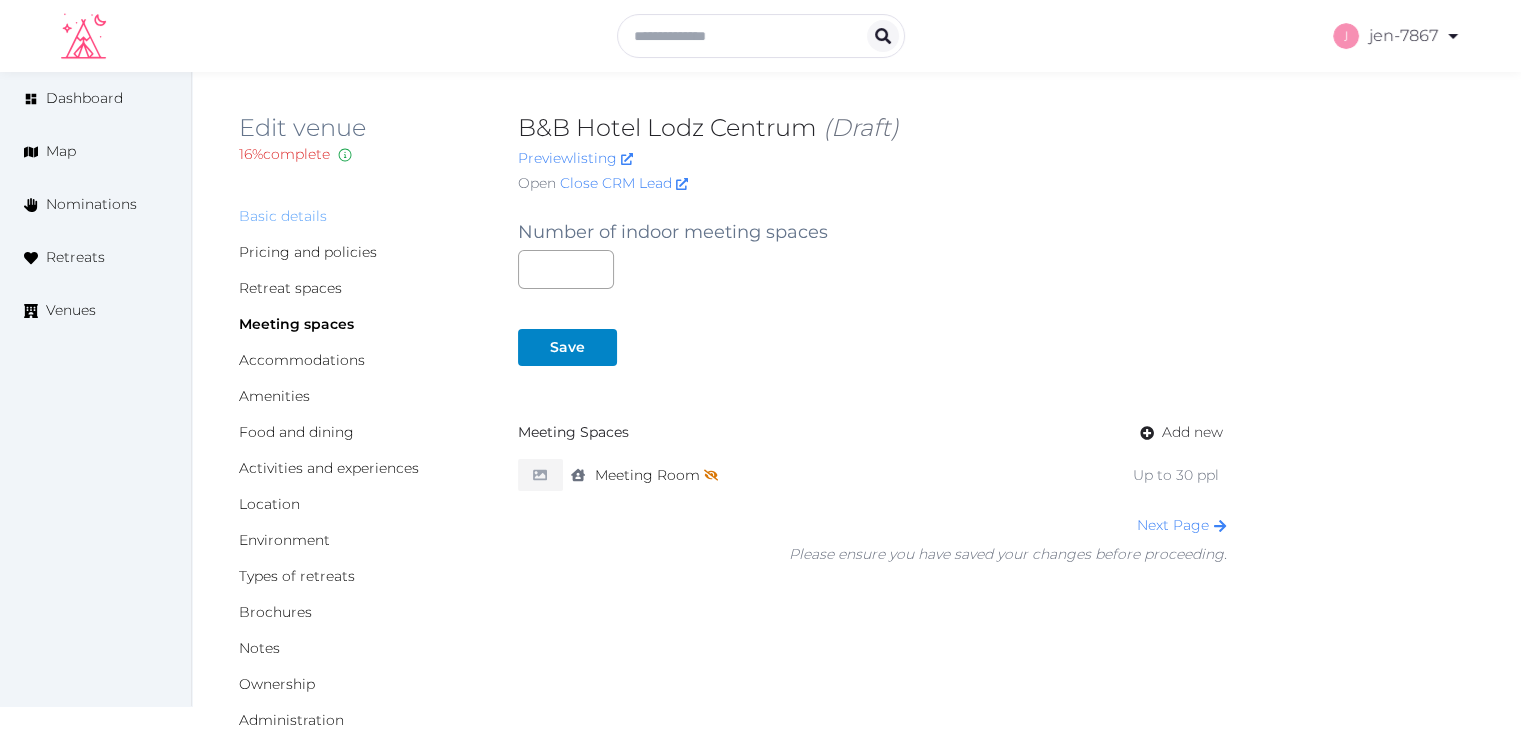 click on "Basic details" at bounding box center [283, 216] 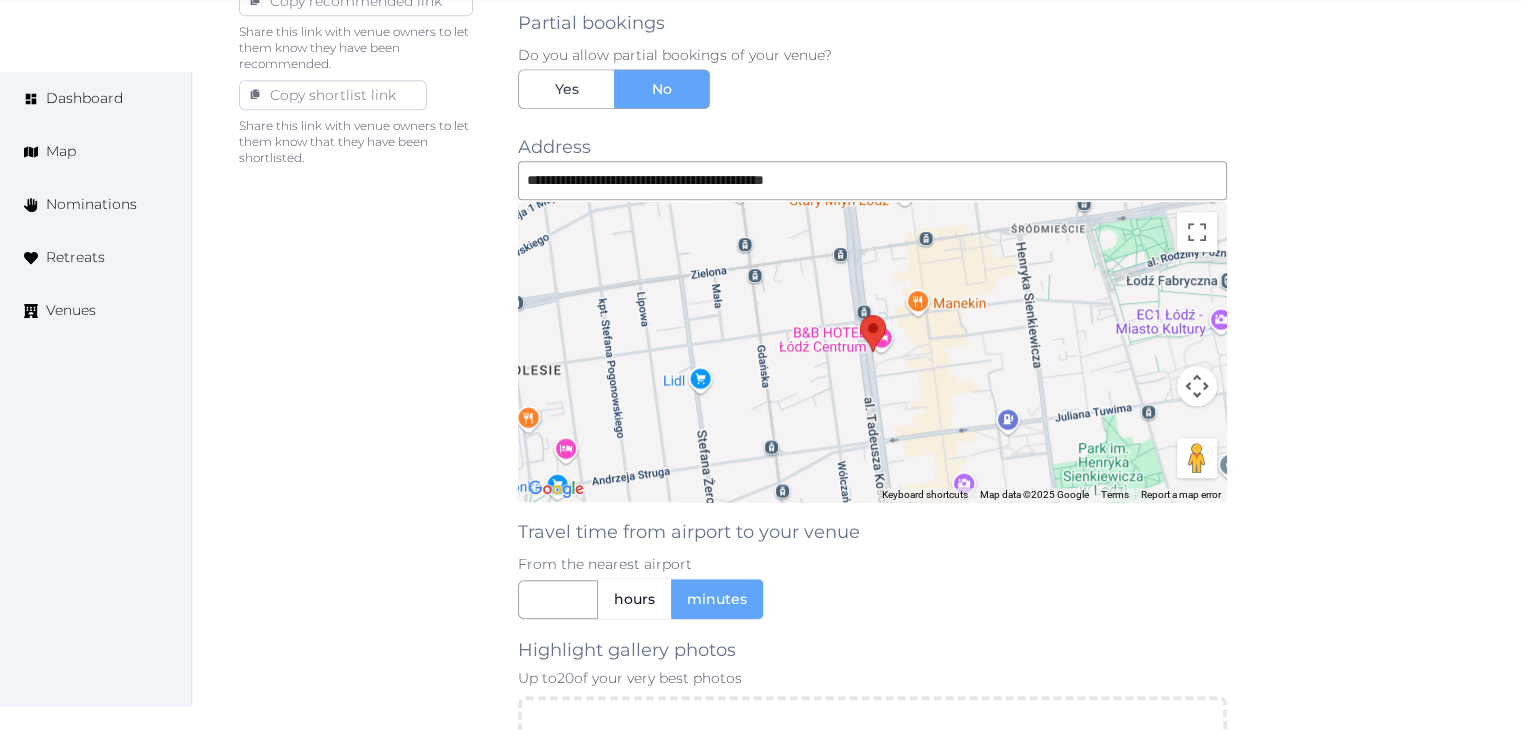scroll, scrollTop: 1760, scrollLeft: 0, axis: vertical 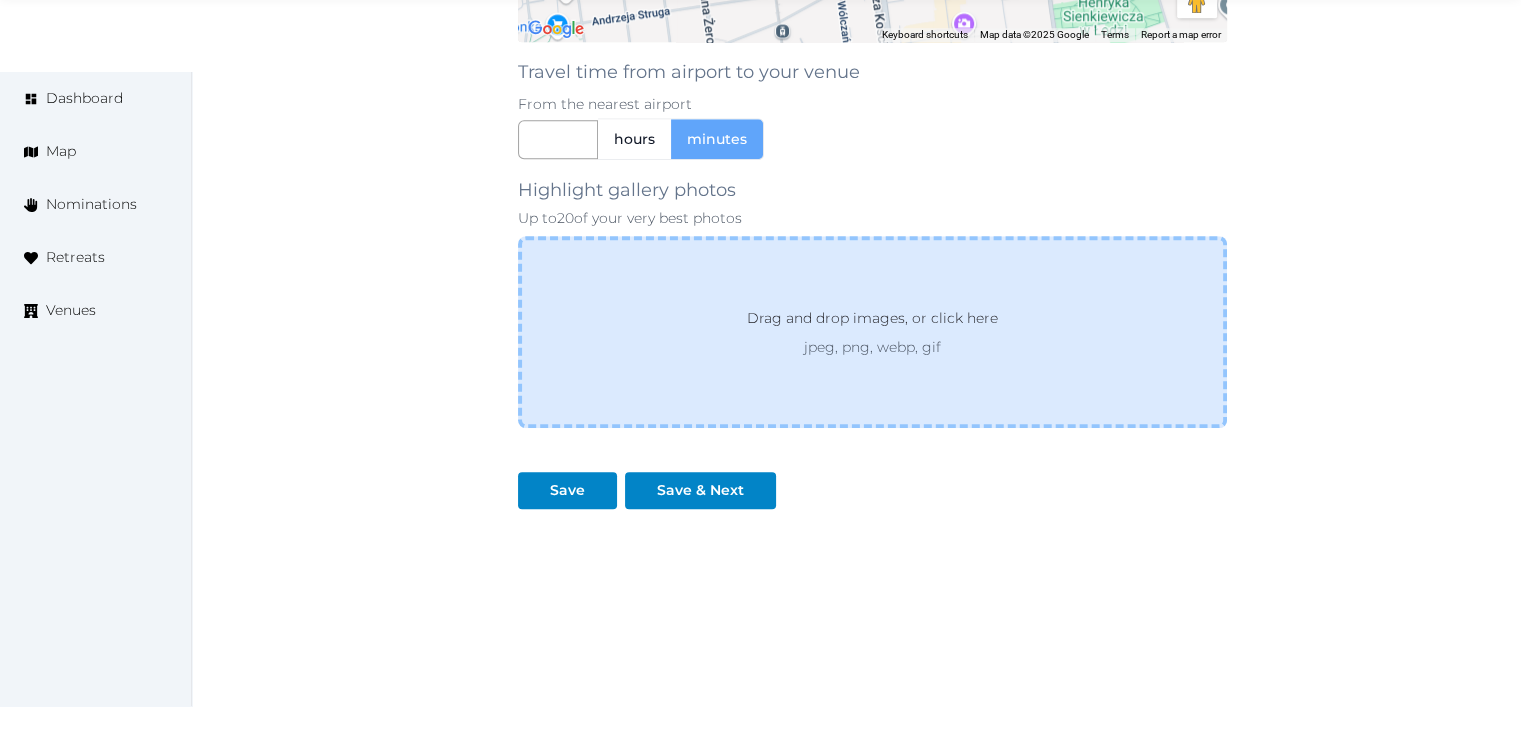 click on "Drag and drop images, or click here jpeg, png, webp, gif" at bounding box center (872, 332) 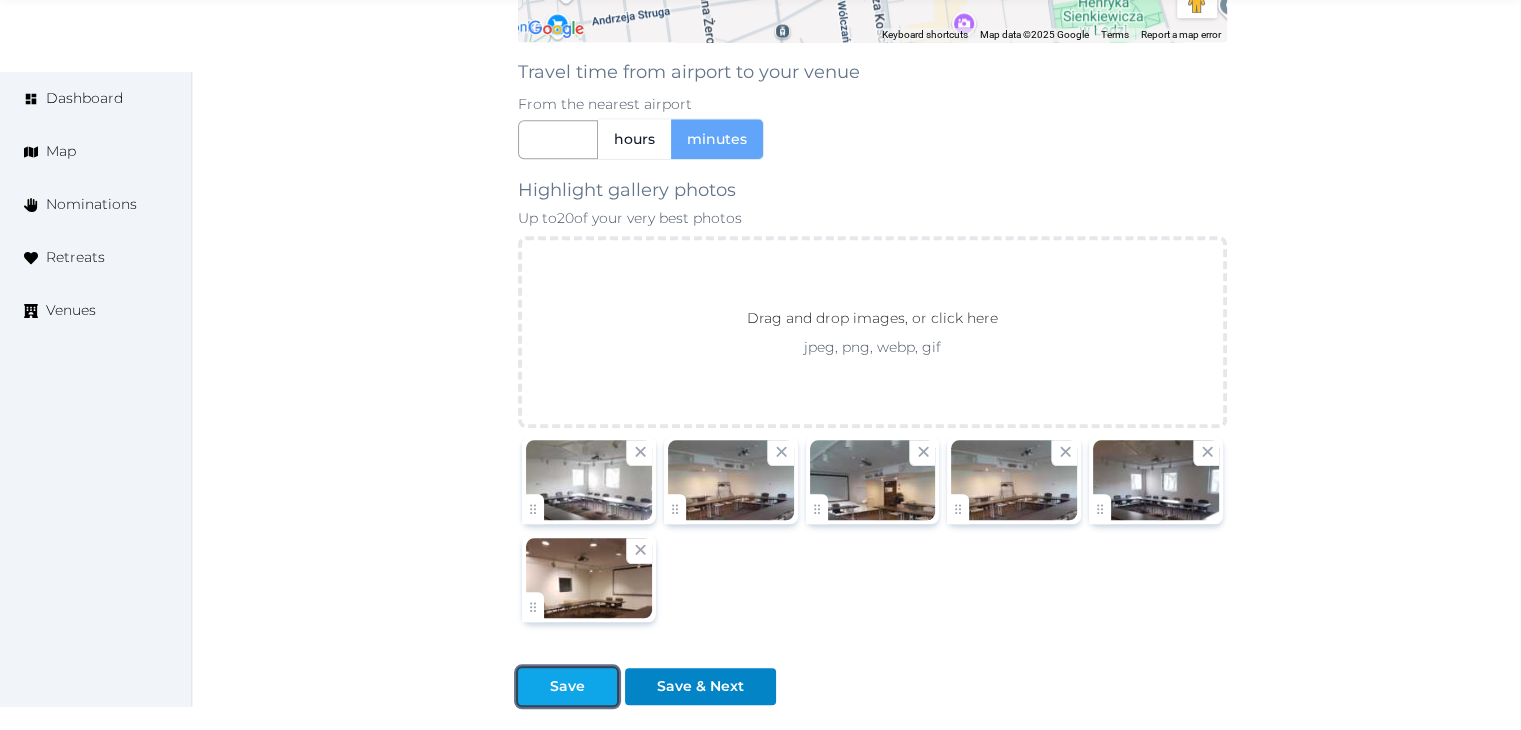 click on "Save" at bounding box center [567, 686] 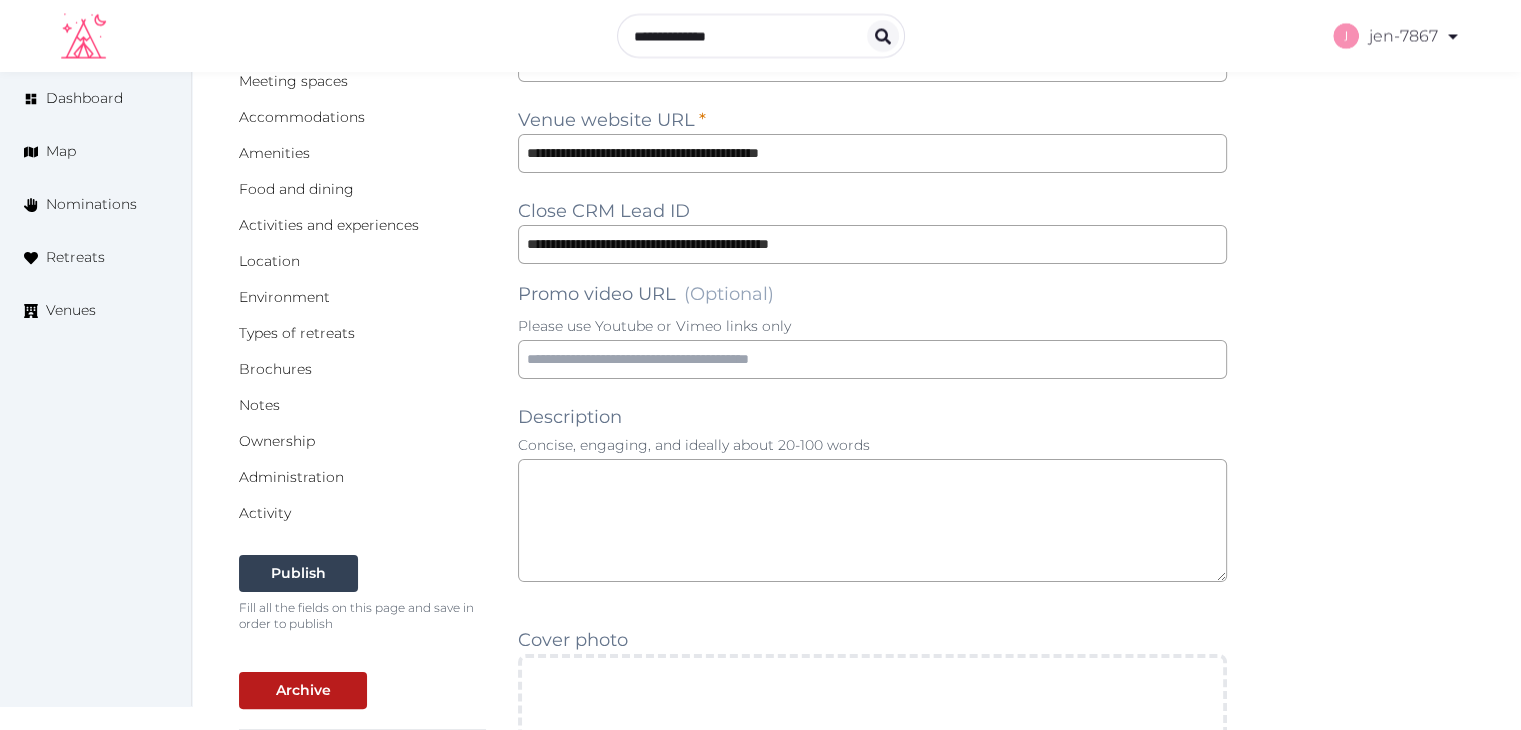 scroll, scrollTop: 0, scrollLeft: 0, axis: both 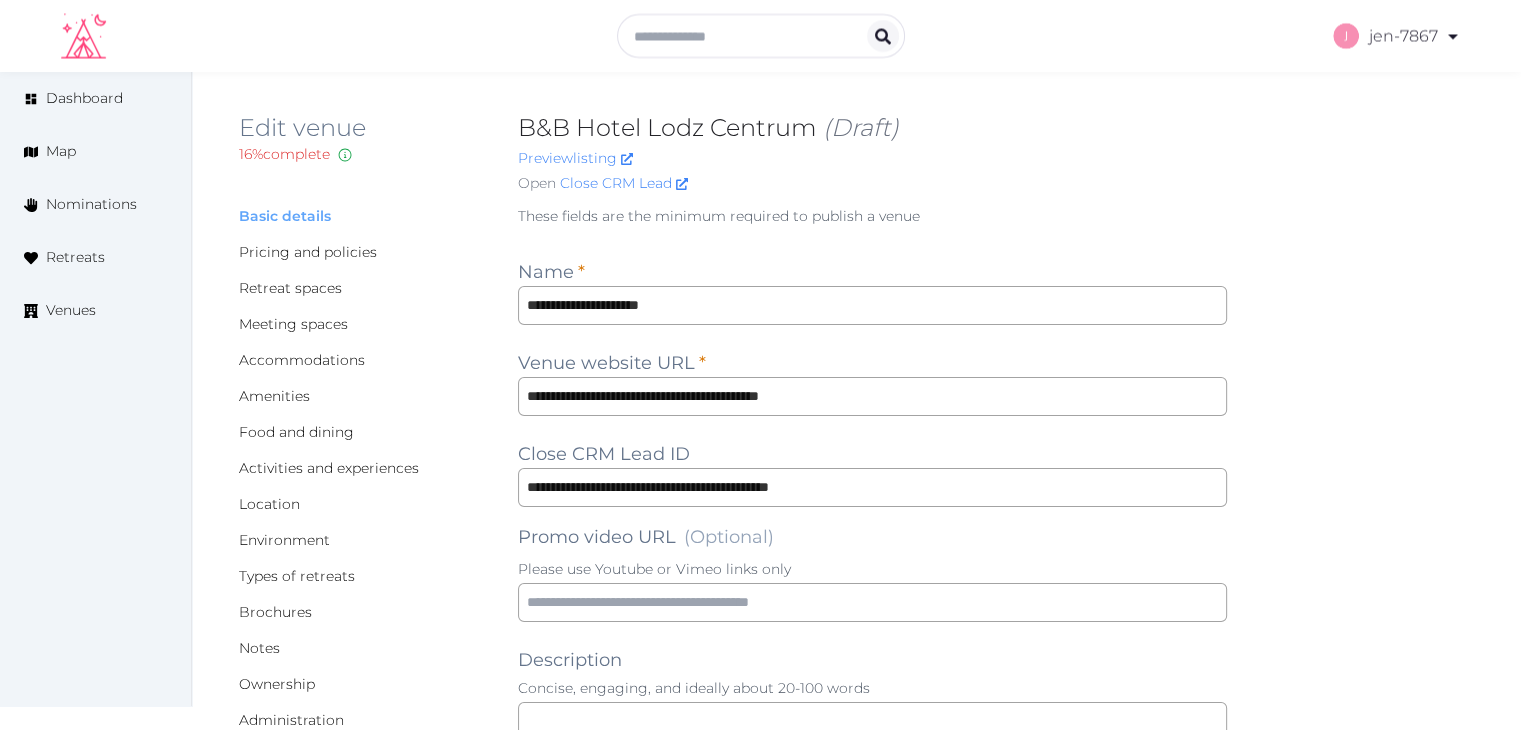 click on "Basic details" at bounding box center [285, 216] 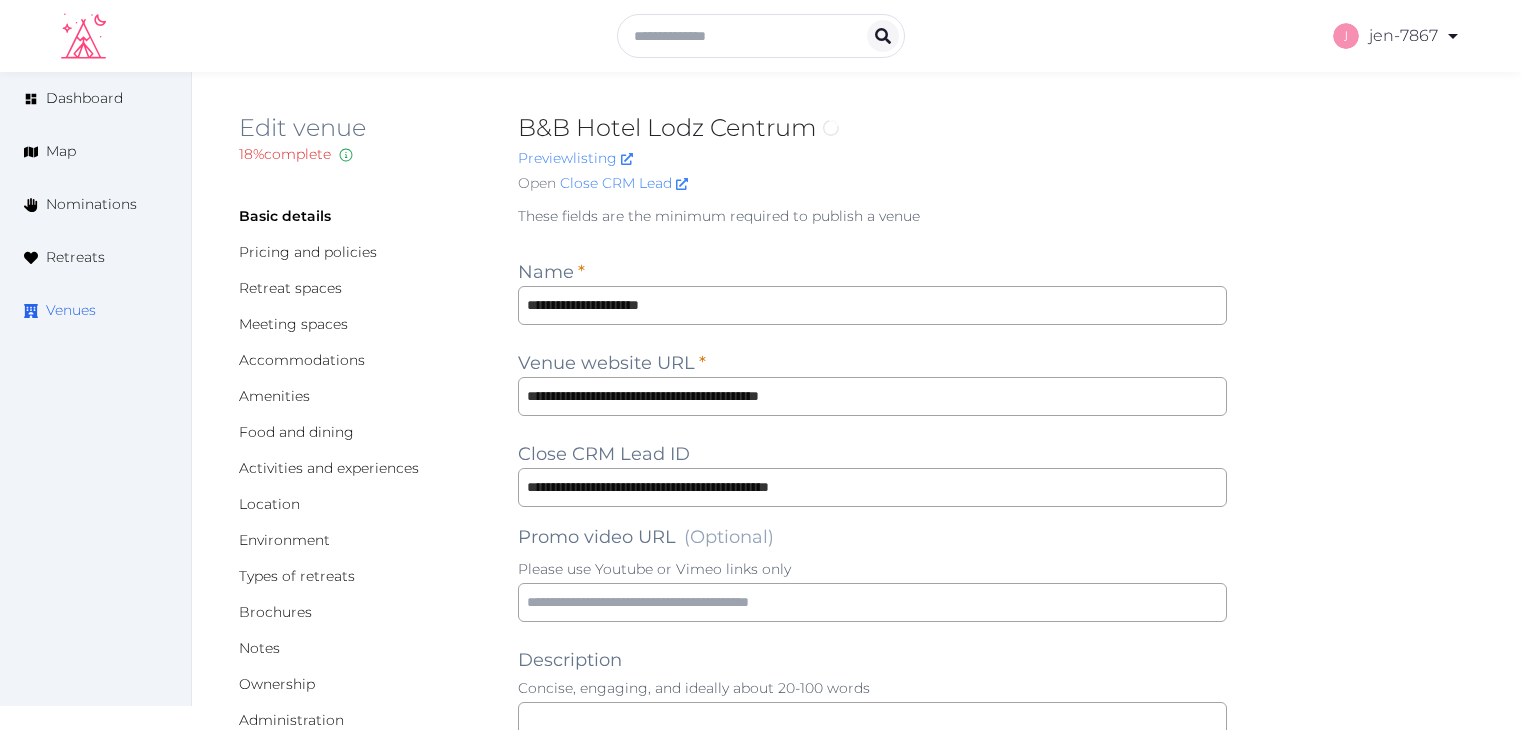 scroll, scrollTop: 0, scrollLeft: 0, axis: both 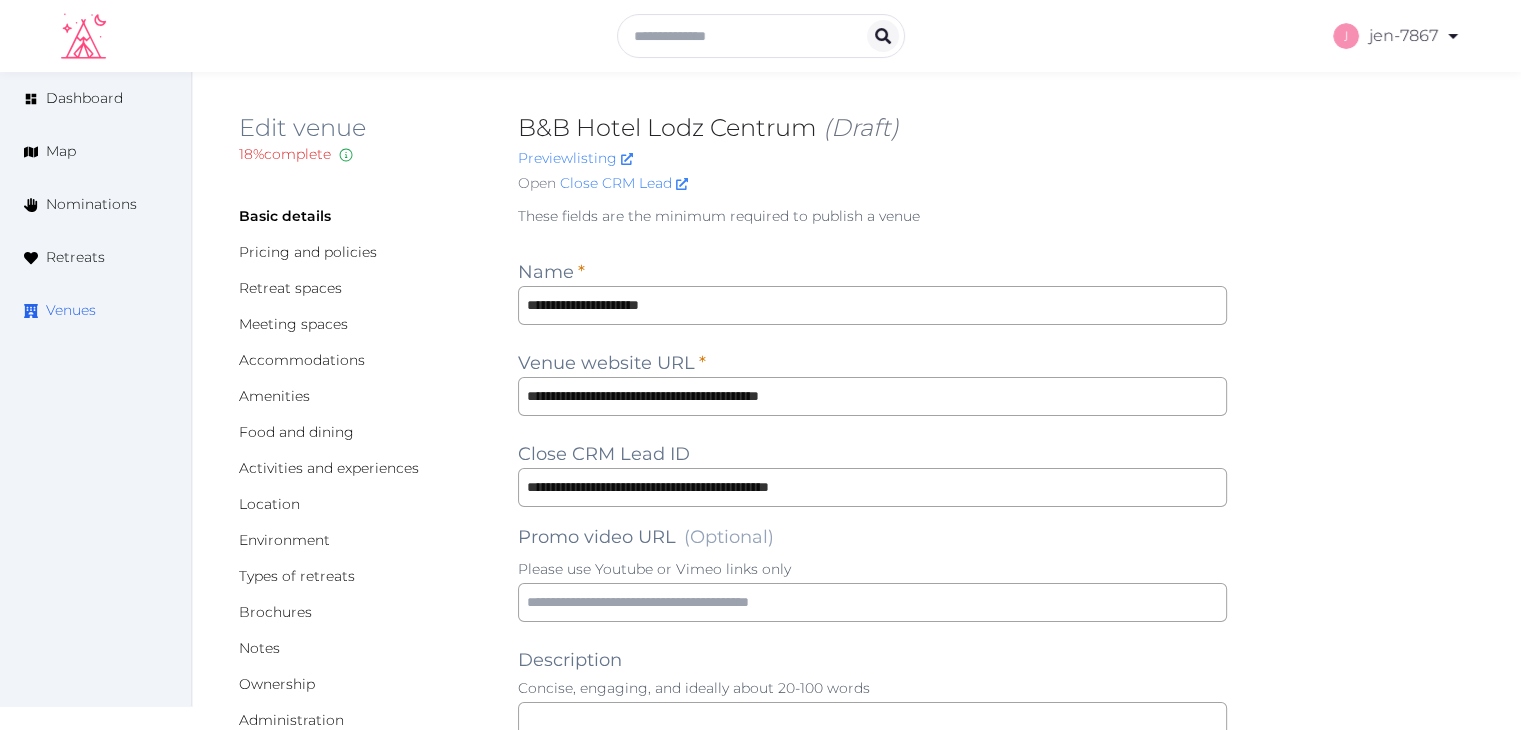 click on "Venues" at bounding box center [71, 310] 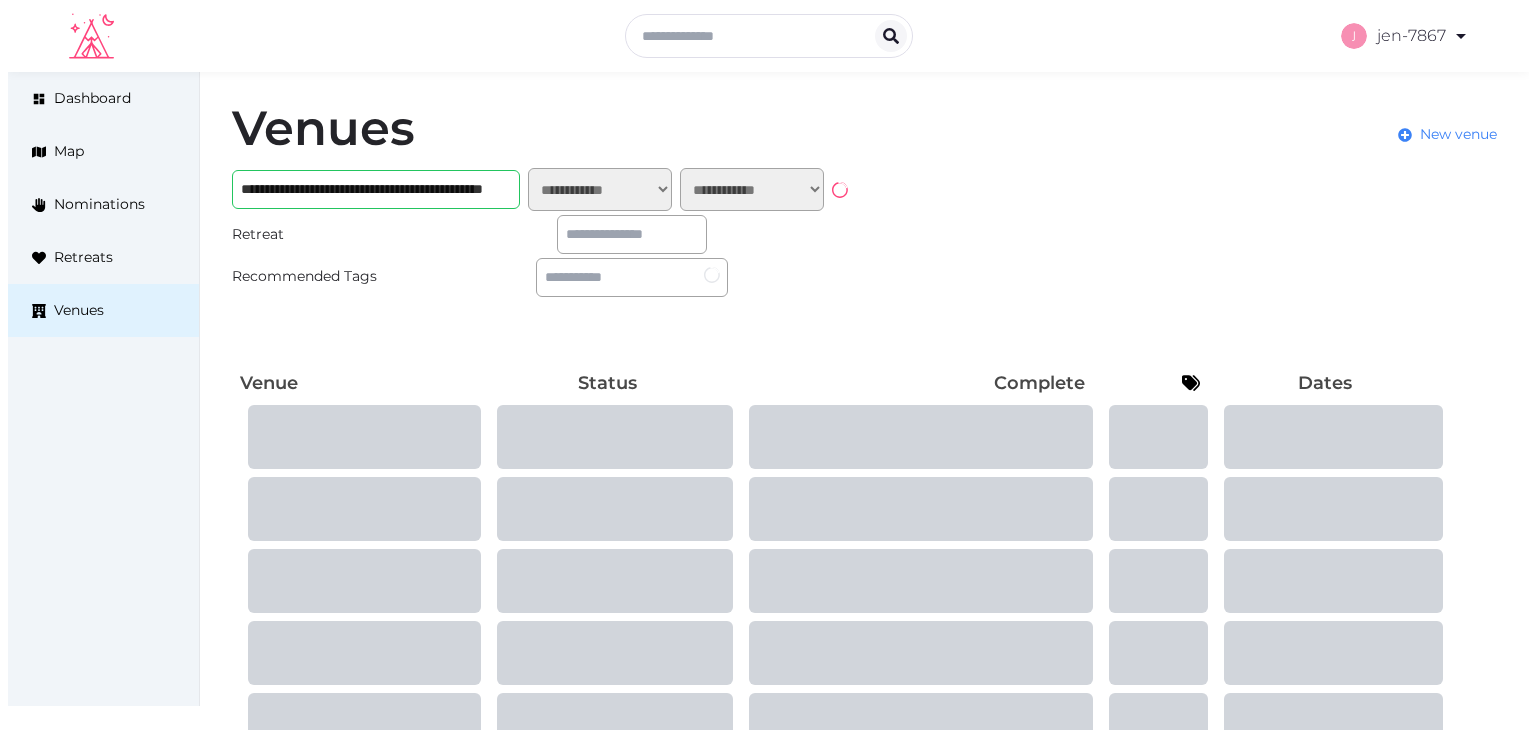 scroll, scrollTop: 0, scrollLeft: 0, axis: both 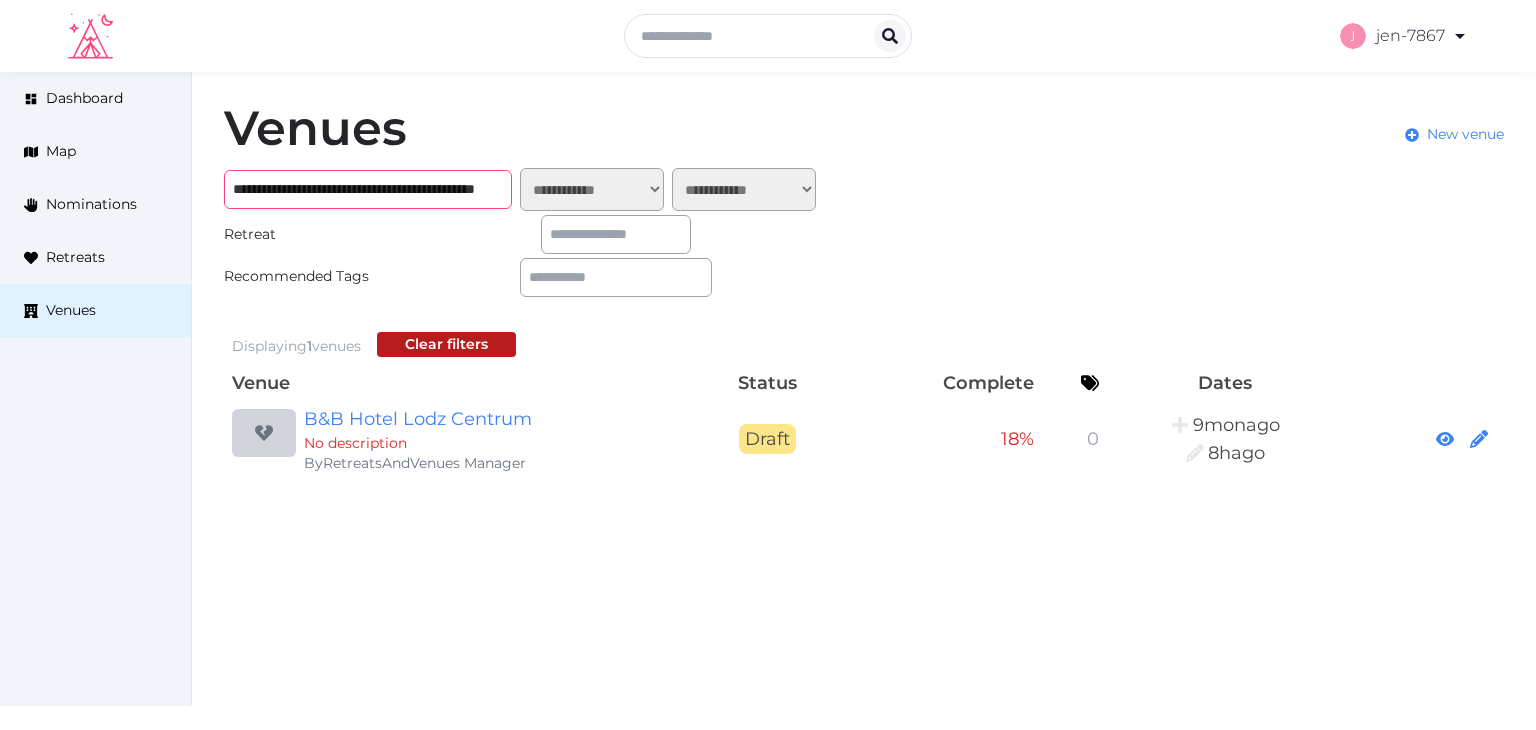 click on "**********" at bounding box center (368, 189) 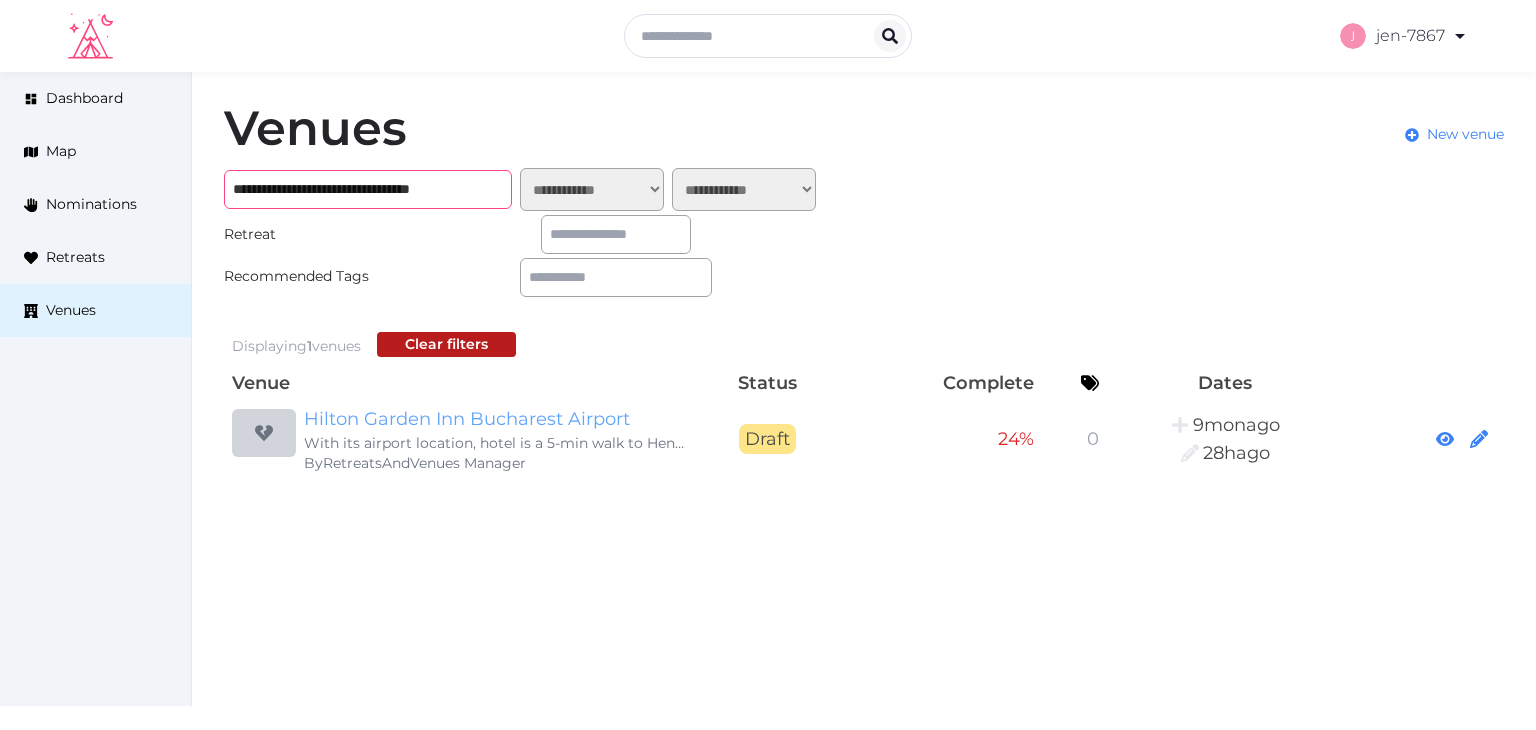 type on "**********" 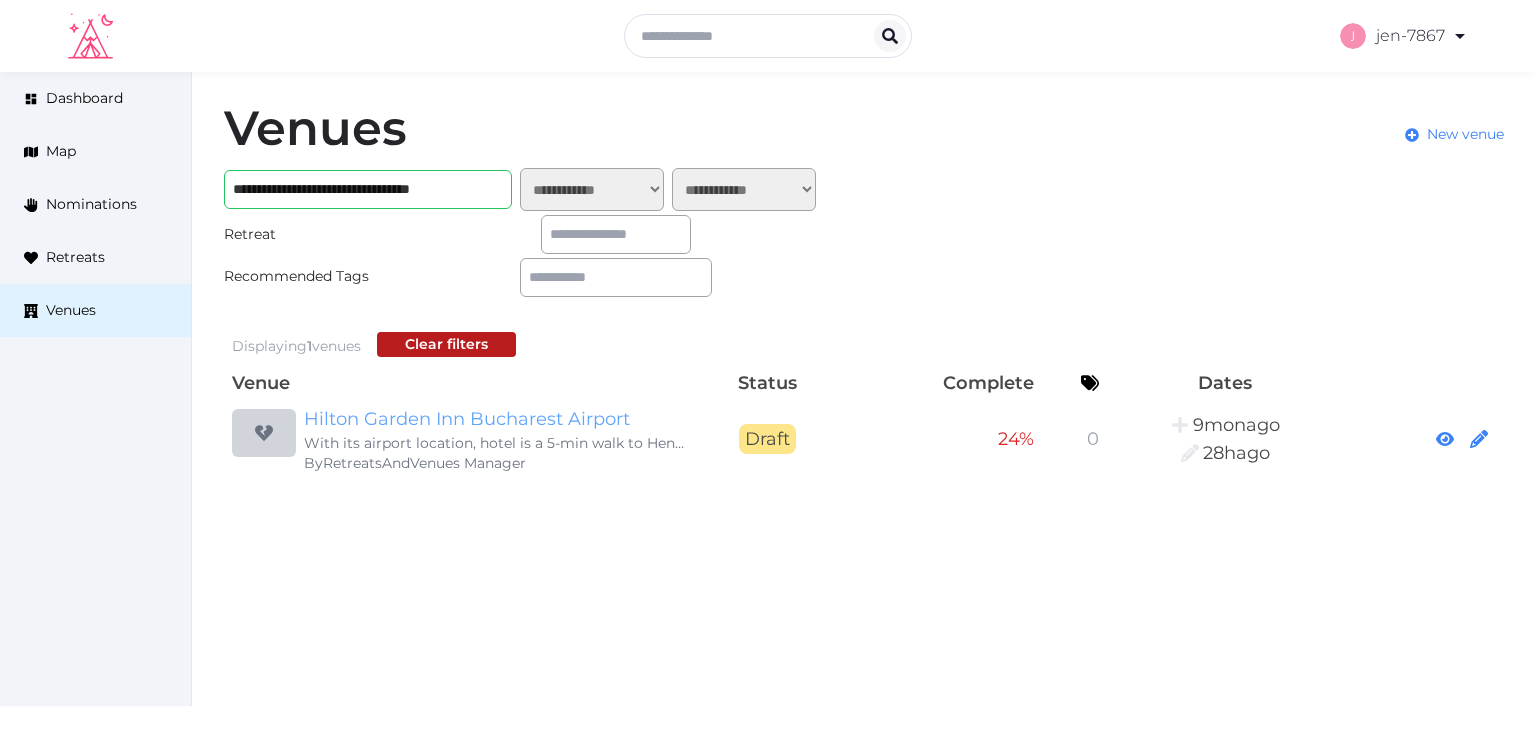 click on "Hilton Garden Inn Bucharest Airport" at bounding box center (496, 419) 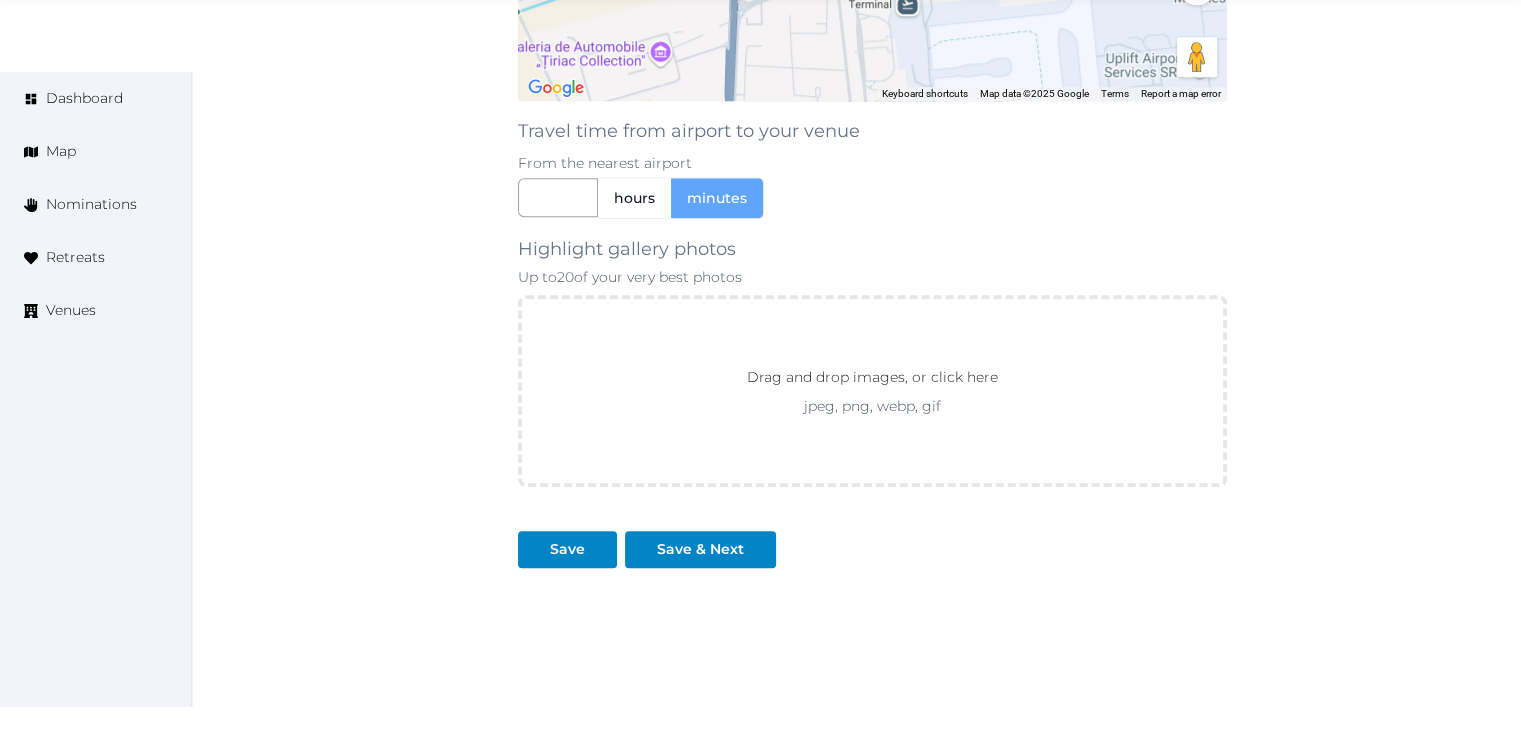 scroll, scrollTop: 1760, scrollLeft: 0, axis: vertical 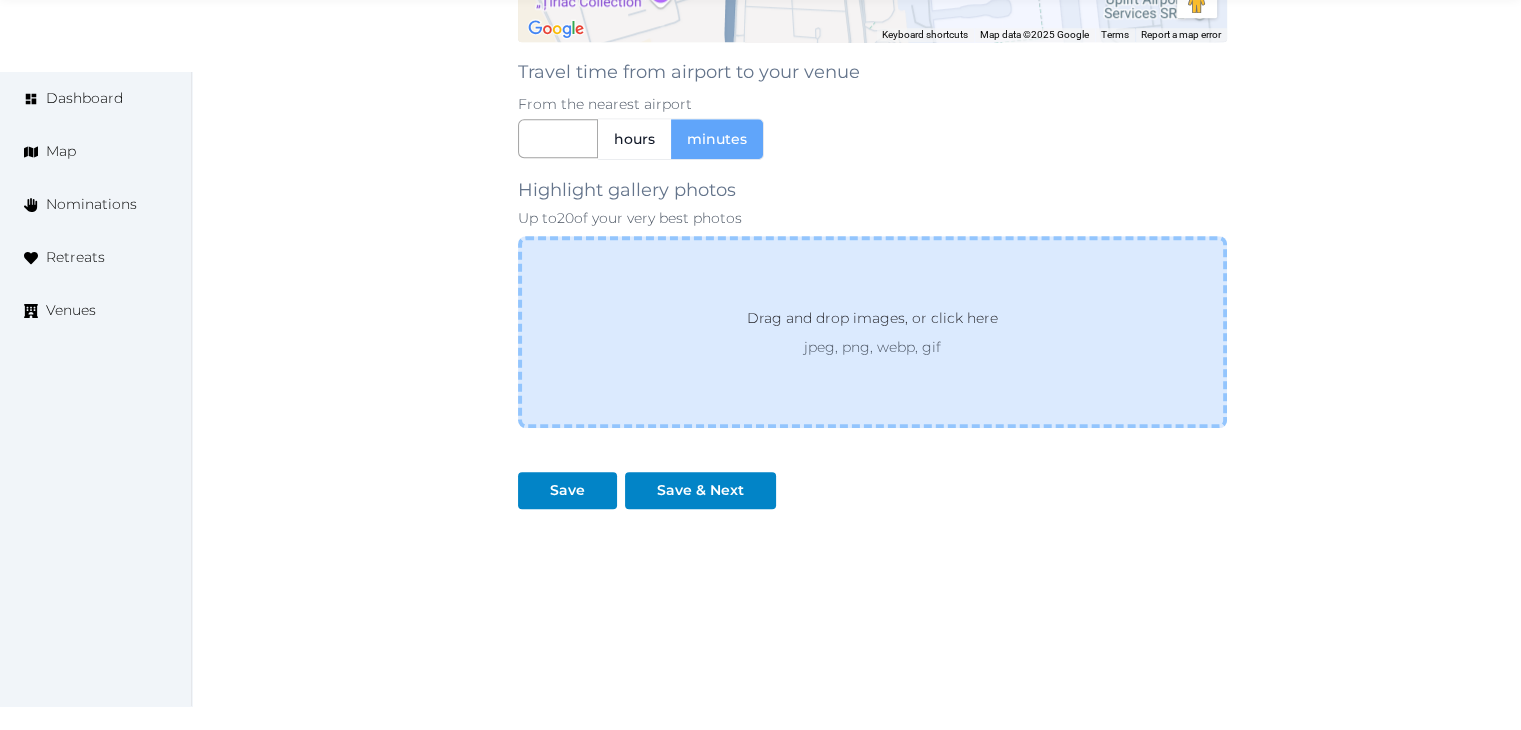 click on "Drag and drop images, or click here jpeg, png, webp, gif" at bounding box center [872, 332] 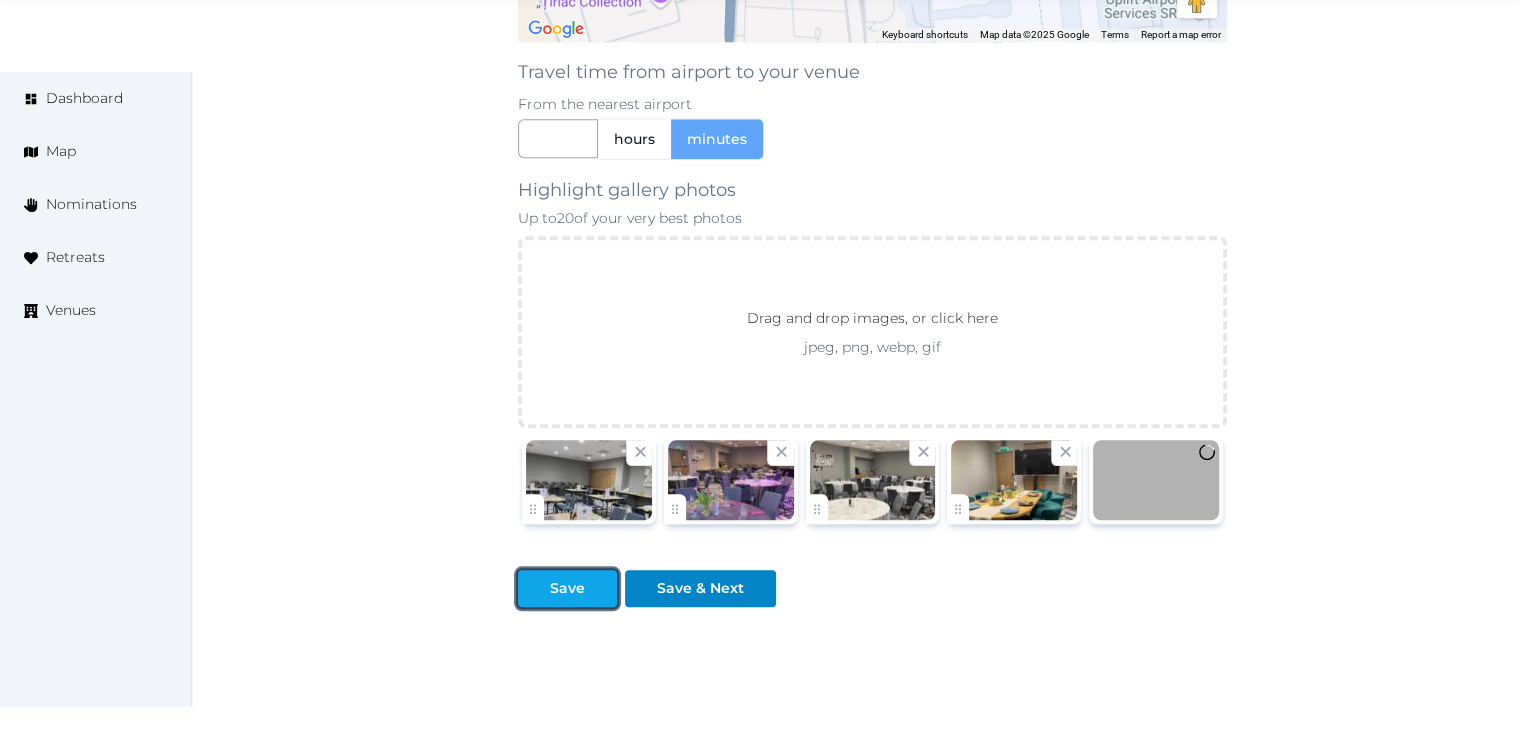 click on "Save" at bounding box center (567, 588) 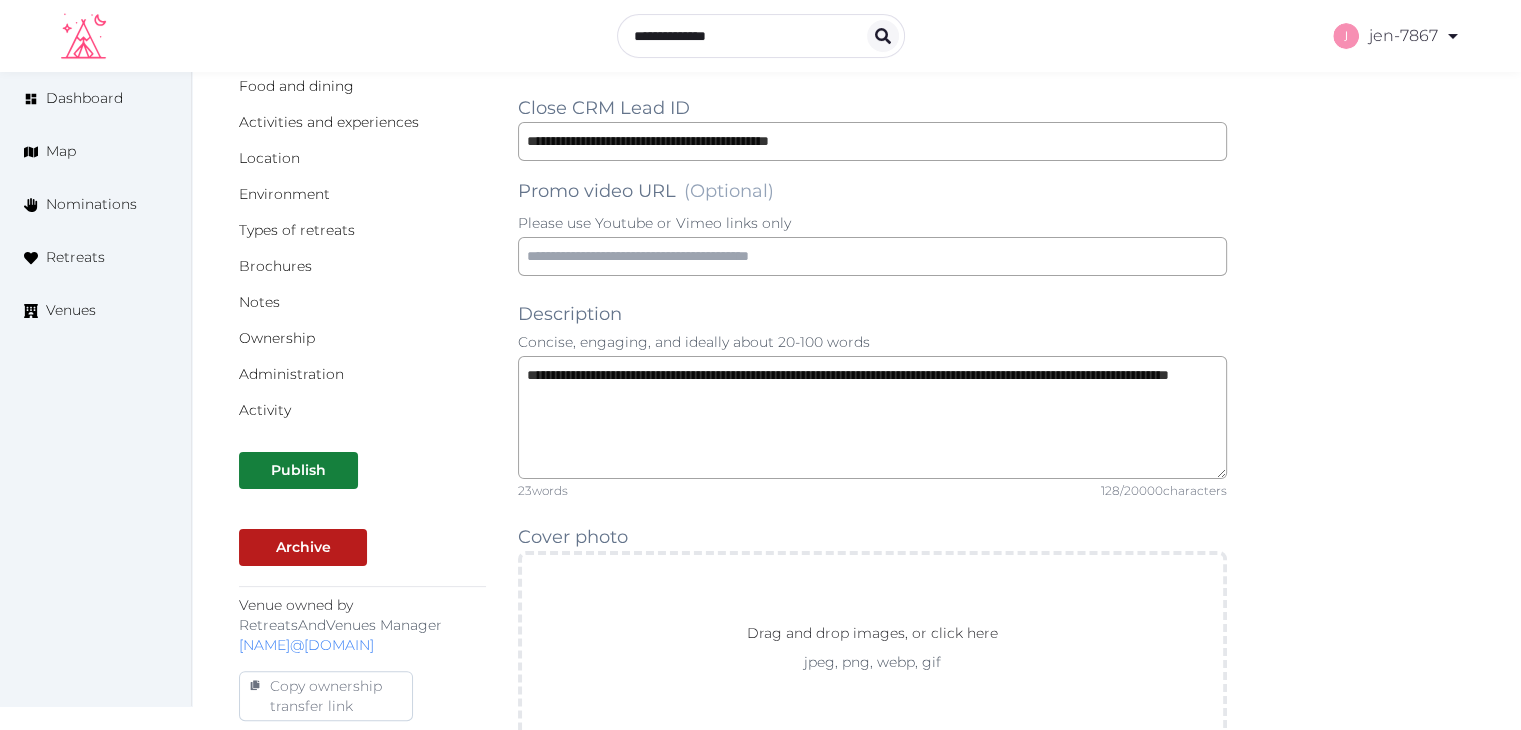 scroll, scrollTop: 0, scrollLeft: 0, axis: both 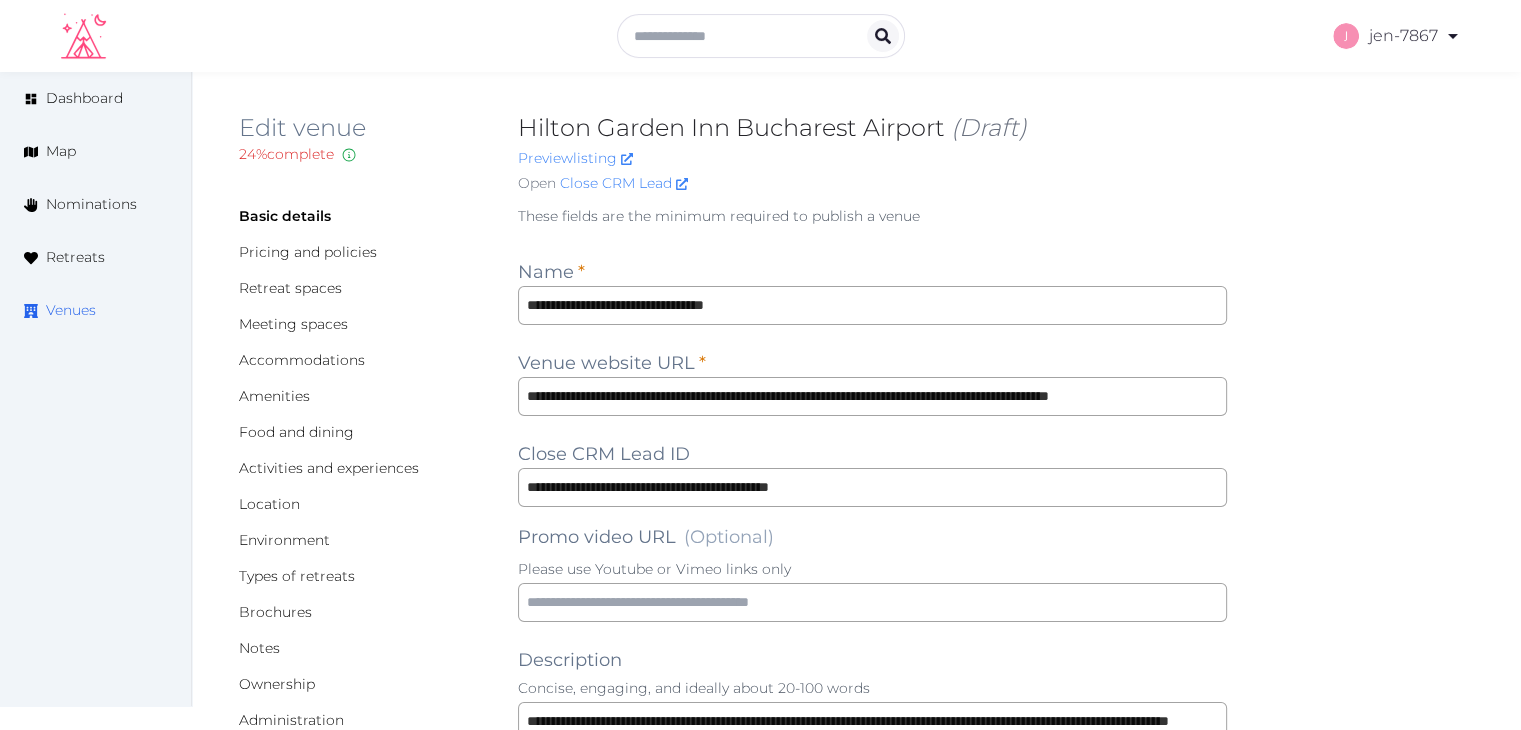 click on "Venues" at bounding box center (71, 310) 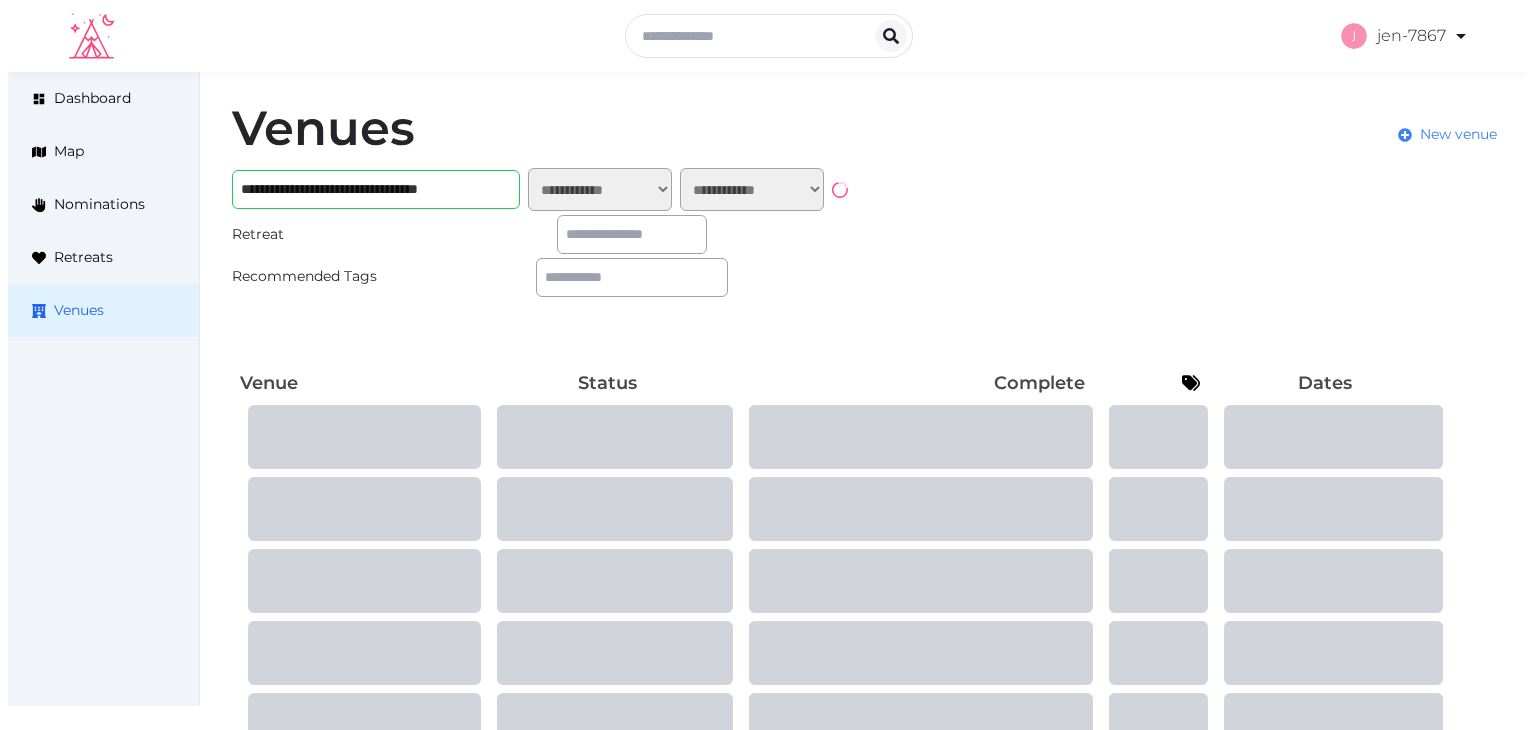 scroll, scrollTop: 0, scrollLeft: 0, axis: both 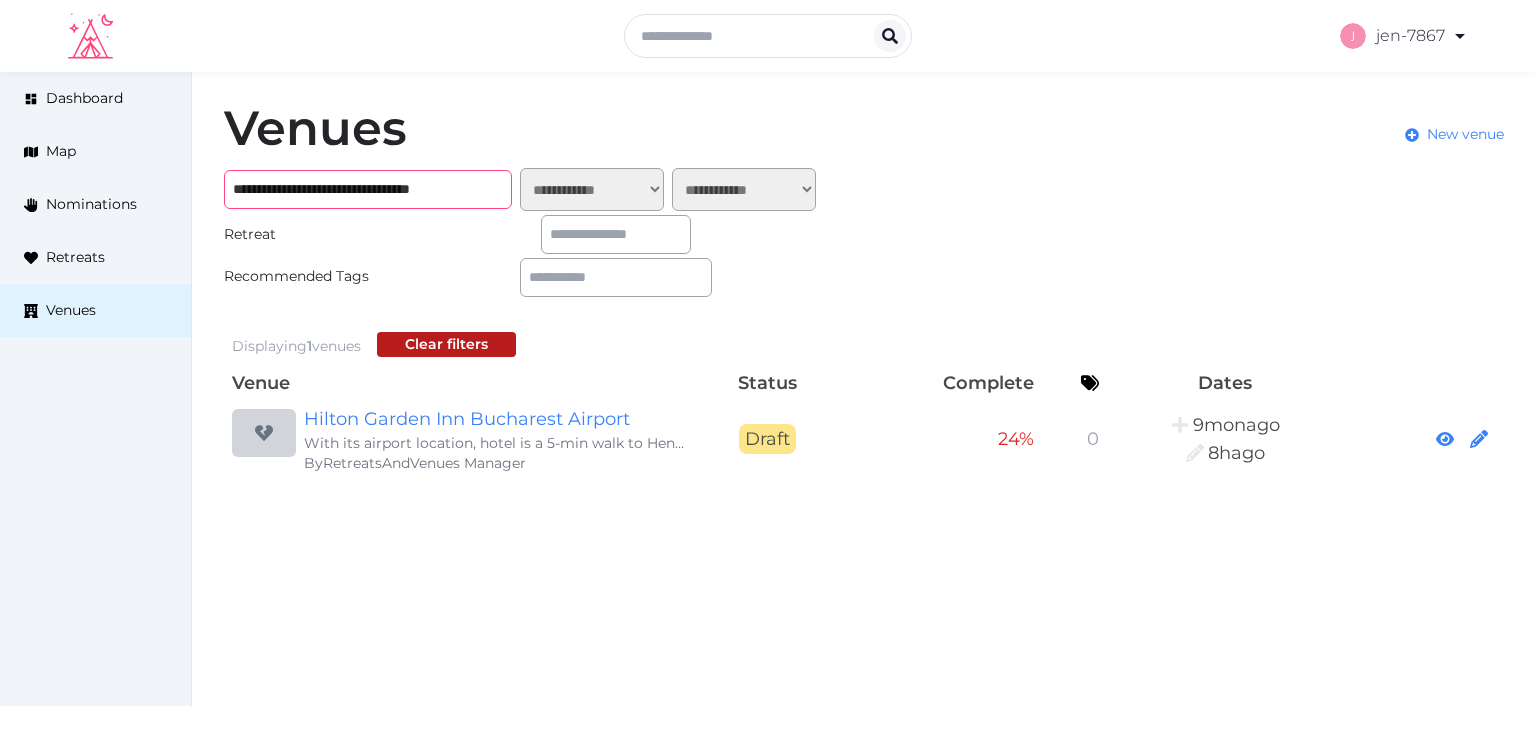 click on "**********" at bounding box center [368, 189] 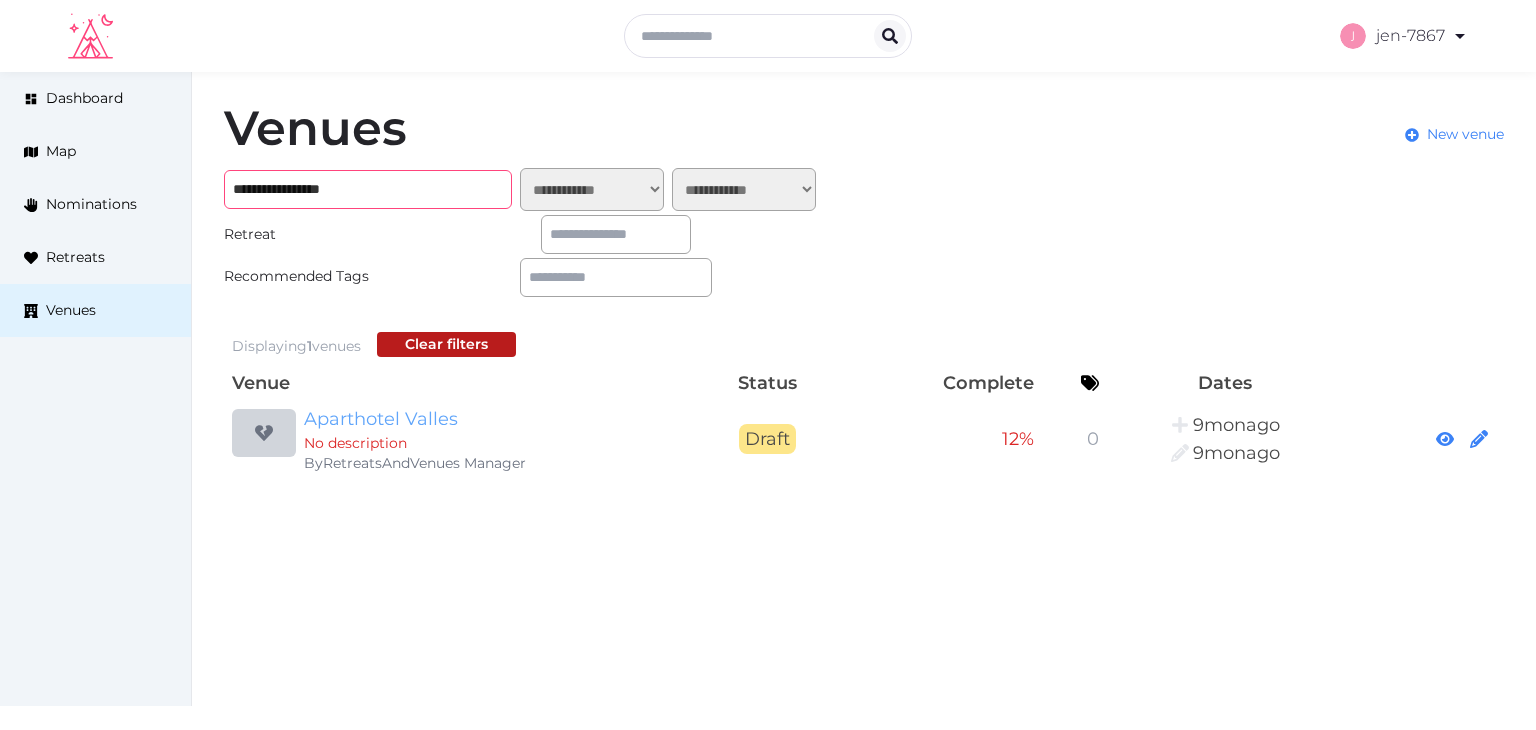type on "**********" 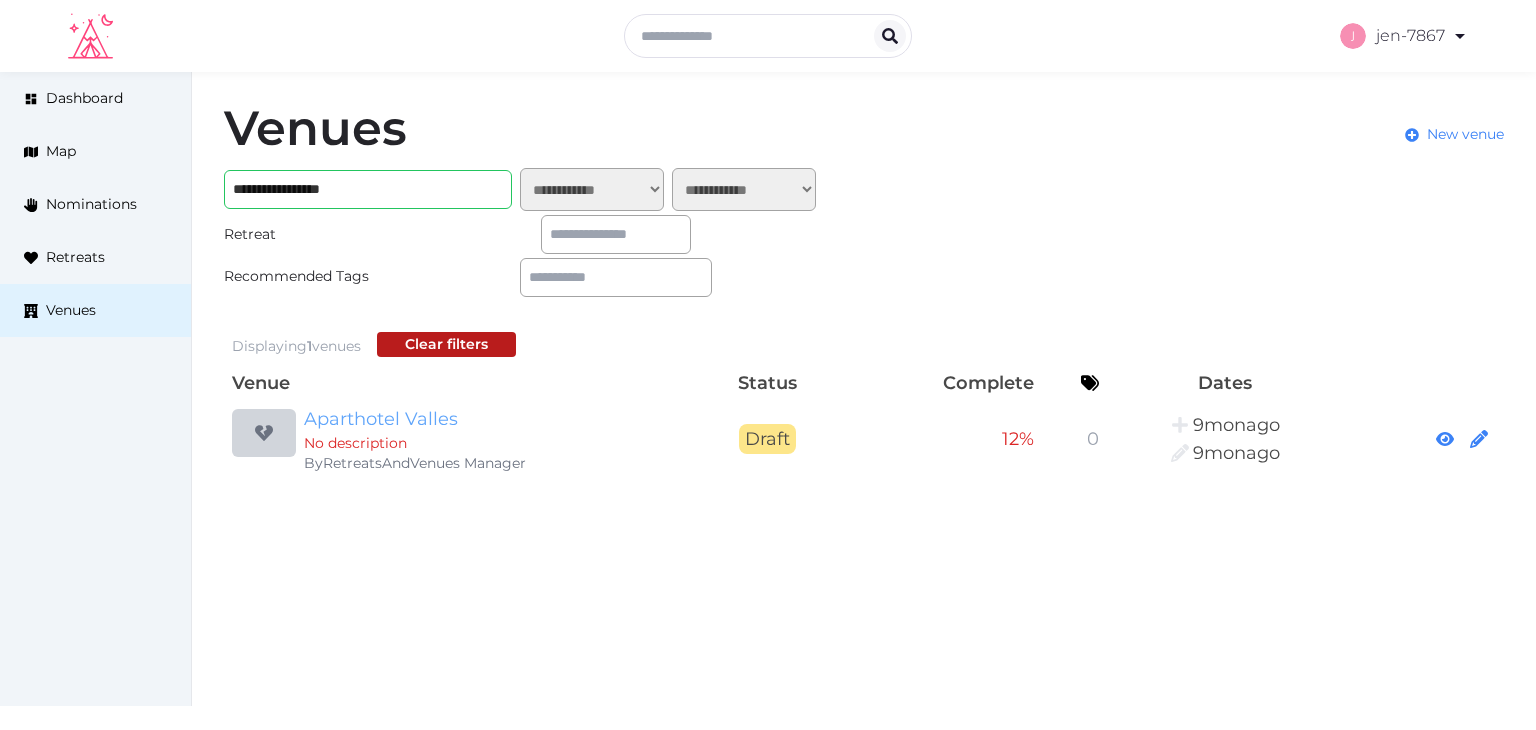 click on "Aparthotel Valles" at bounding box center [496, 419] 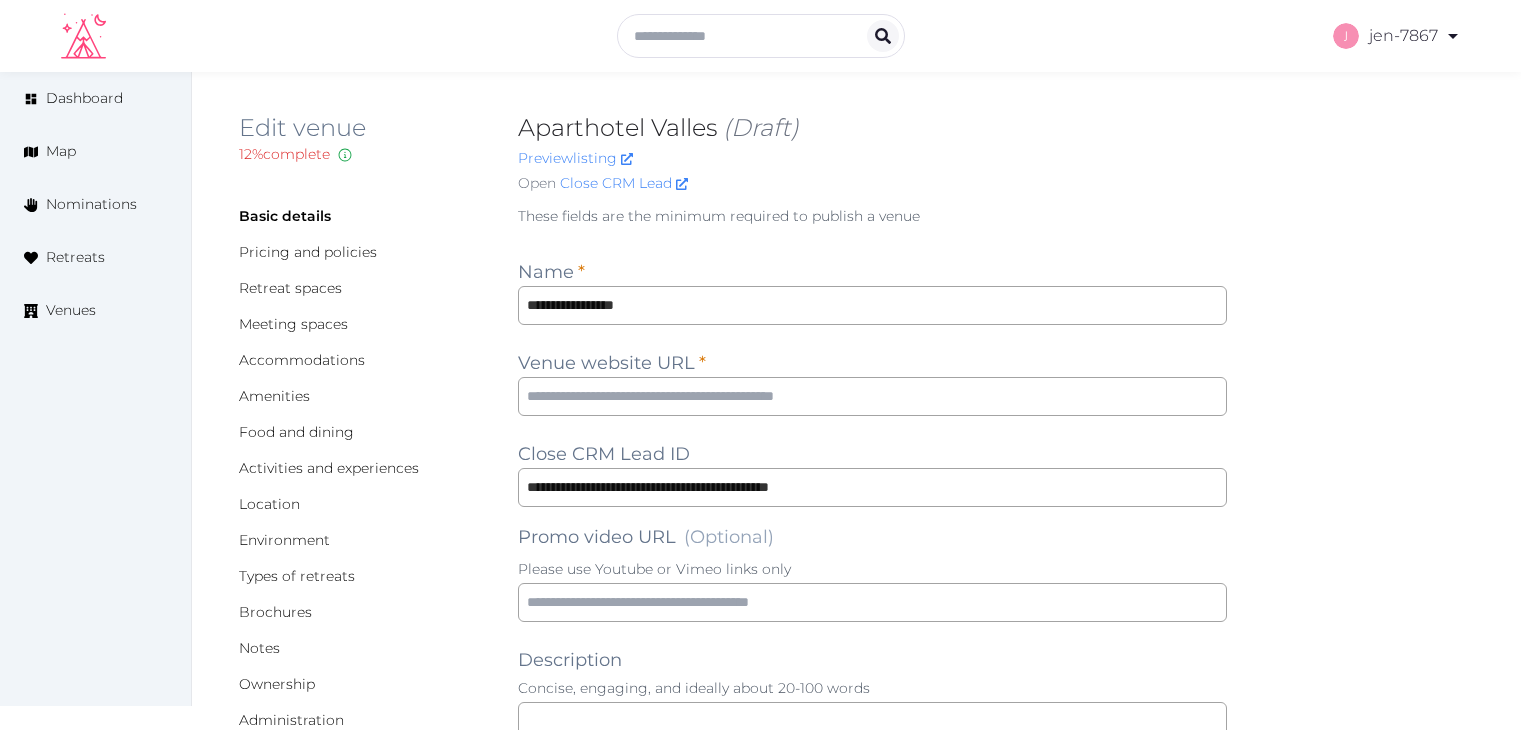 scroll, scrollTop: 0, scrollLeft: 0, axis: both 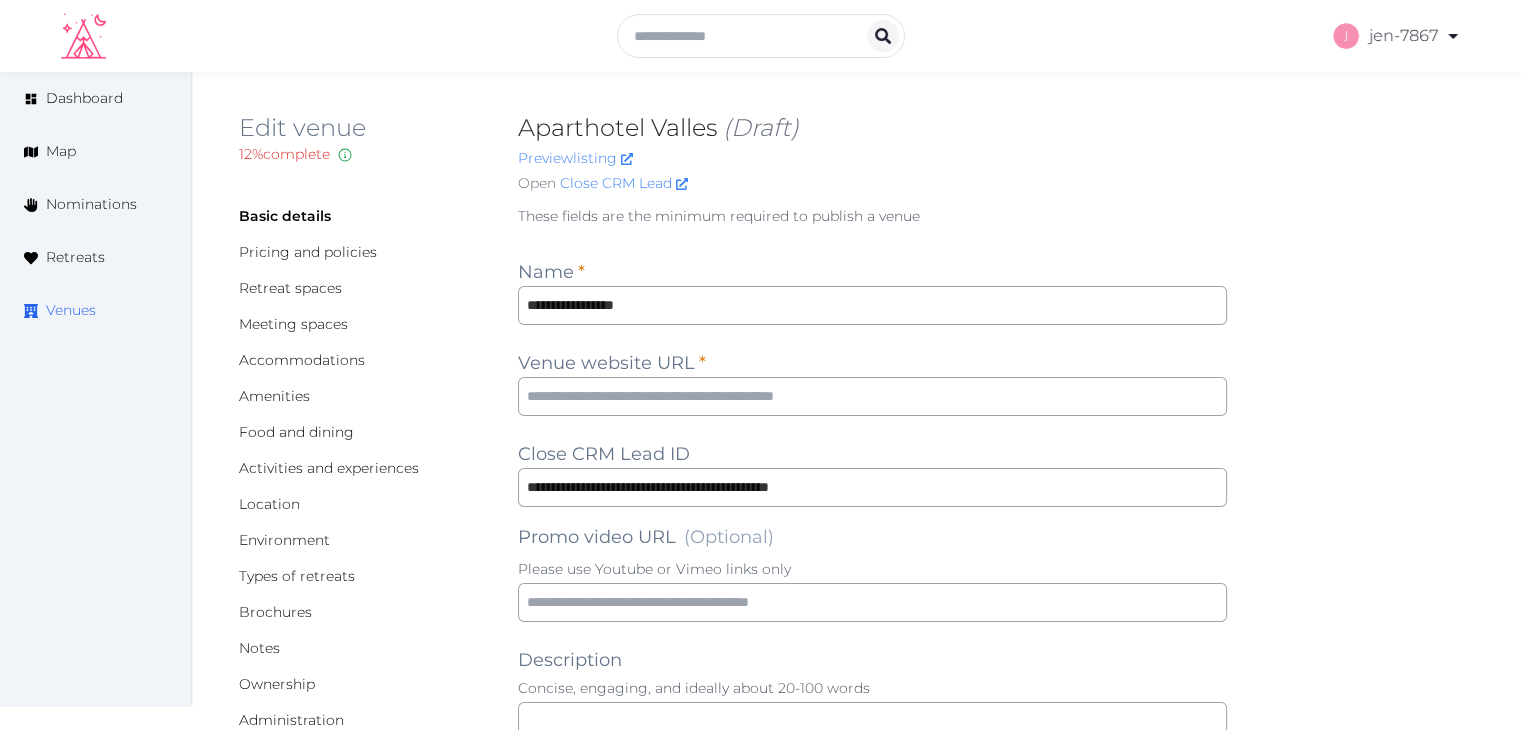 click on "Venues" at bounding box center (71, 310) 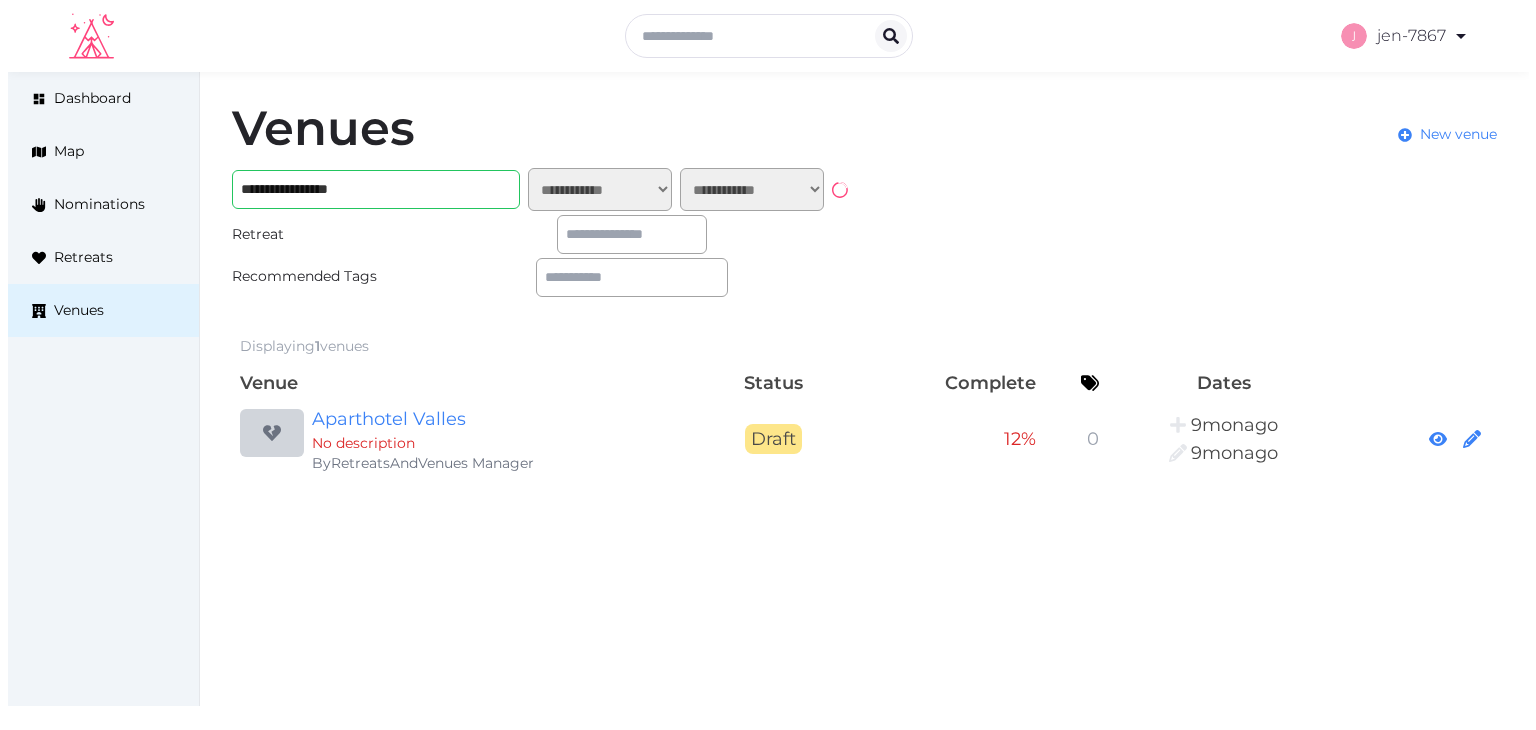 scroll, scrollTop: 0, scrollLeft: 0, axis: both 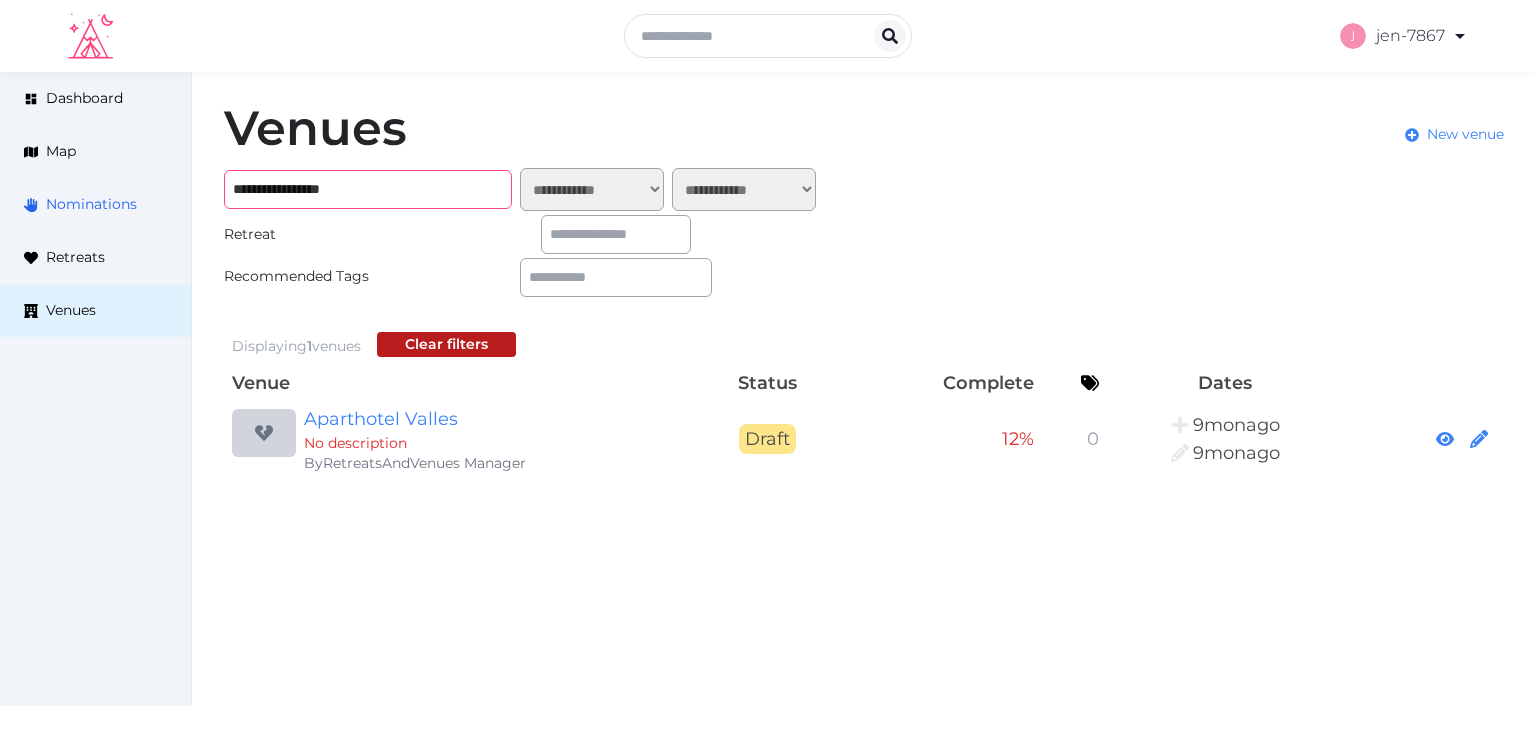 drag, startPoint x: 380, startPoint y: 197, endPoint x: 144, endPoint y: 189, distance: 236.13556 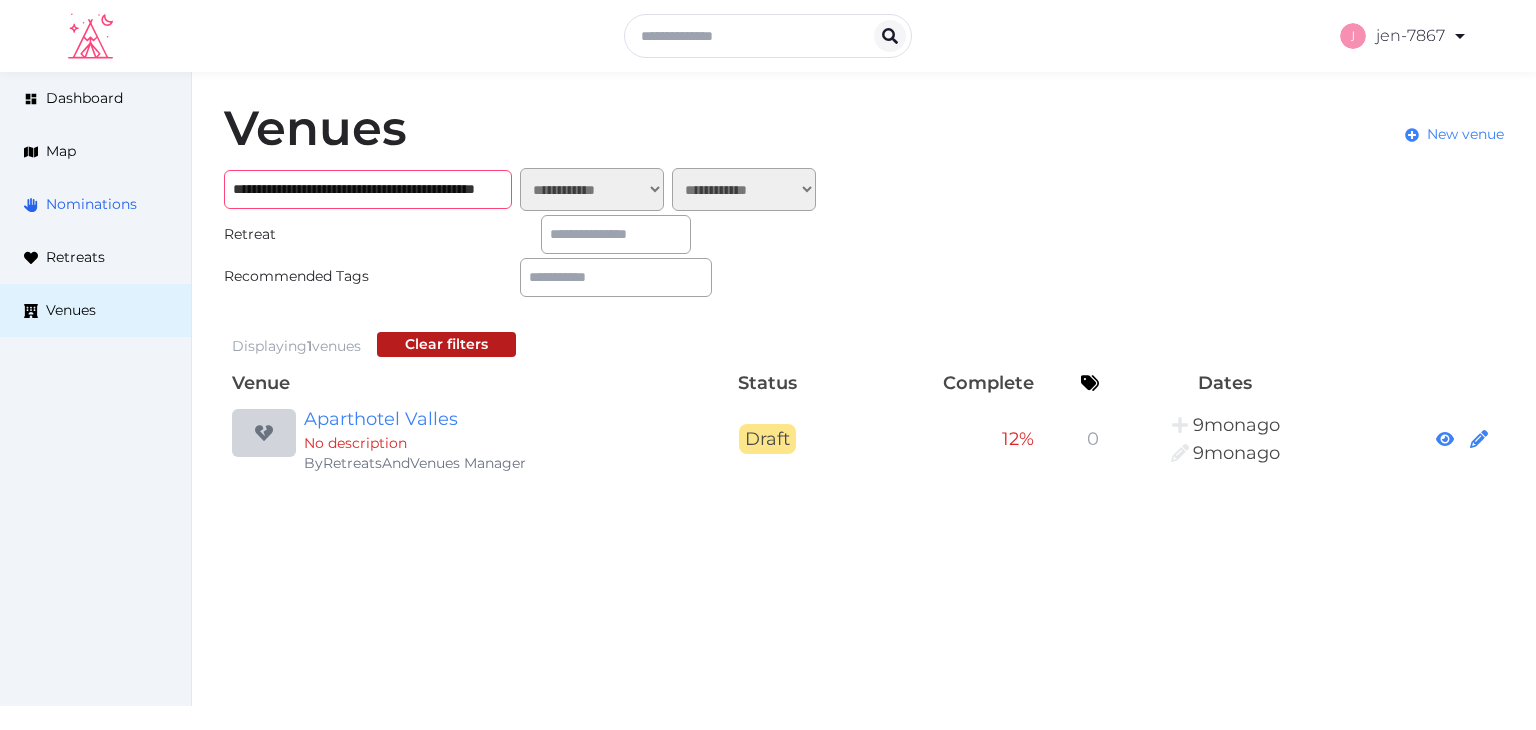 scroll, scrollTop: 0, scrollLeft: 175, axis: horizontal 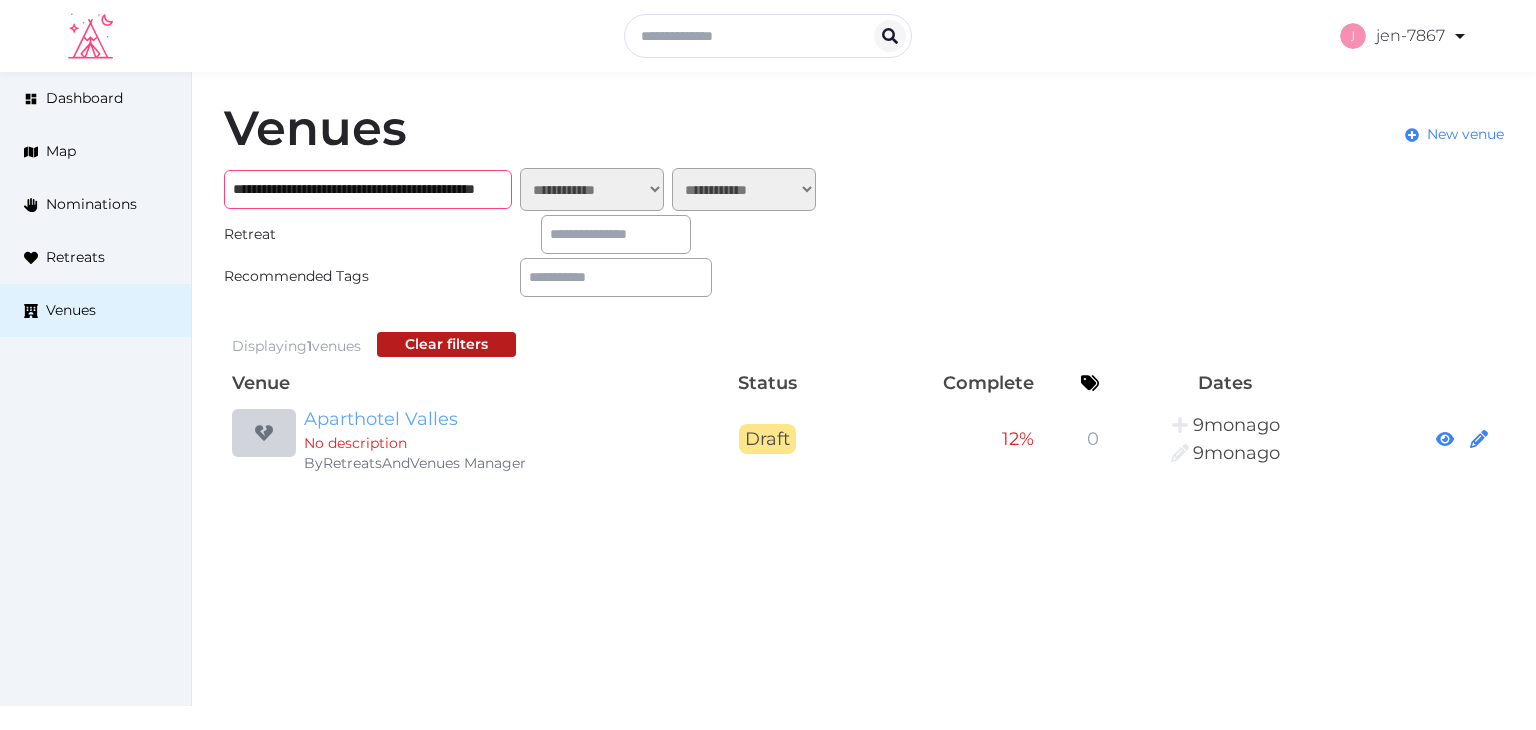 type on "**********" 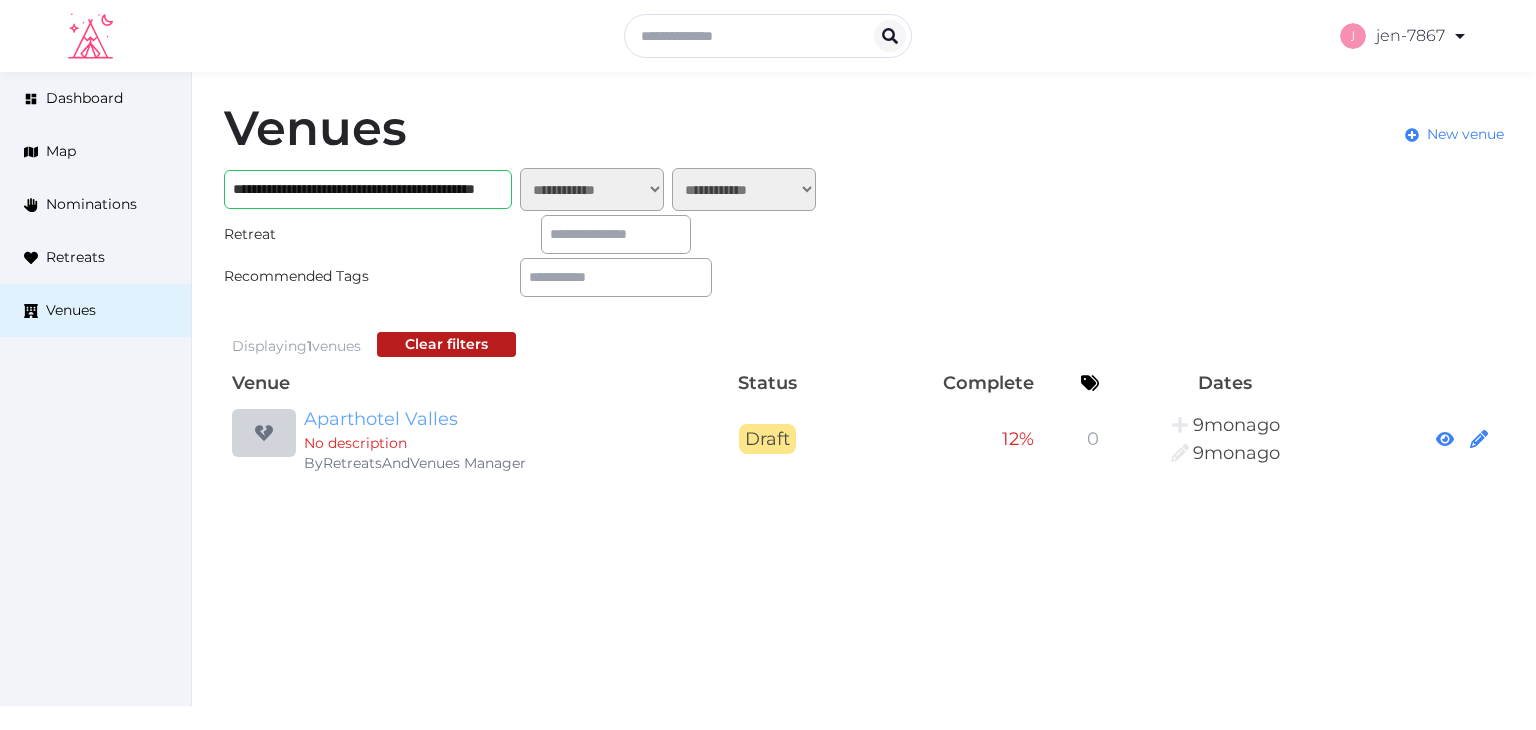 scroll, scrollTop: 0, scrollLeft: 0, axis: both 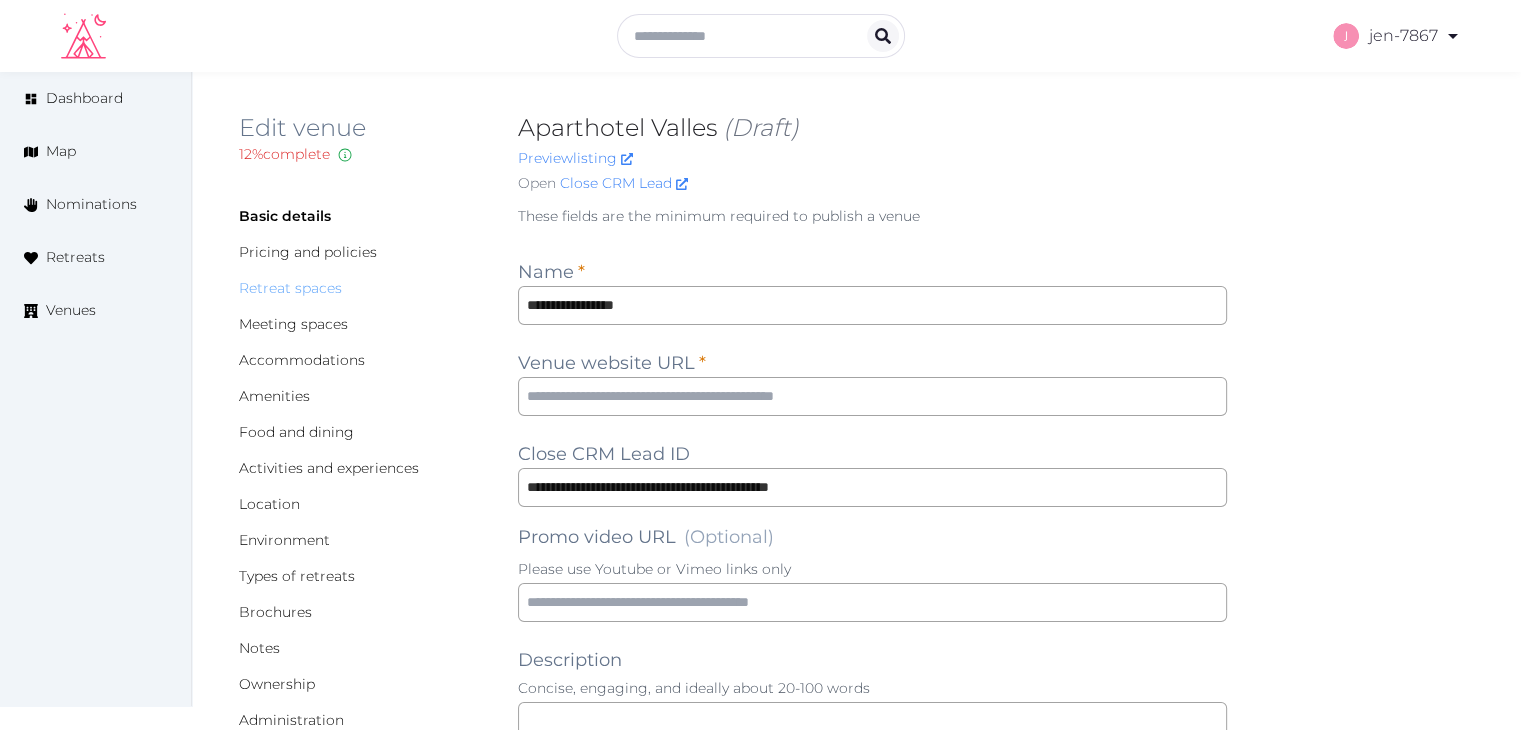 click on "Retreat spaces" at bounding box center [290, 288] 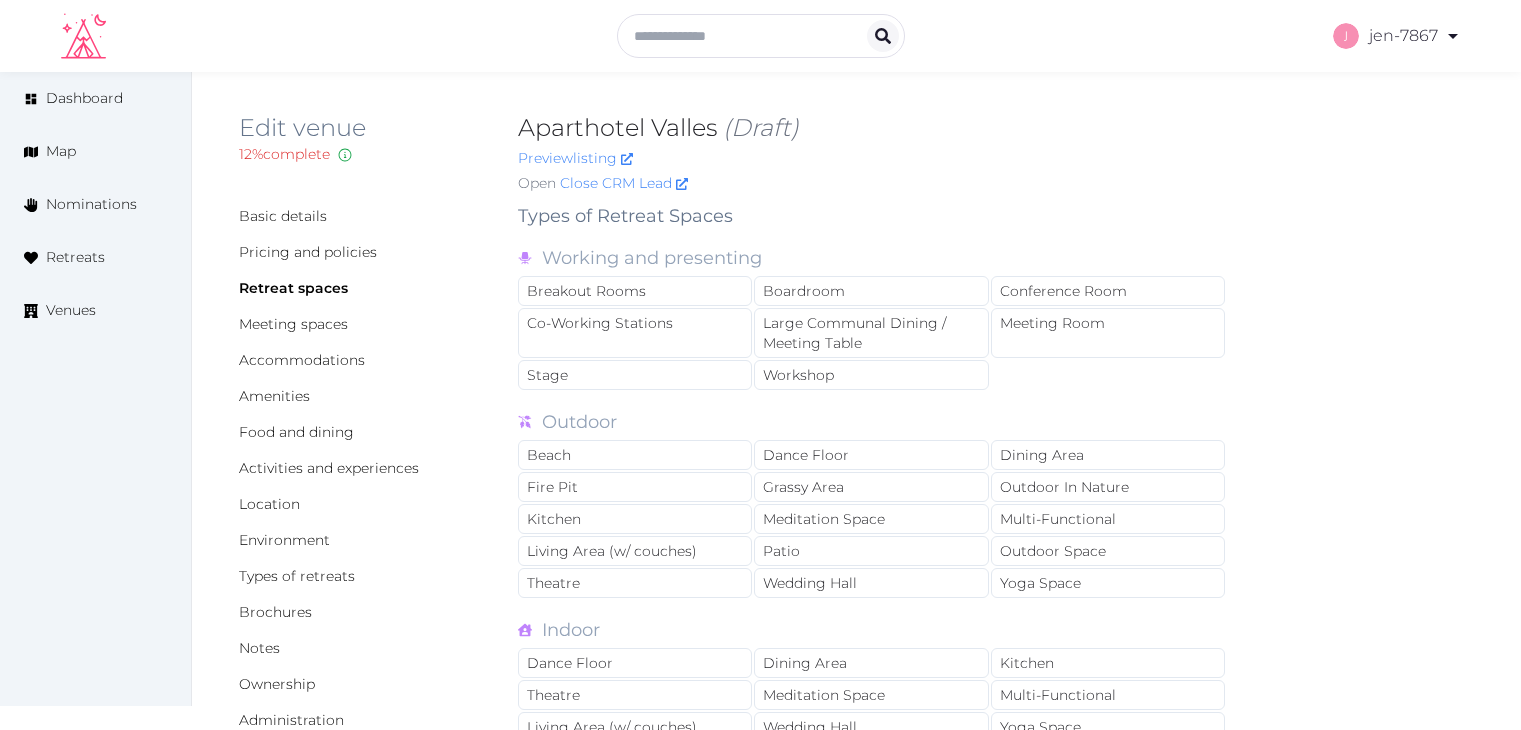 scroll, scrollTop: 0, scrollLeft: 0, axis: both 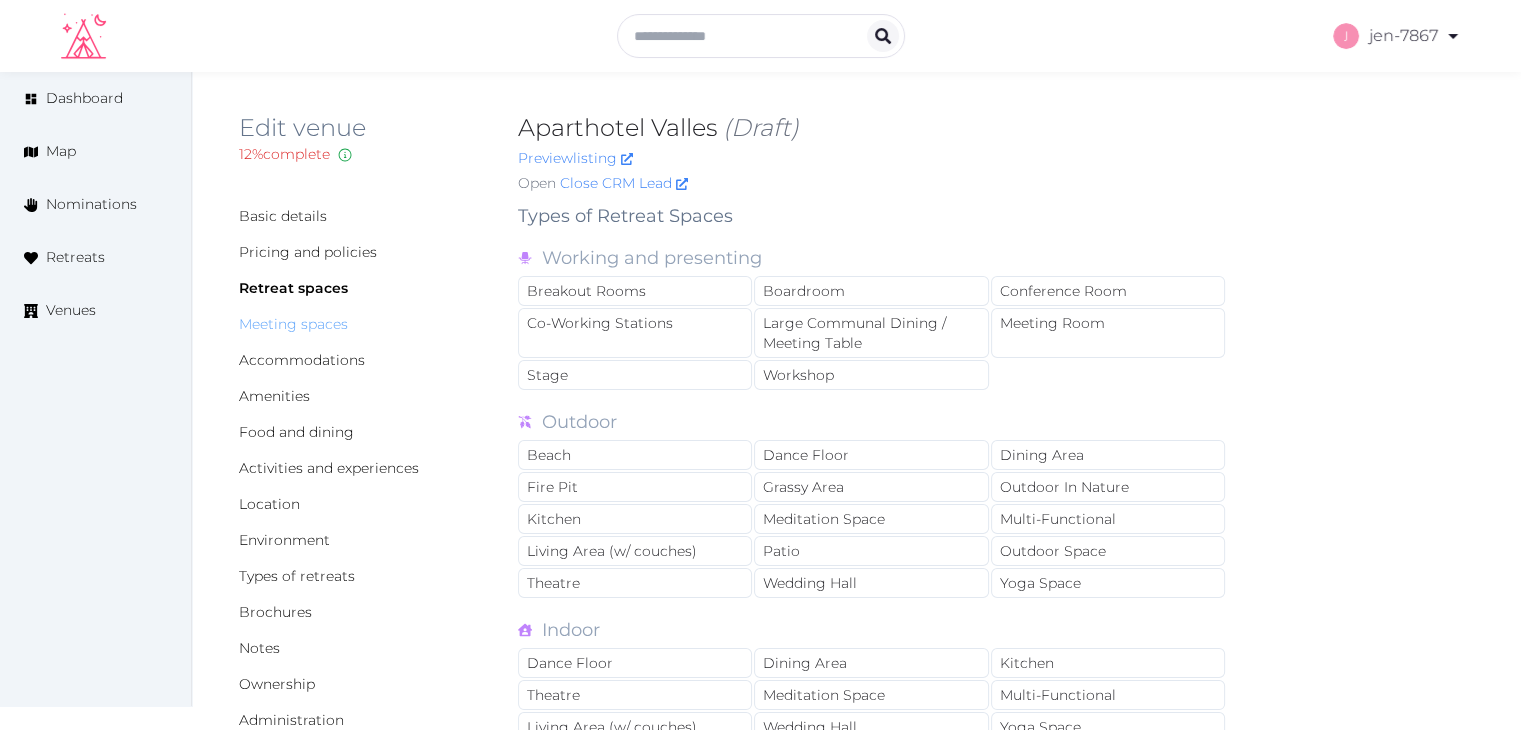 click on "Meeting spaces" at bounding box center (293, 324) 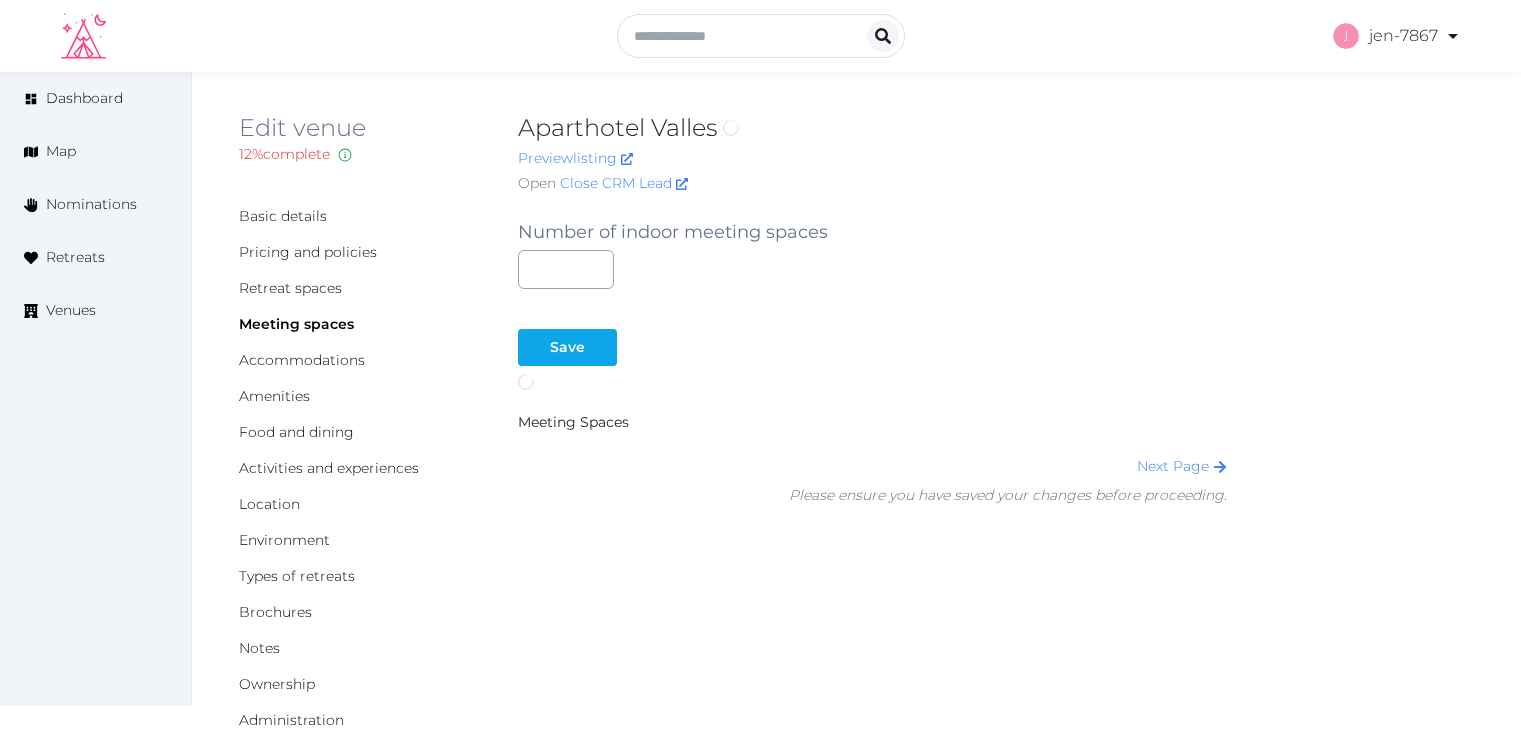 scroll, scrollTop: 0, scrollLeft: 0, axis: both 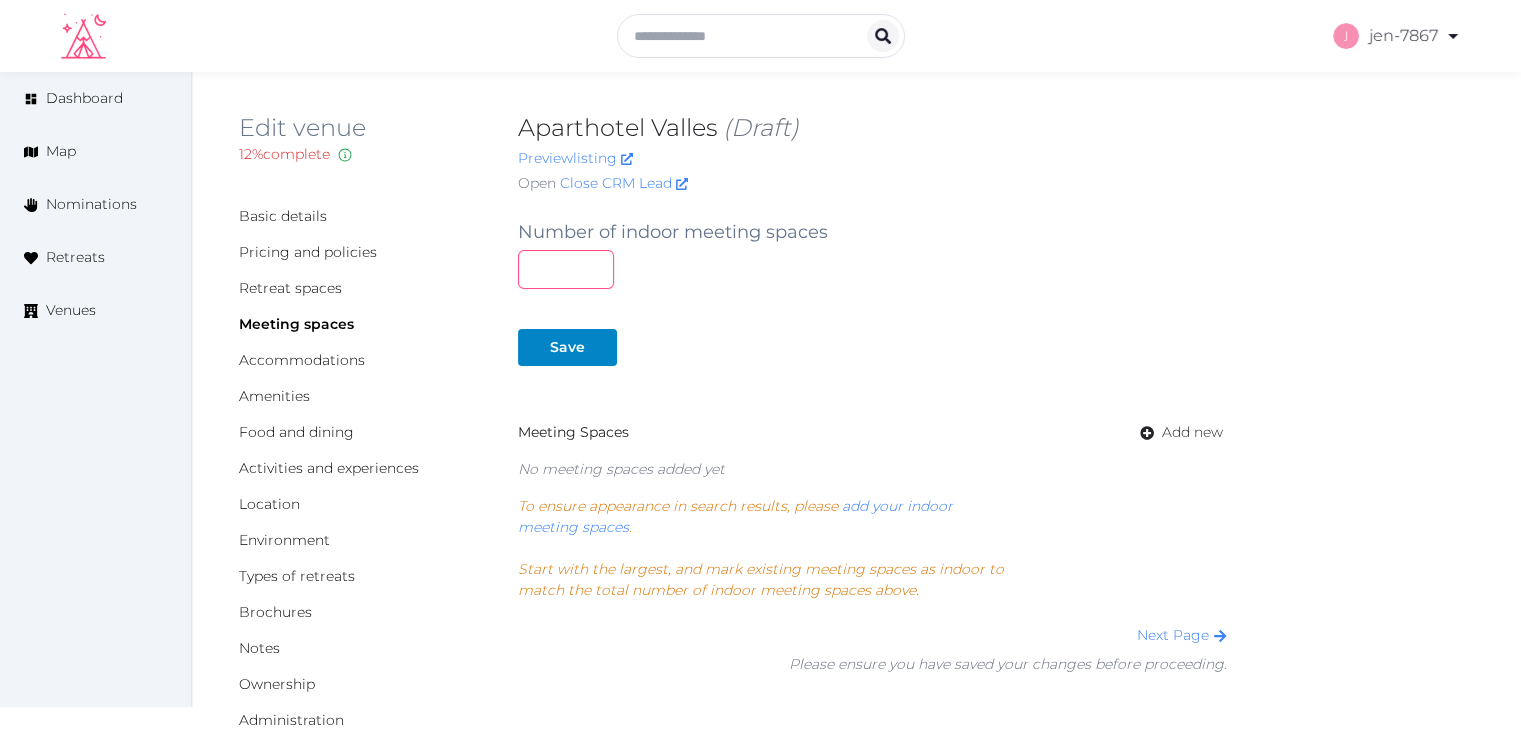 drag, startPoint x: 548, startPoint y: 265, endPoint x: 454, endPoint y: 264, distance: 94.00532 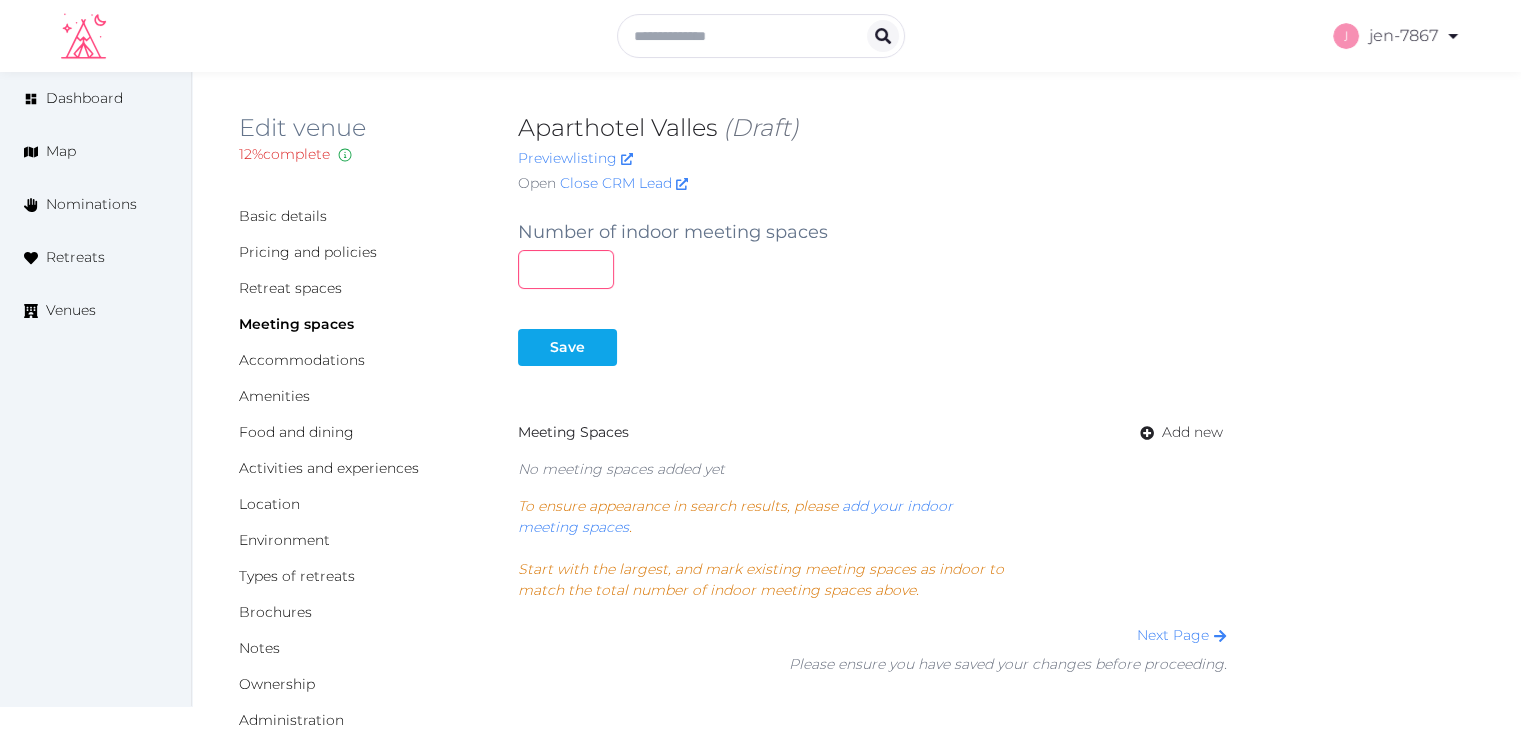 type on "*" 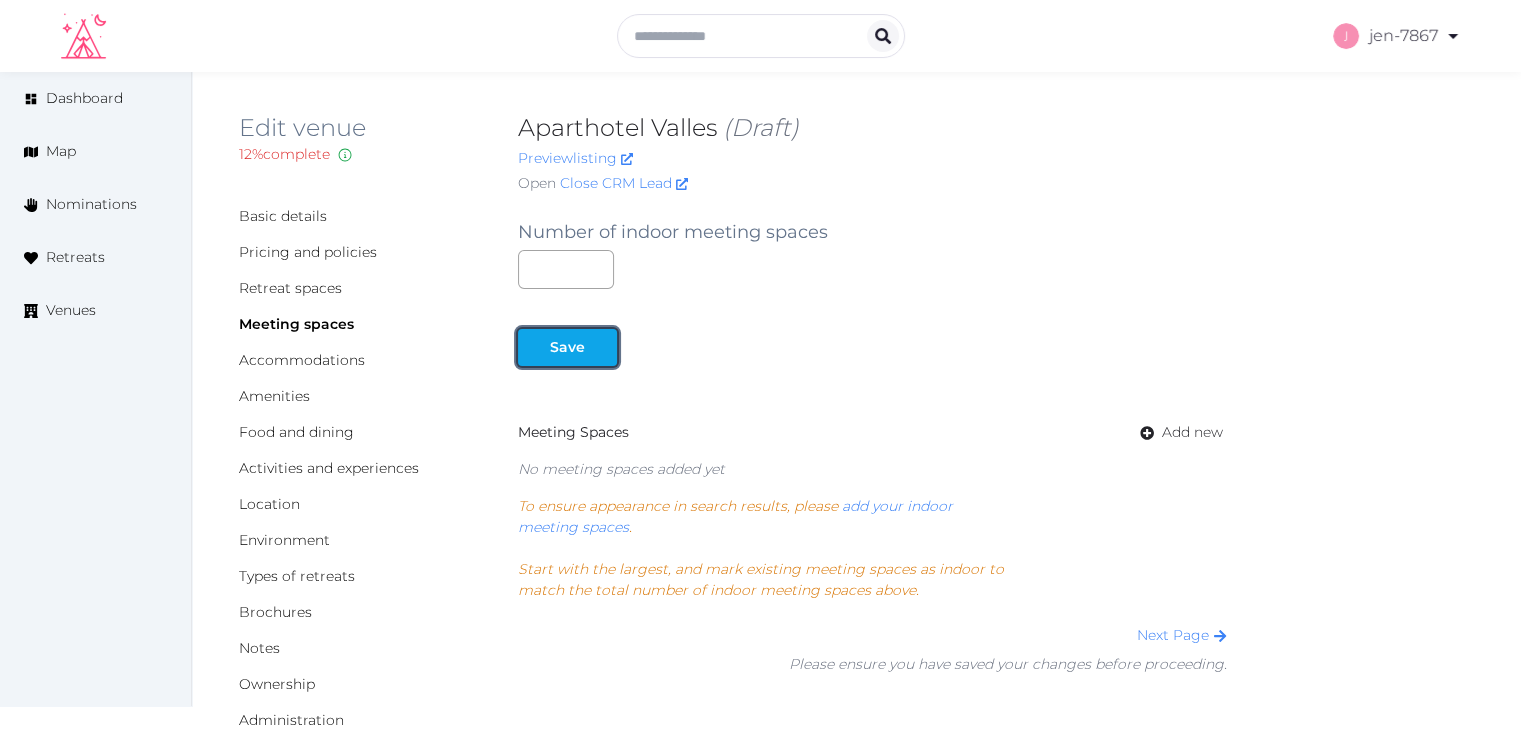 click on "Save" at bounding box center (567, 347) 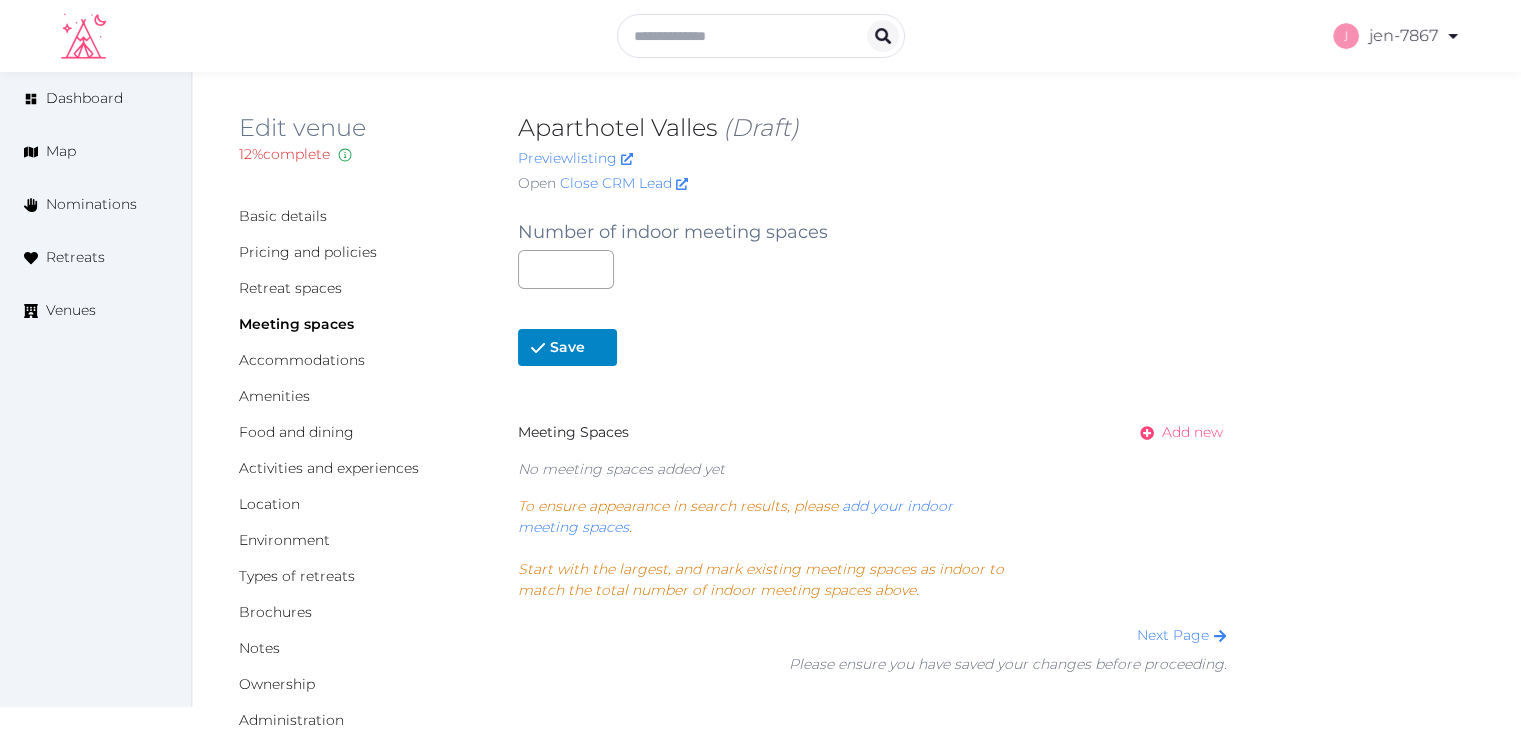 click on "Add new" at bounding box center [1192, 432] 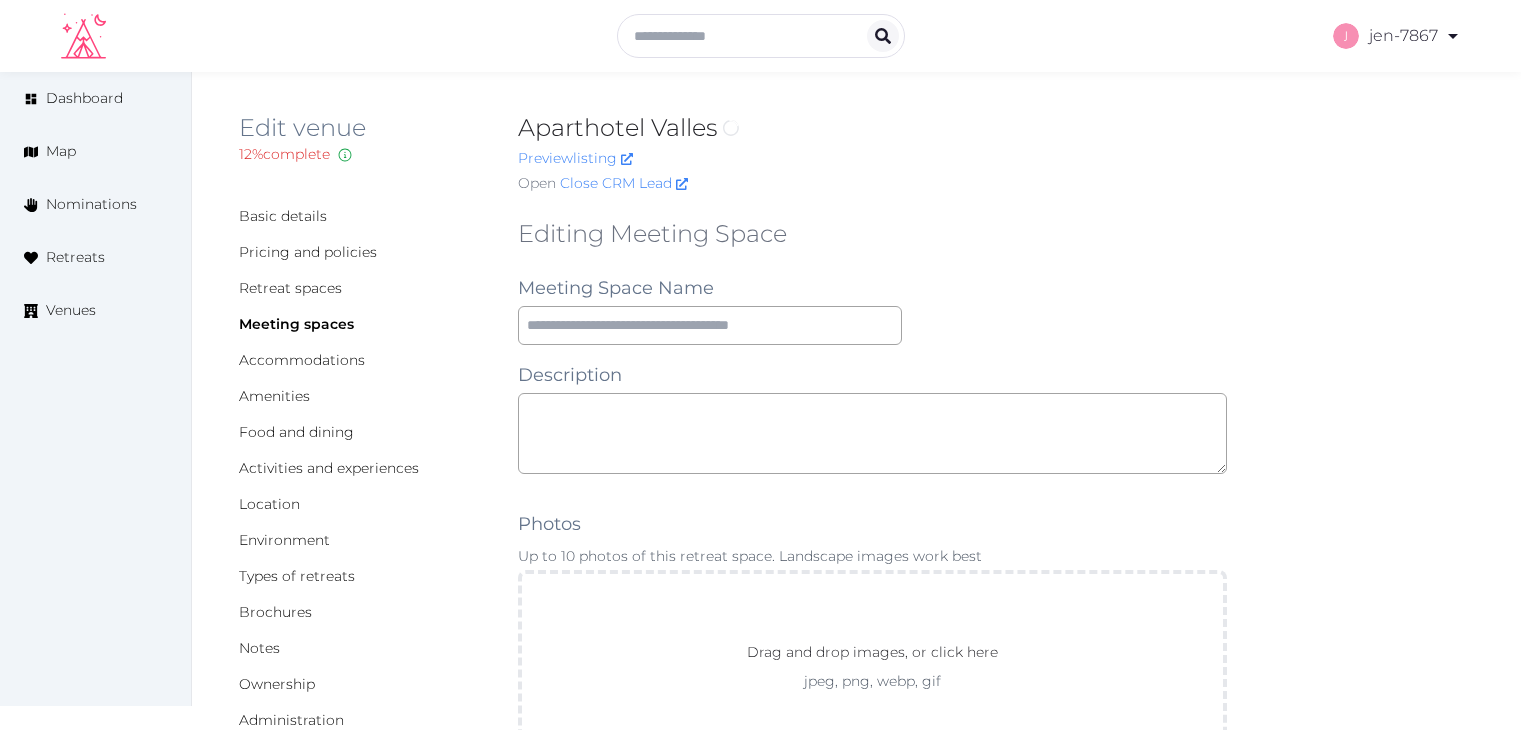 scroll, scrollTop: 0, scrollLeft: 0, axis: both 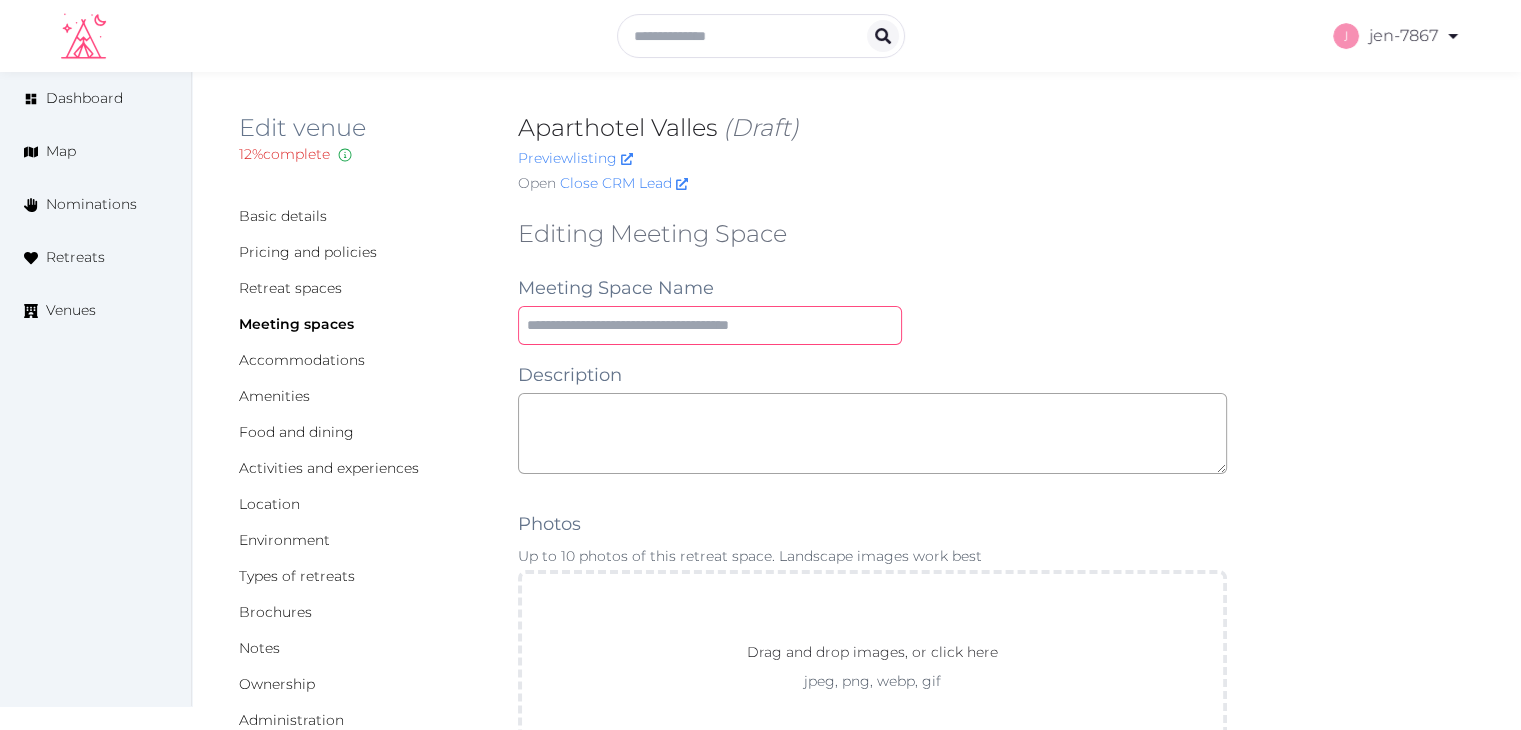 click at bounding box center [710, 325] 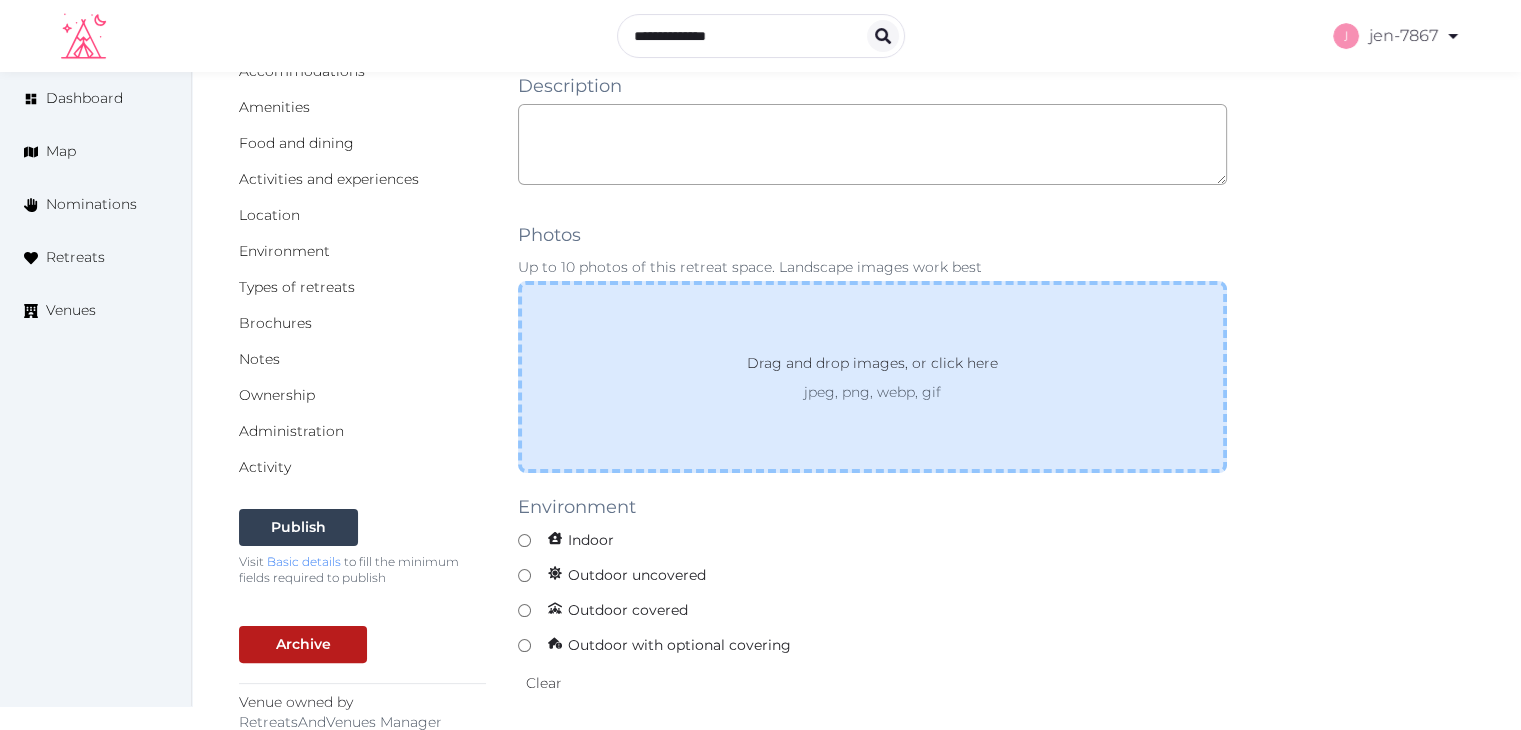 scroll, scrollTop: 500, scrollLeft: 0, axis: vertical 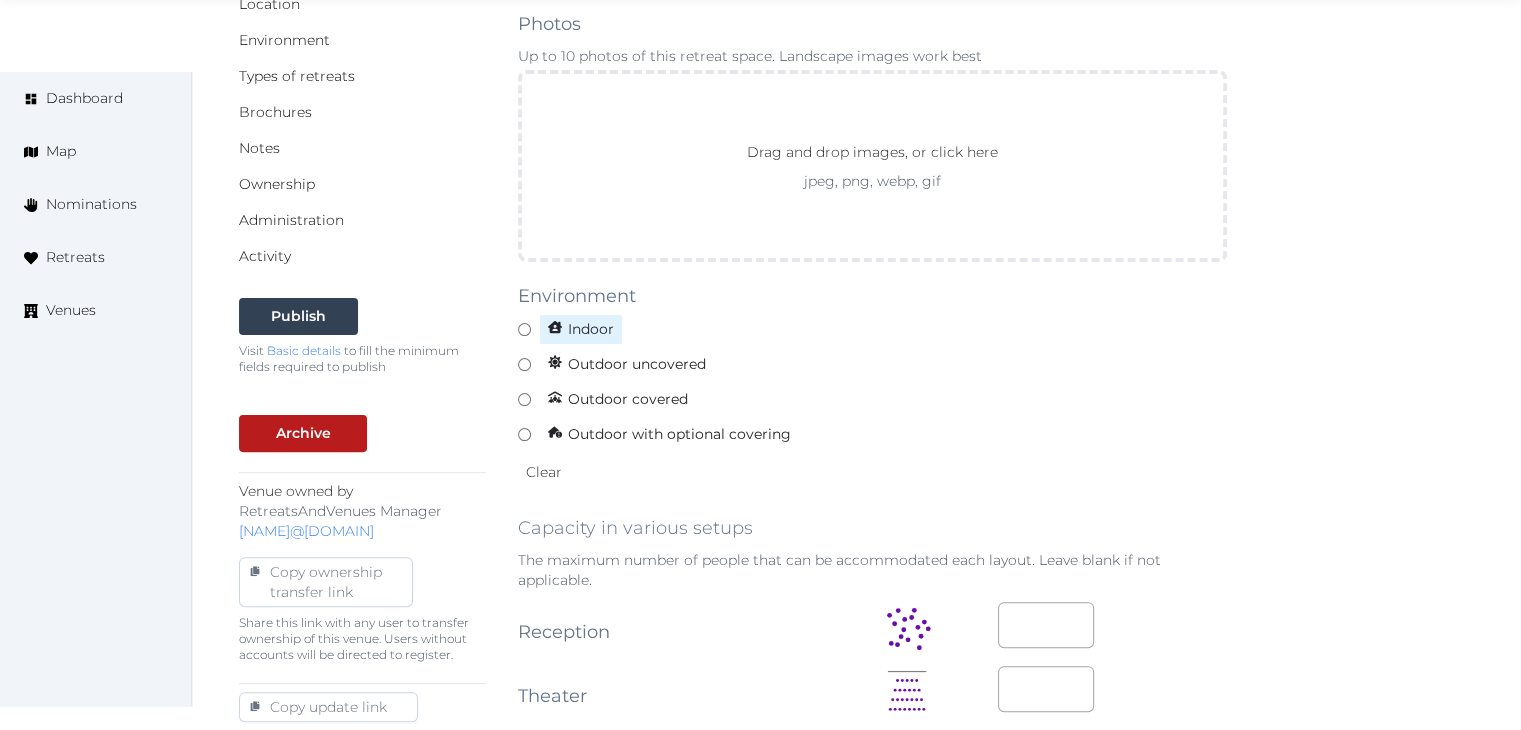 click on "Indoor" at bounding box center (581, 329) 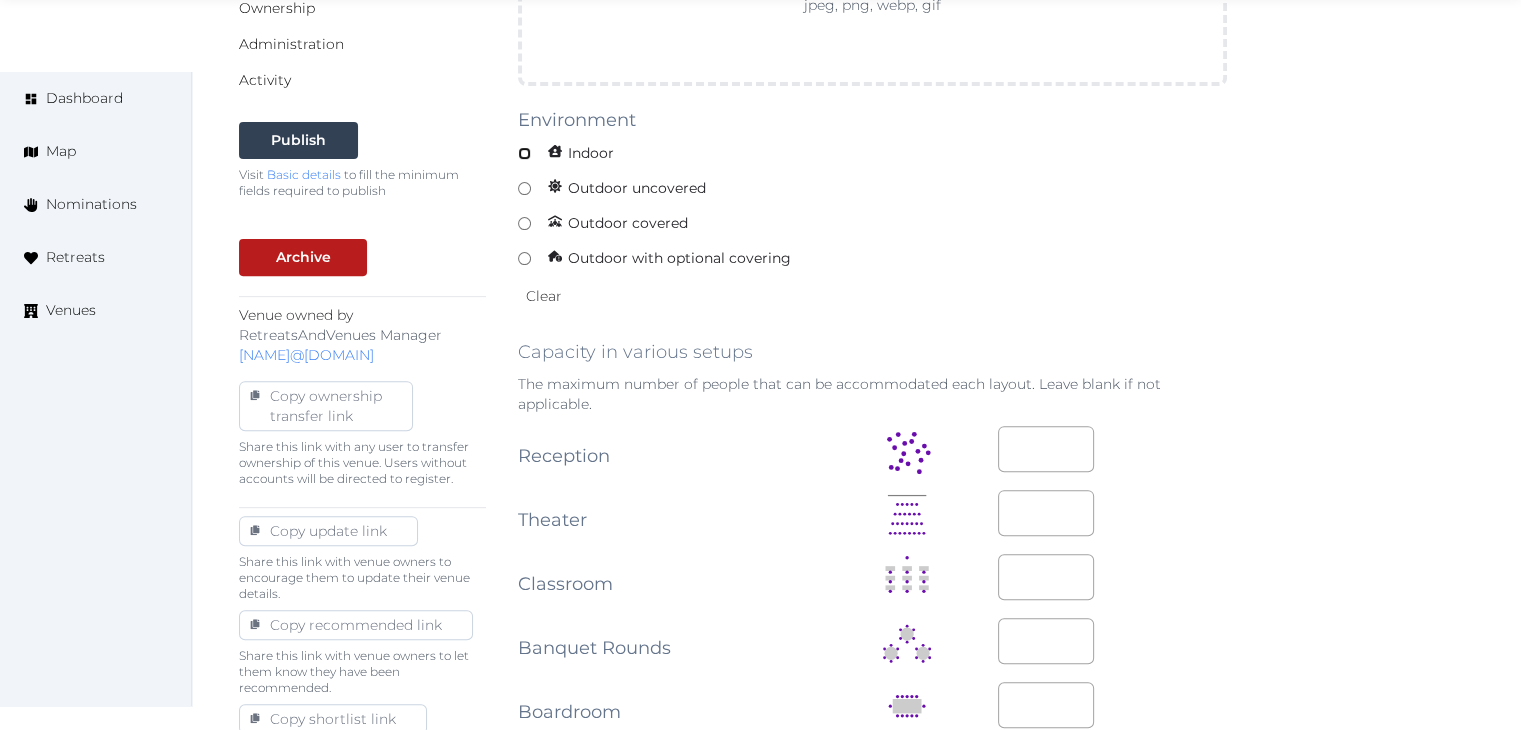 scroll, scrollTop: 900, scrollLeft: 0, axis: vertical 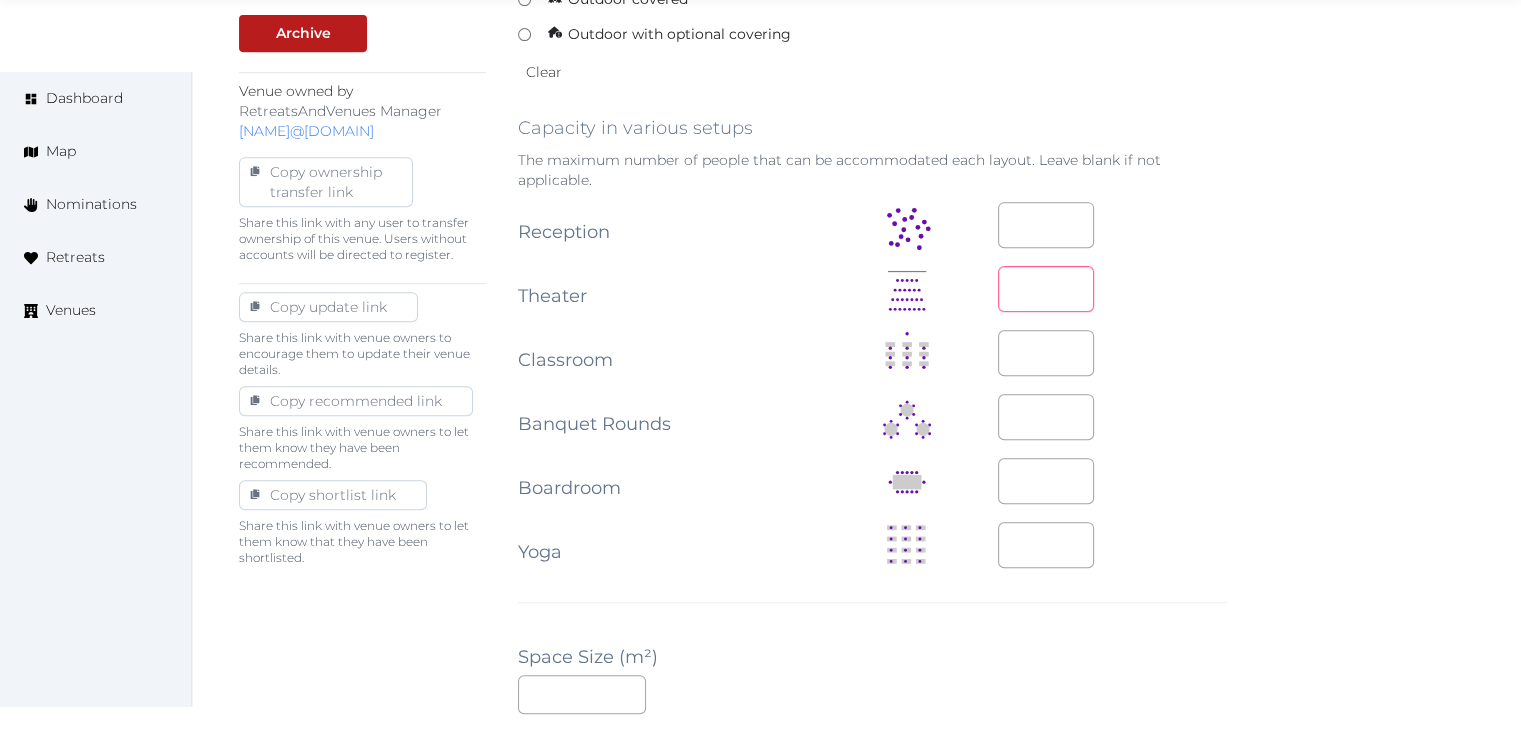 click at bounding box center (1046, 289) 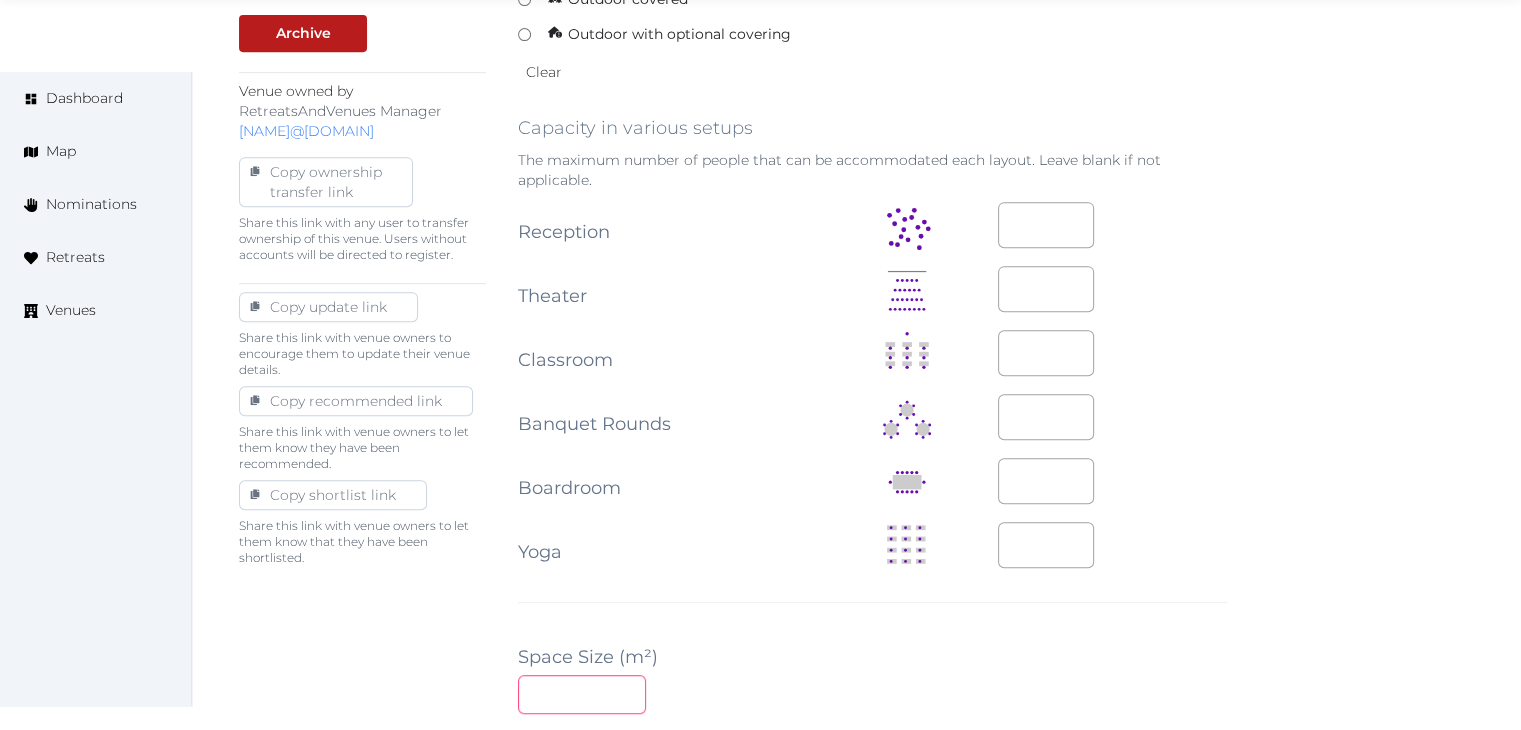 click at bounding box center (582, 694) 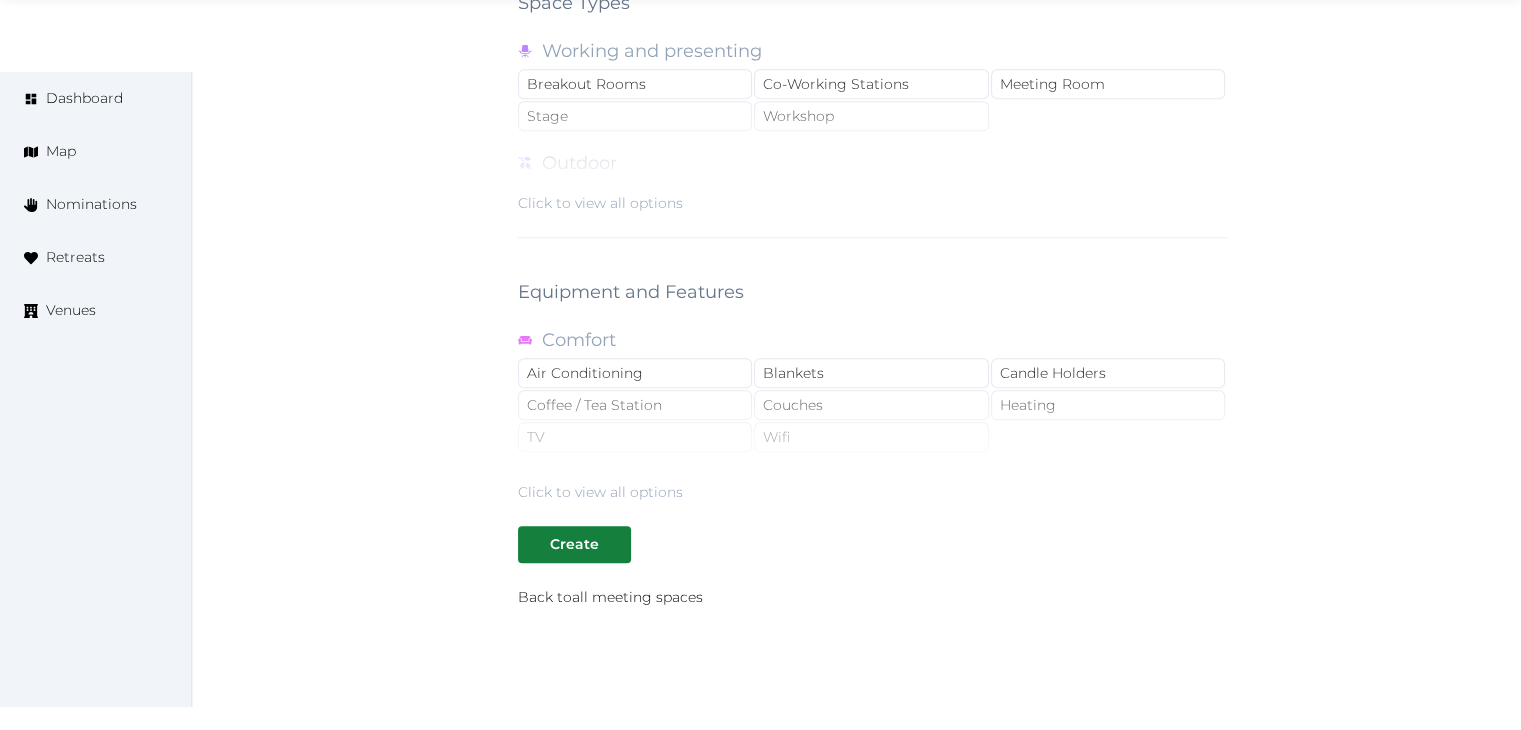 scroll, scrollTop: 1700, scrollLeft: 0, axis: vertical 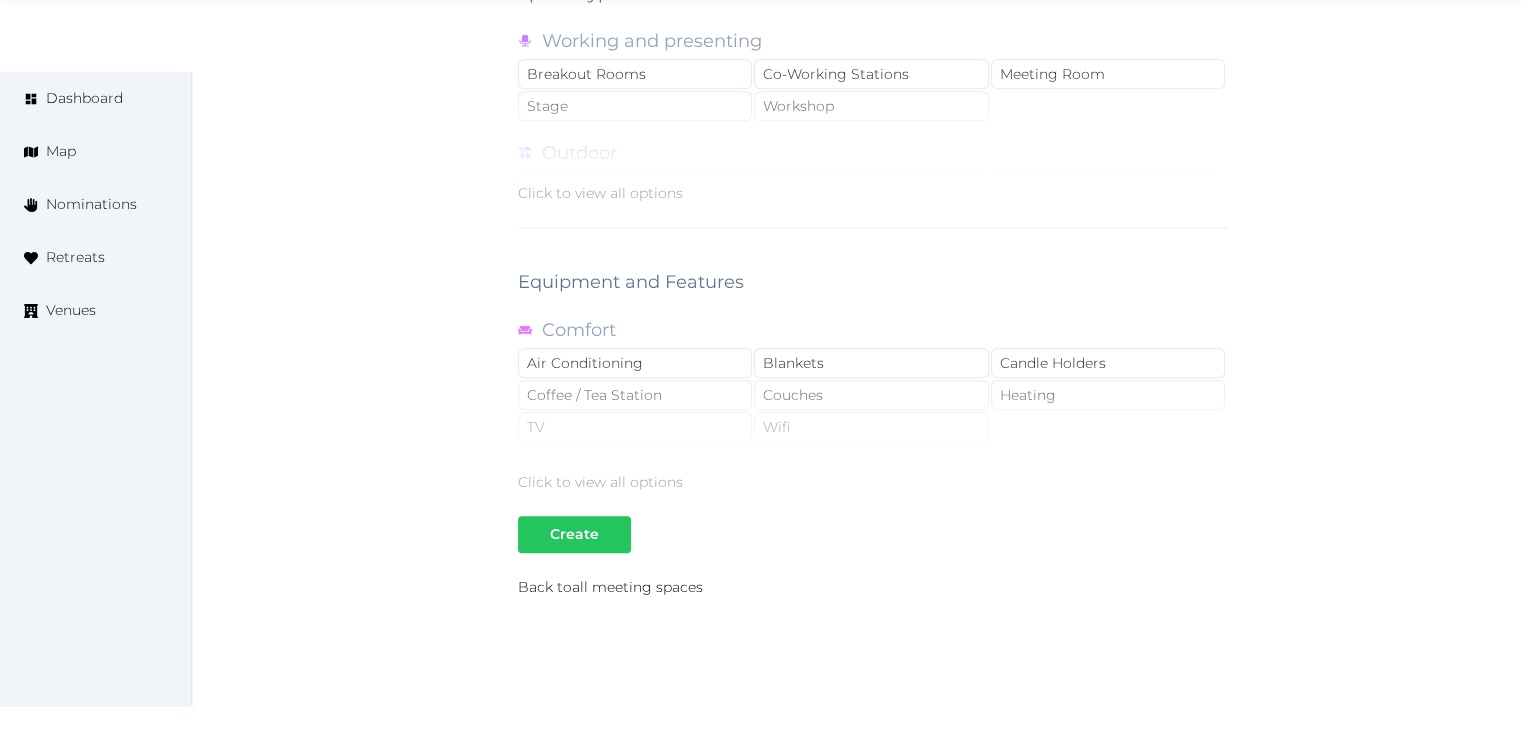 type on "**" 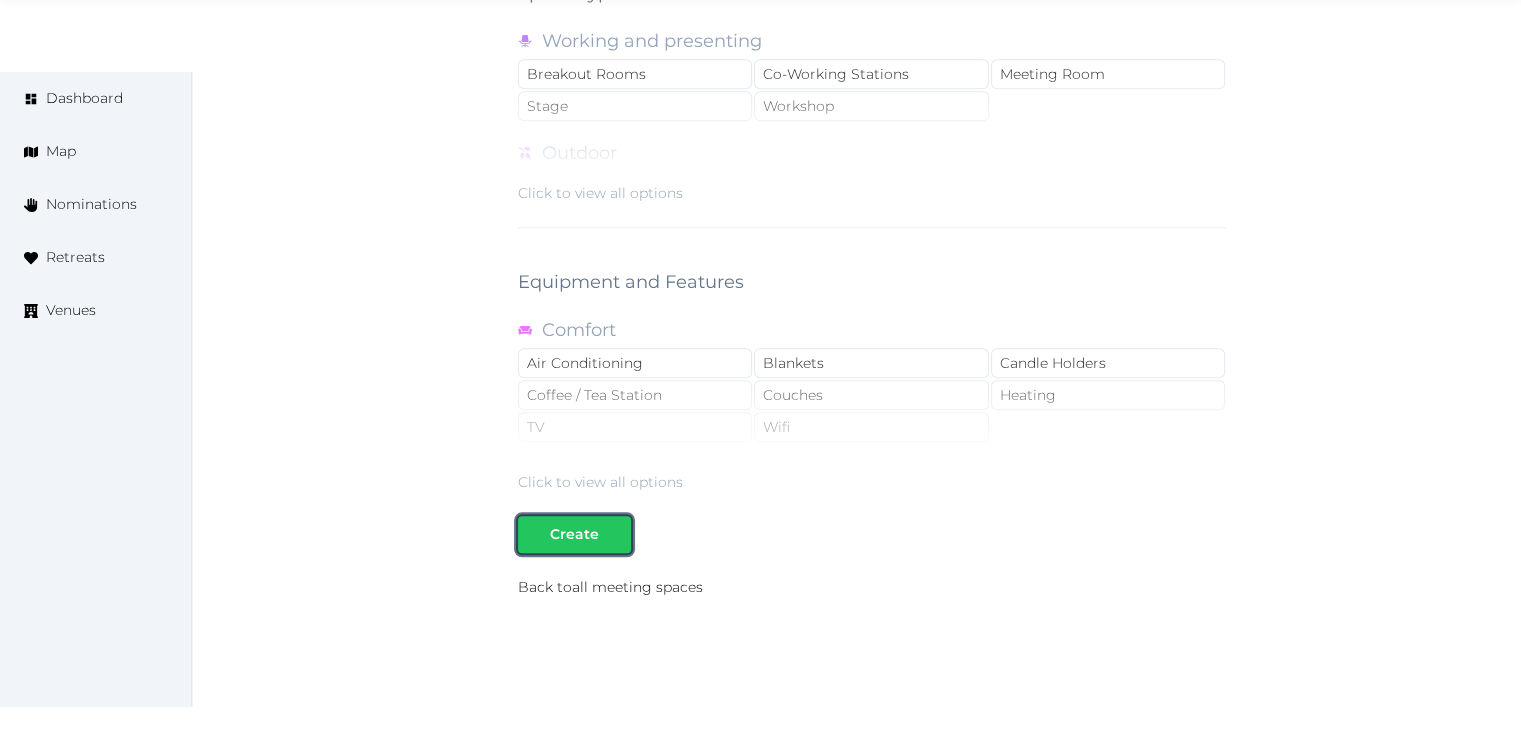 click on "Create" at bounding box center (574, 534) 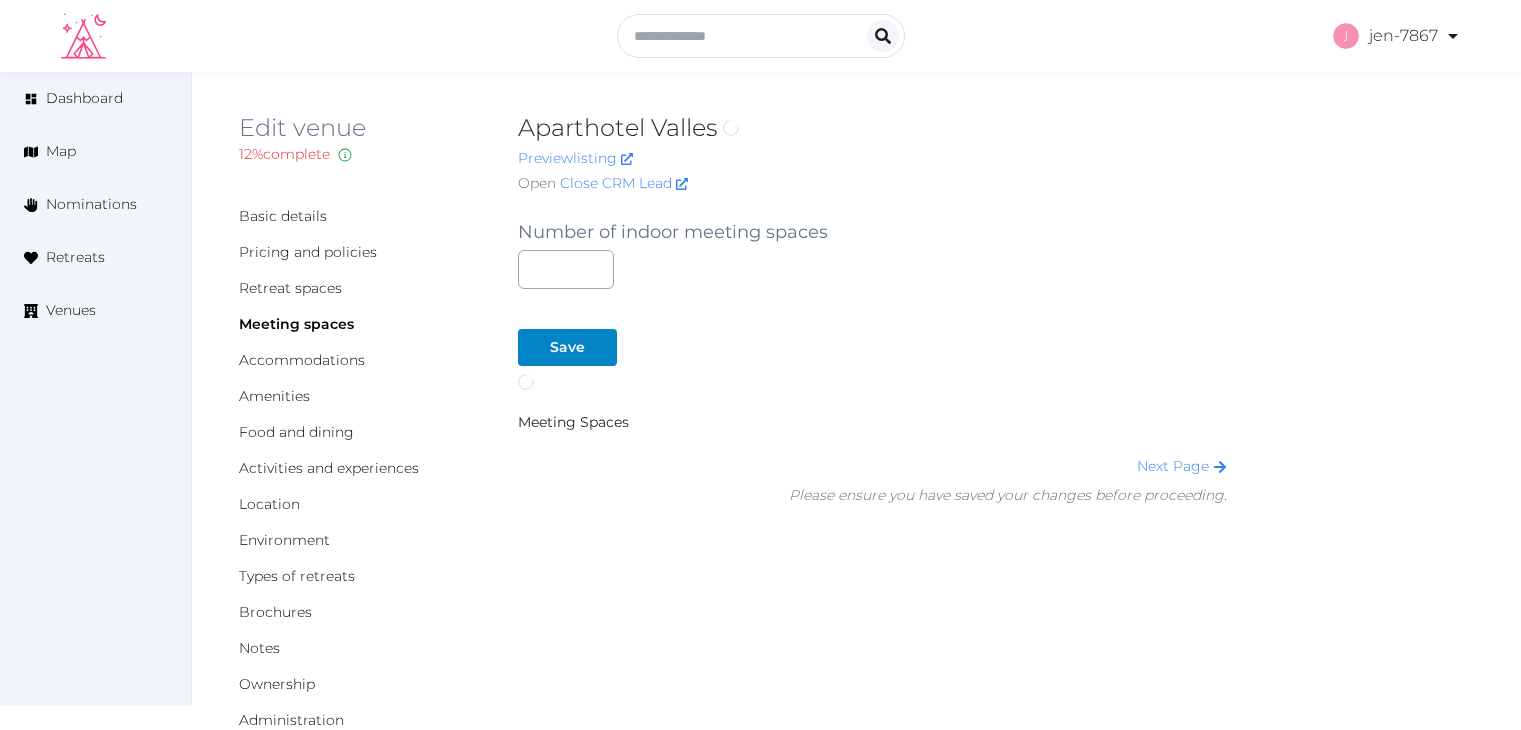 scroll, scrollTop: 0, scrollLeft: 0, axis: both 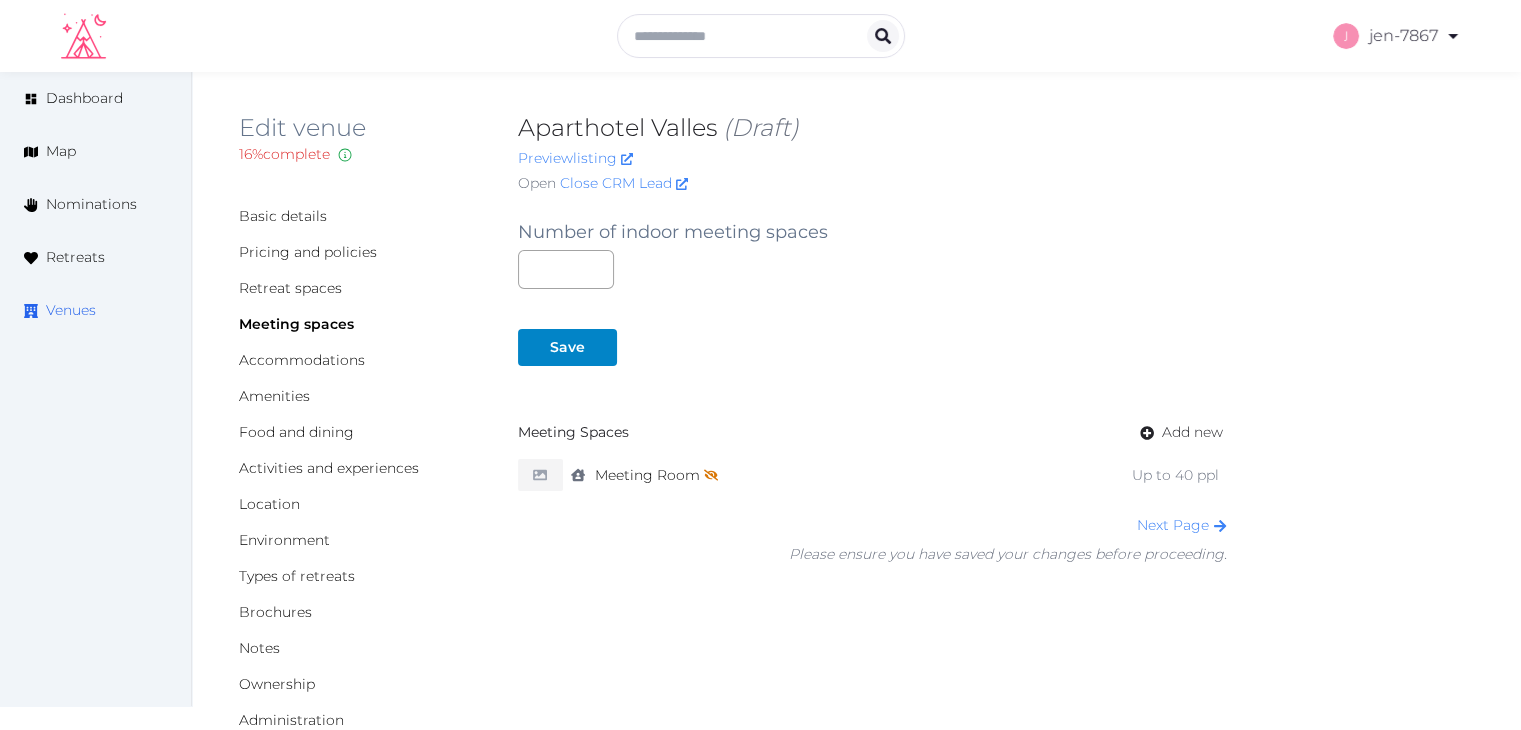 click on "Venues" at bounding box center [71, 310] 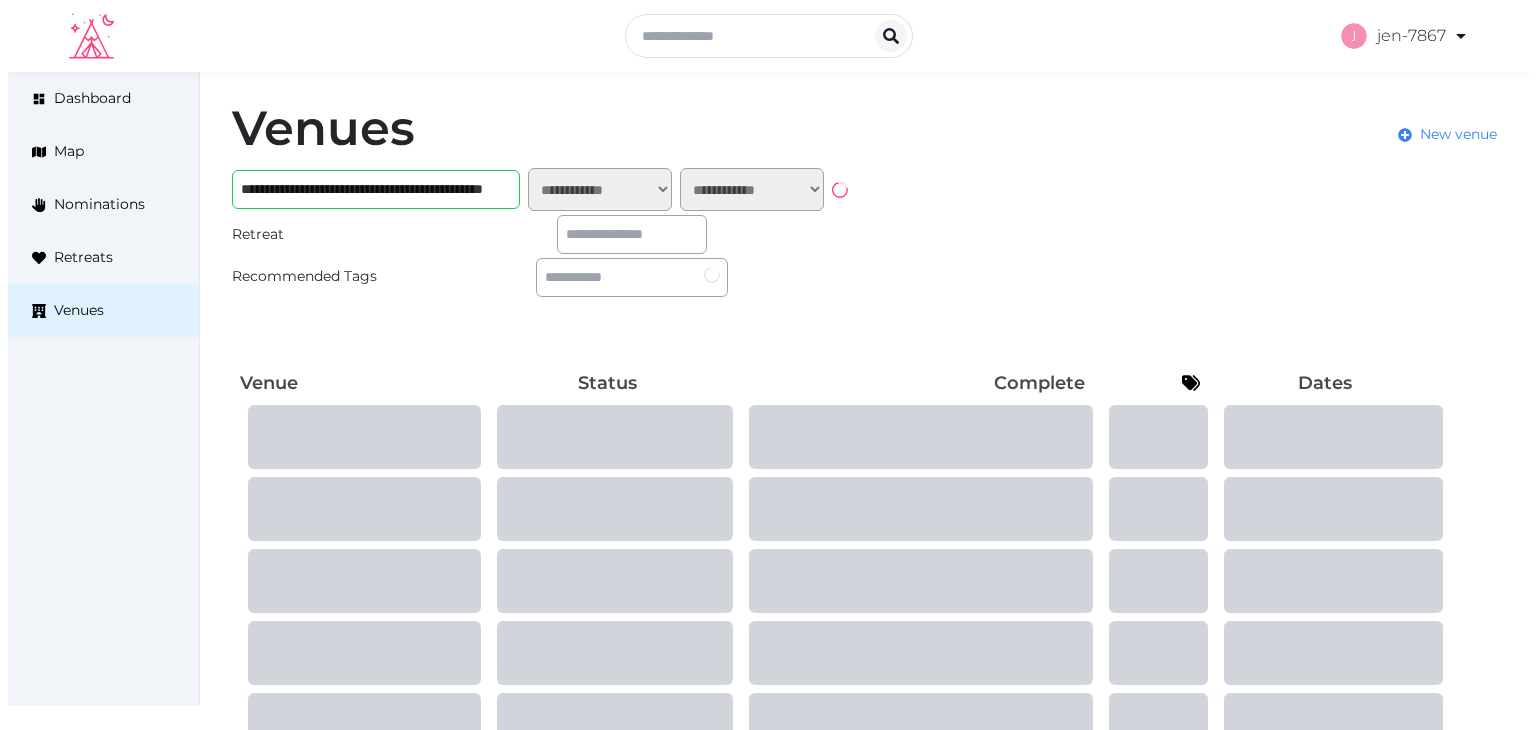scroll, scrollTop: 0, scrollLeft: 0, axis: both 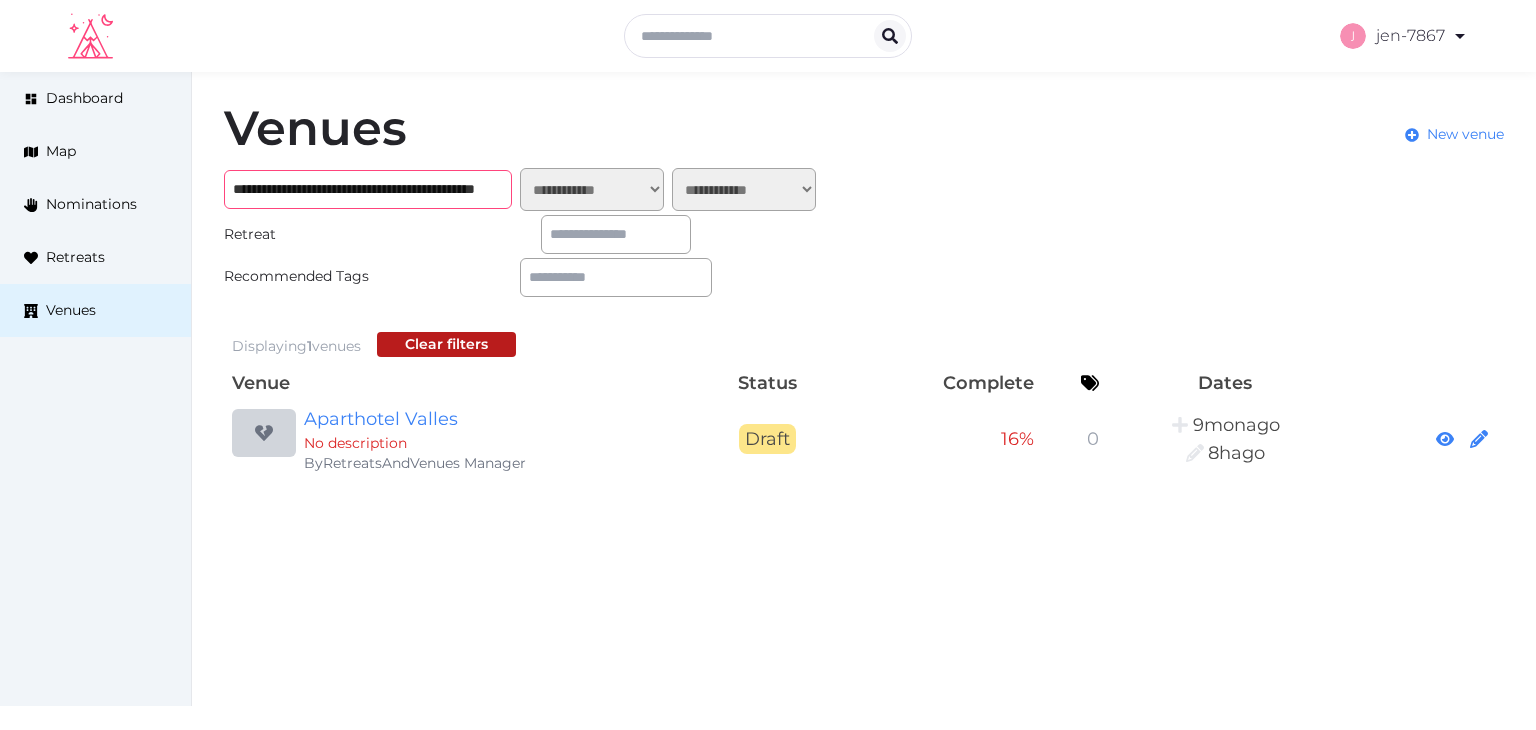click on "**********" at bounding box center (368, 189) 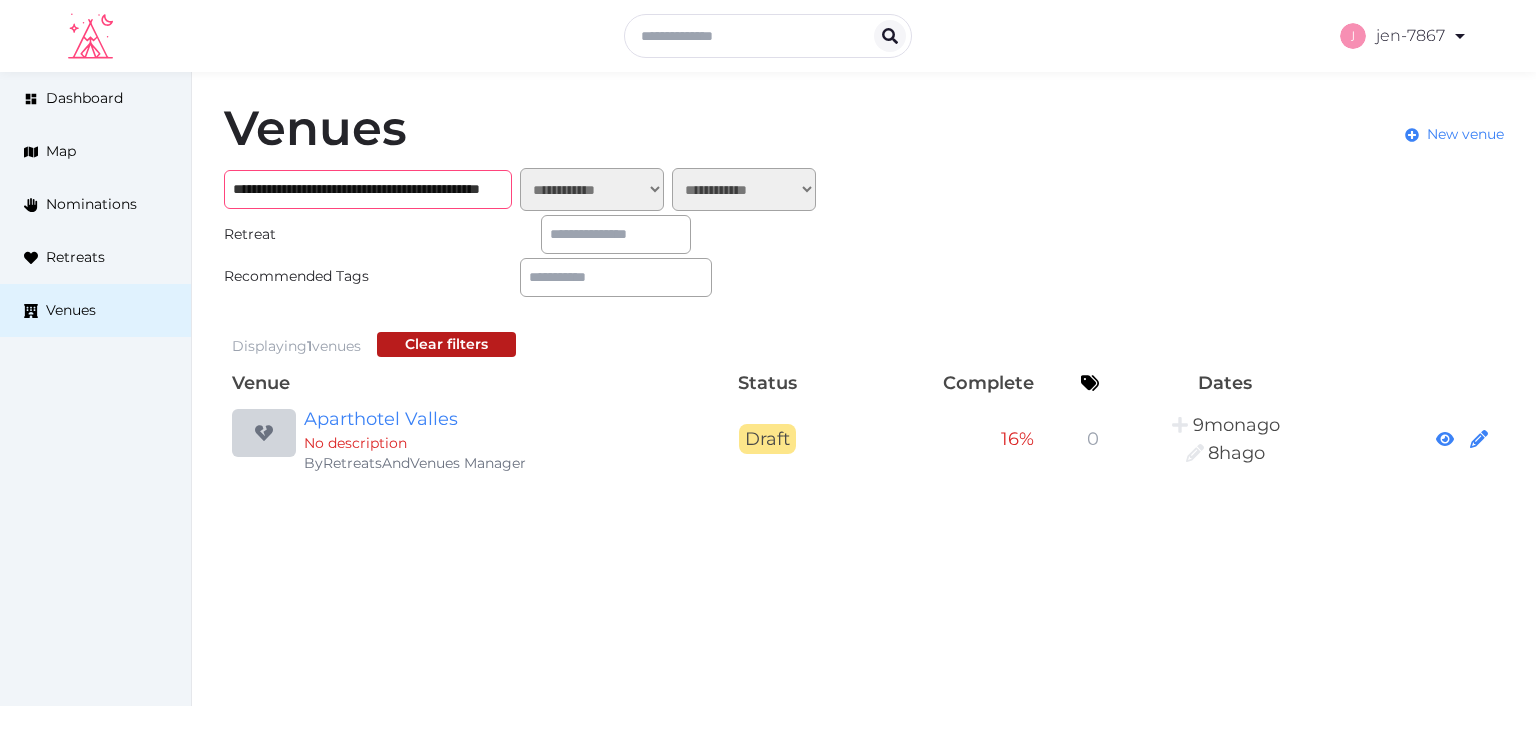 scroll, scrollTop: 0, scrollLeft: 180, axis: horizontal 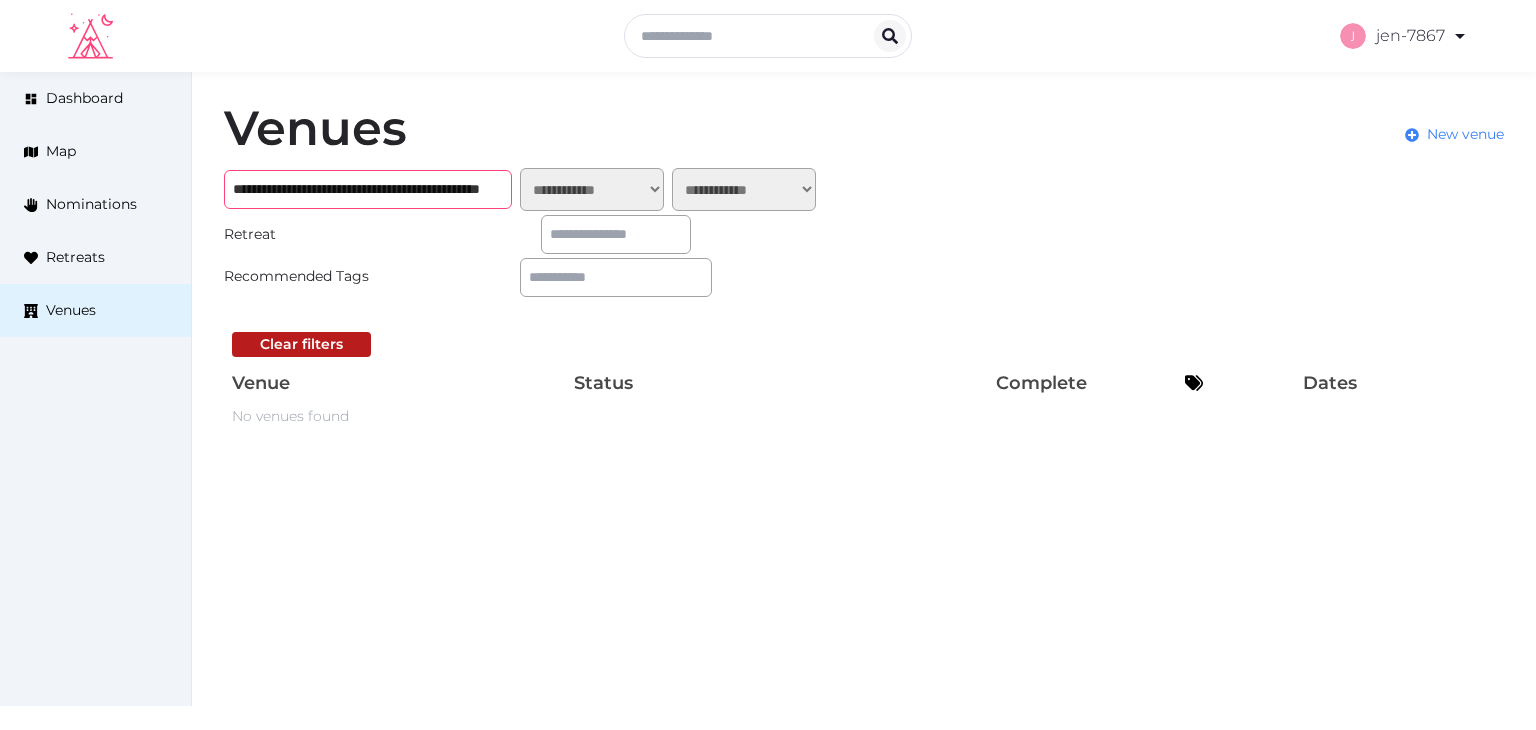 click on "**********" at bounding box center (368, 189) 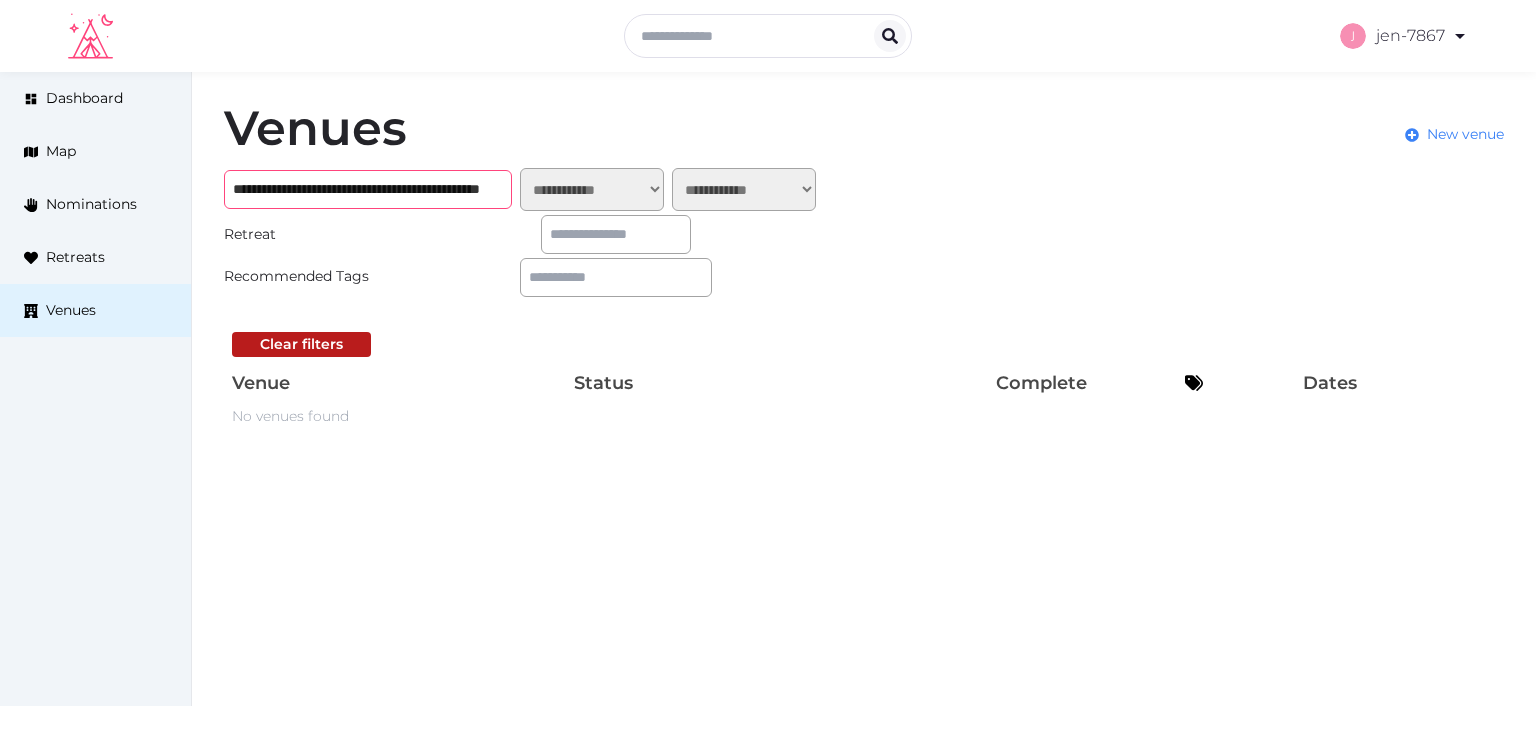 scroll, scrollTop: 0, scrollLeft: 0, axis: both 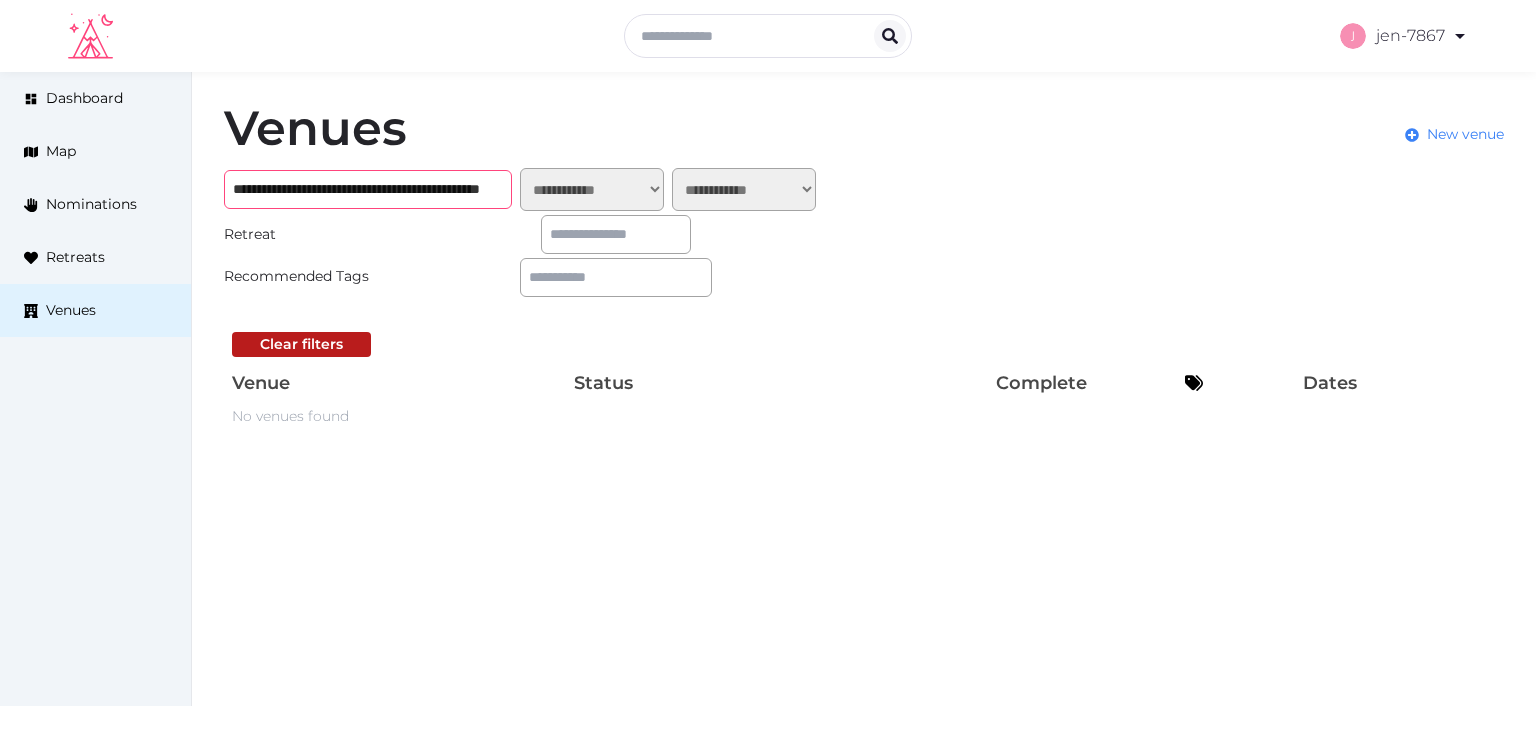 drag, startPoint x: 238, startPoint y: 189, endPoint x: 251, endPoint y: 200, distance: 17.029387 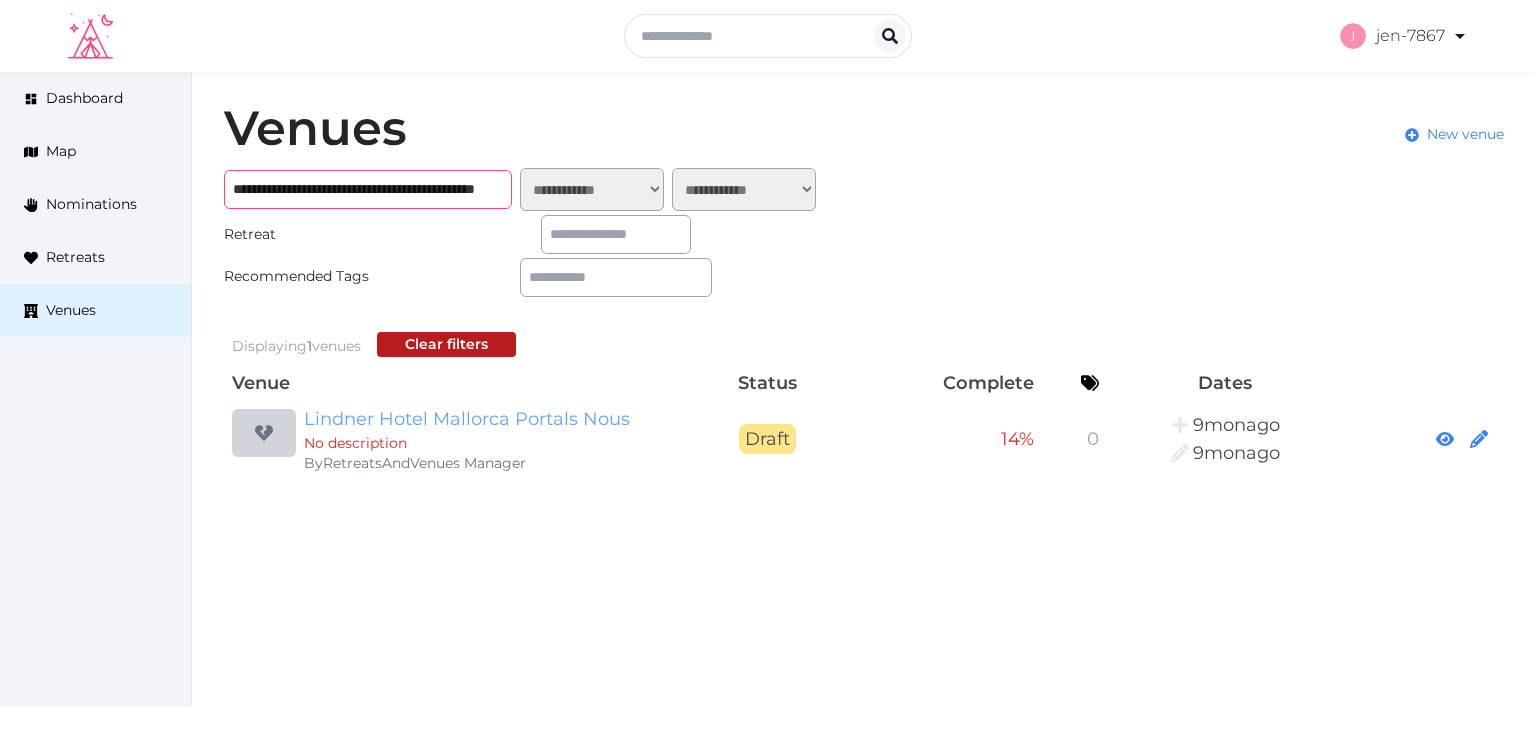 type on "**********" 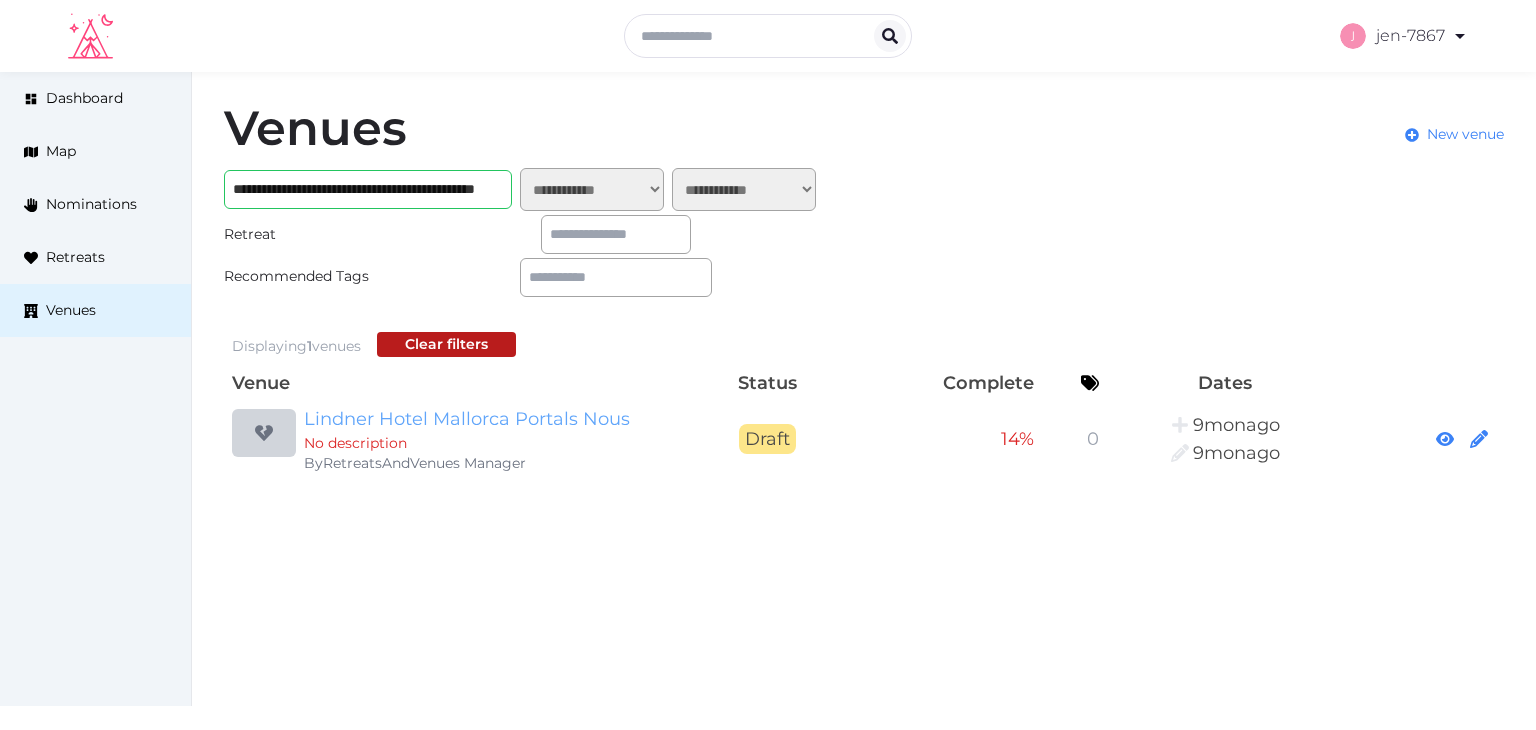 click on "Lindner Hotel Mallorca Portals Nous" at bounding box center [496, 419] 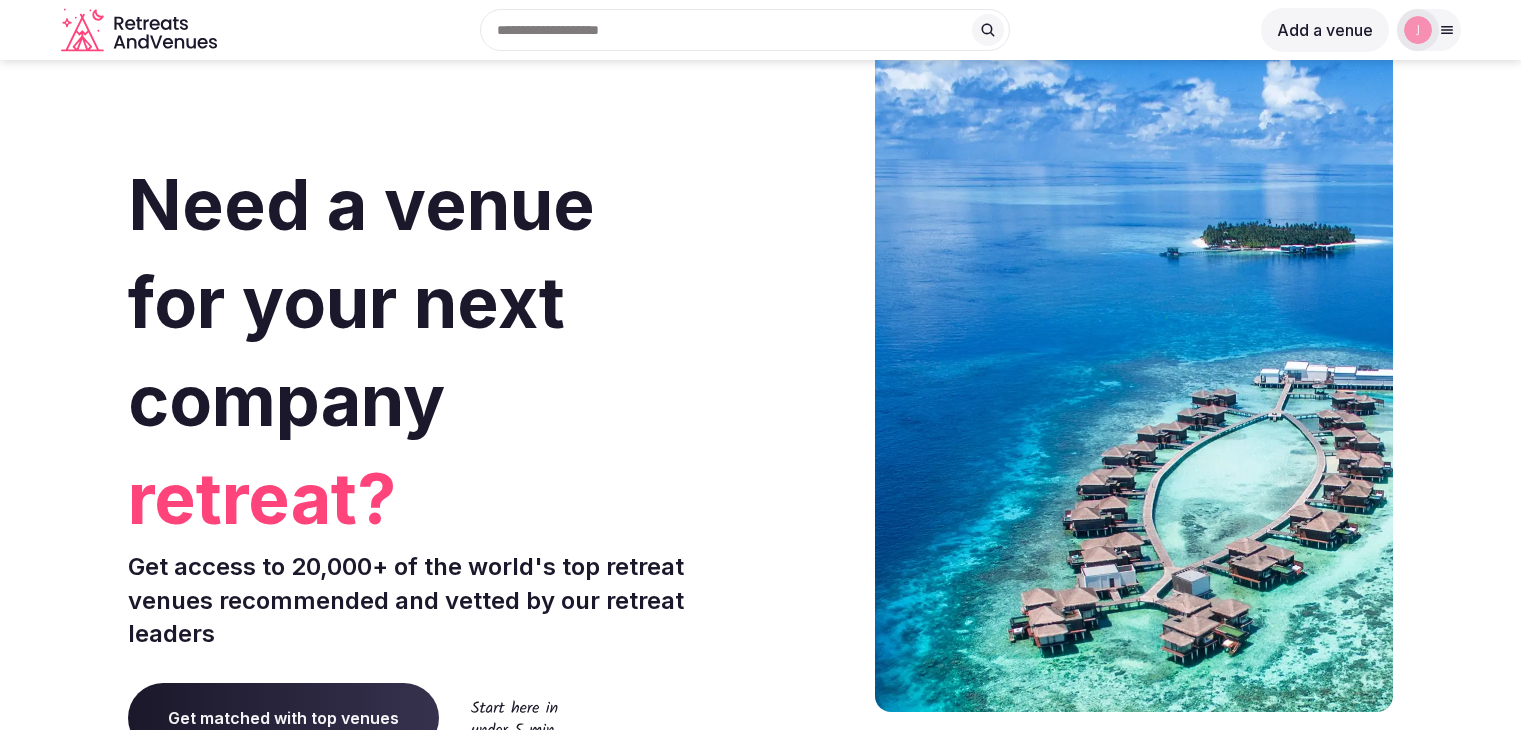 scroll, scrollTop: 0, scrollLeft: 0, axis: both 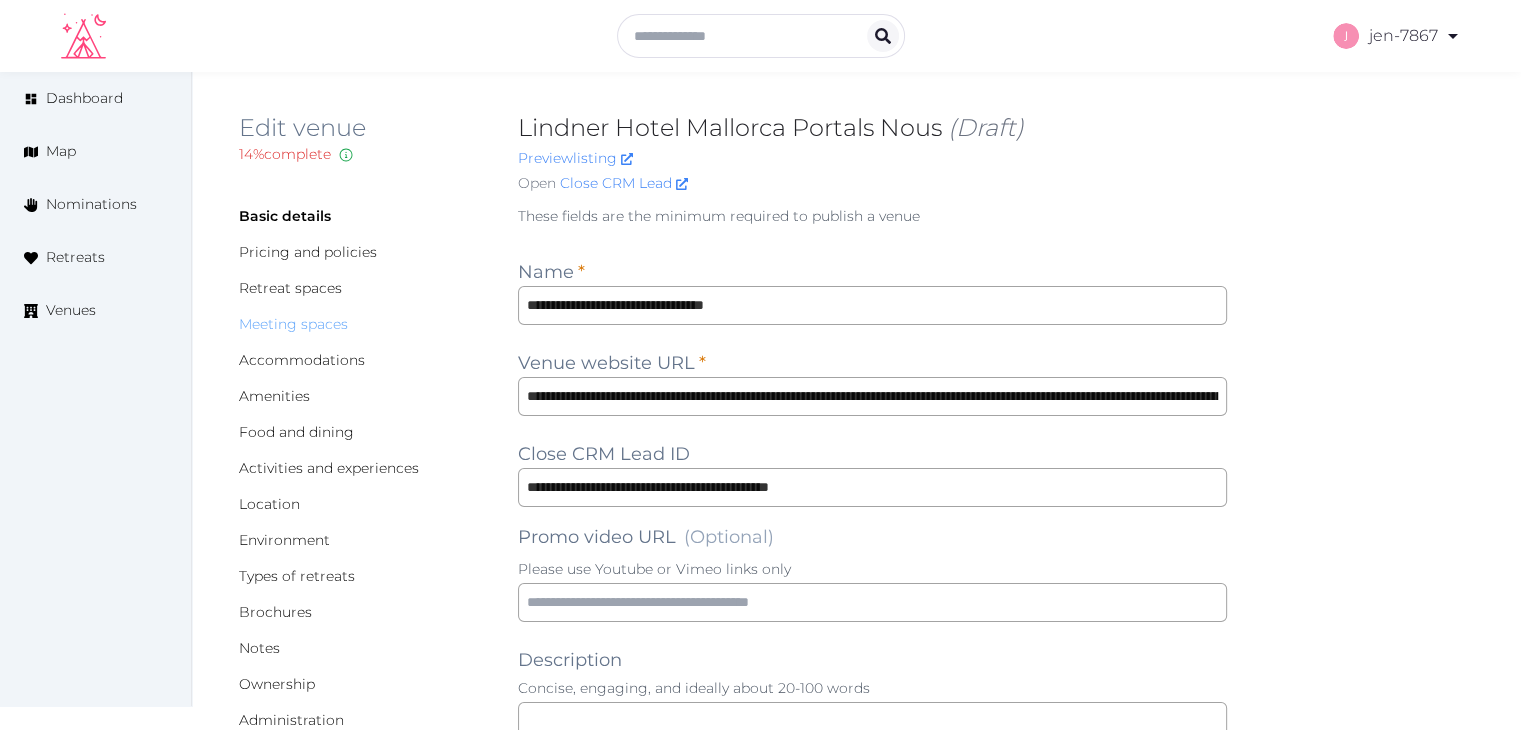click on "Meeting spaces" at bounding box center [293, 324] 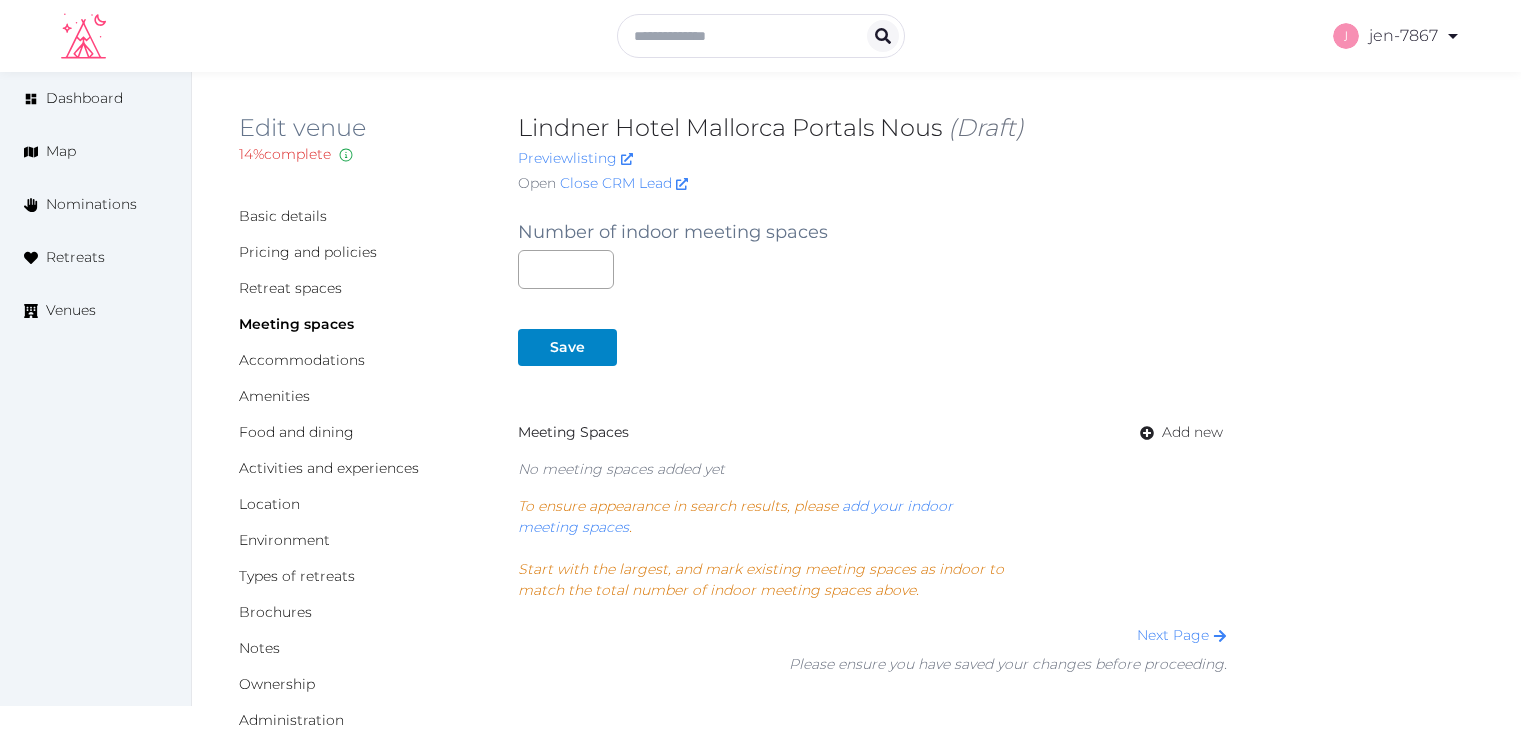 scroll, scrollTop: 0, scrollLeft: 0, axis: both 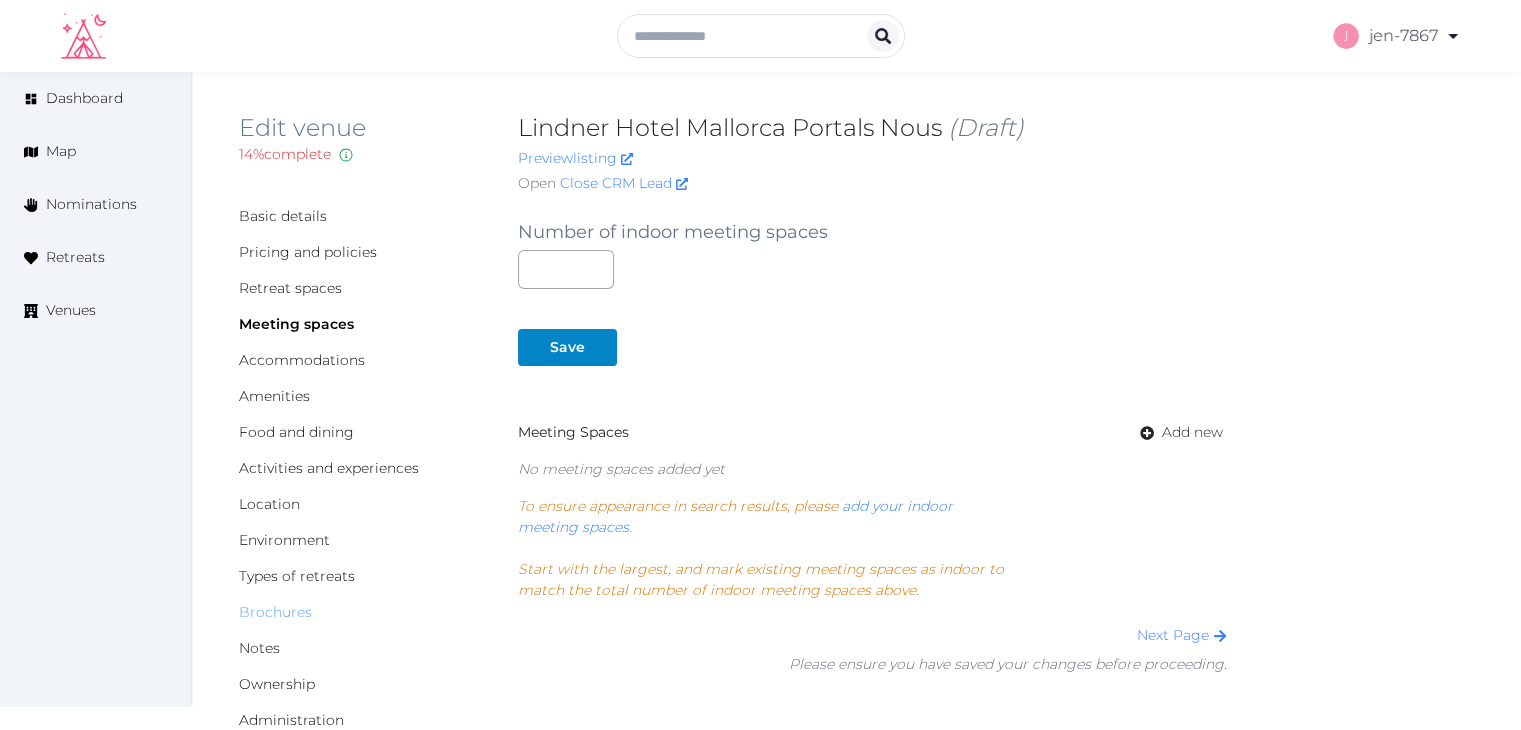 click on "Brochures" at bounding box center [275, 612] 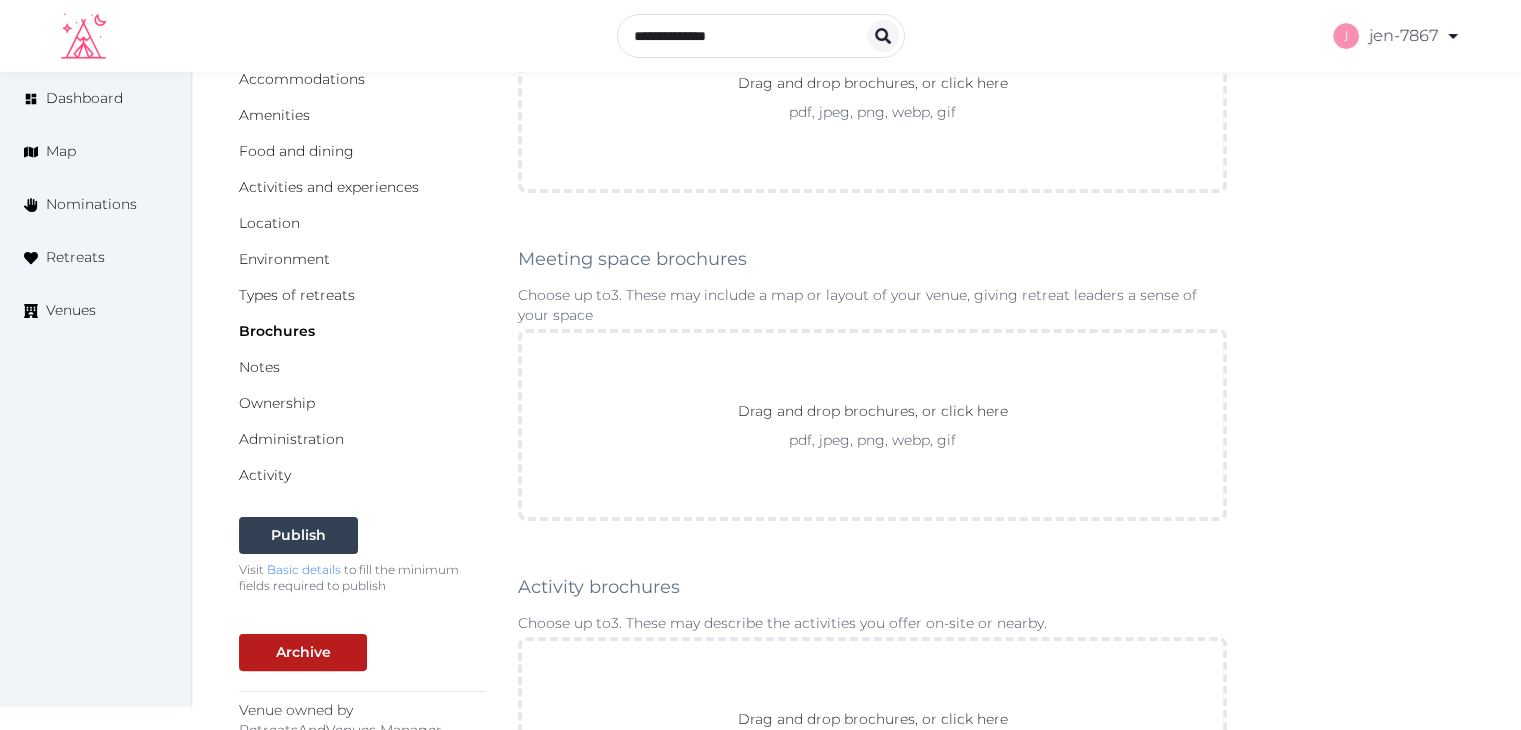 scroll, scrollTop: 300, scrollLeft: 0, axis: vertical 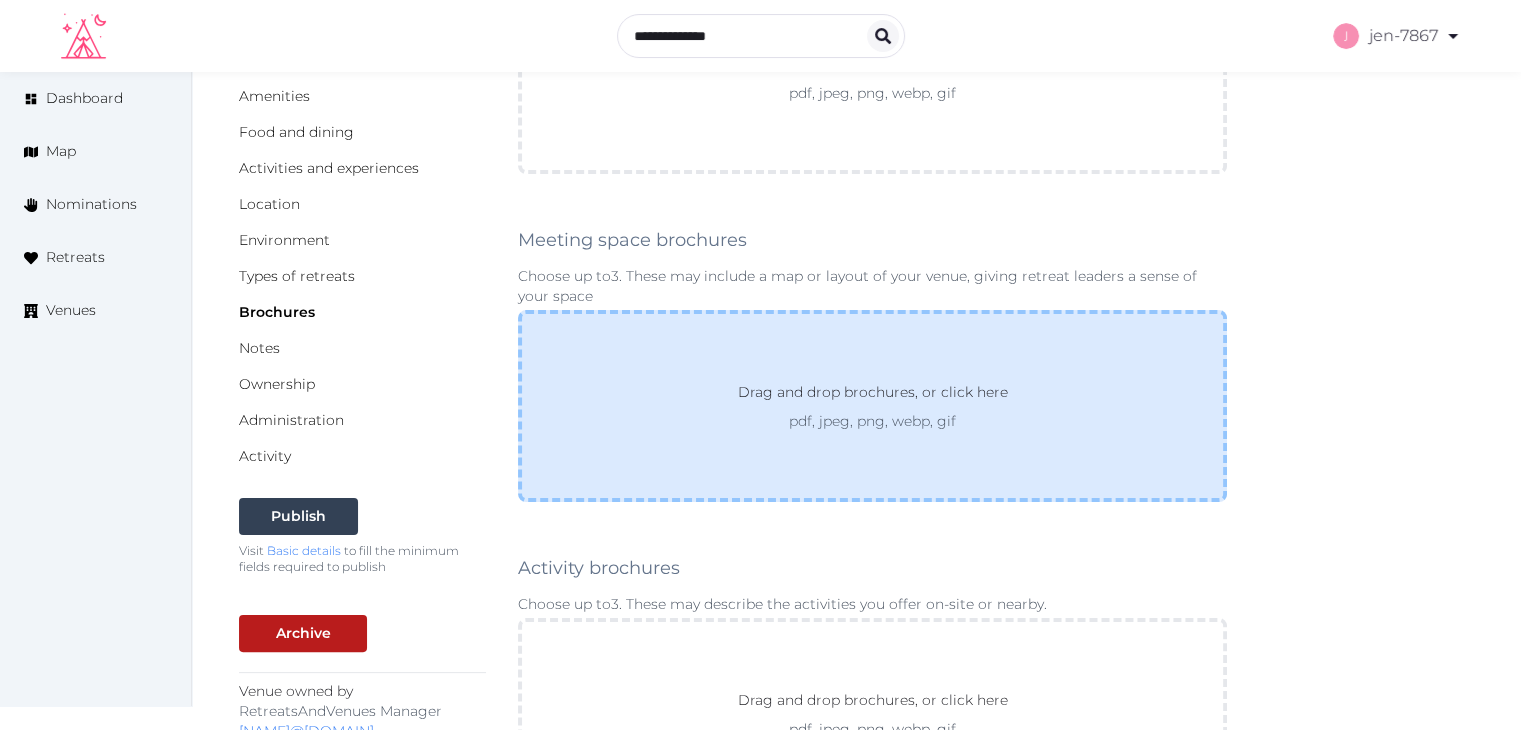 click on "Drag and drop brochures, or click here" at bounding box center (873, 396) 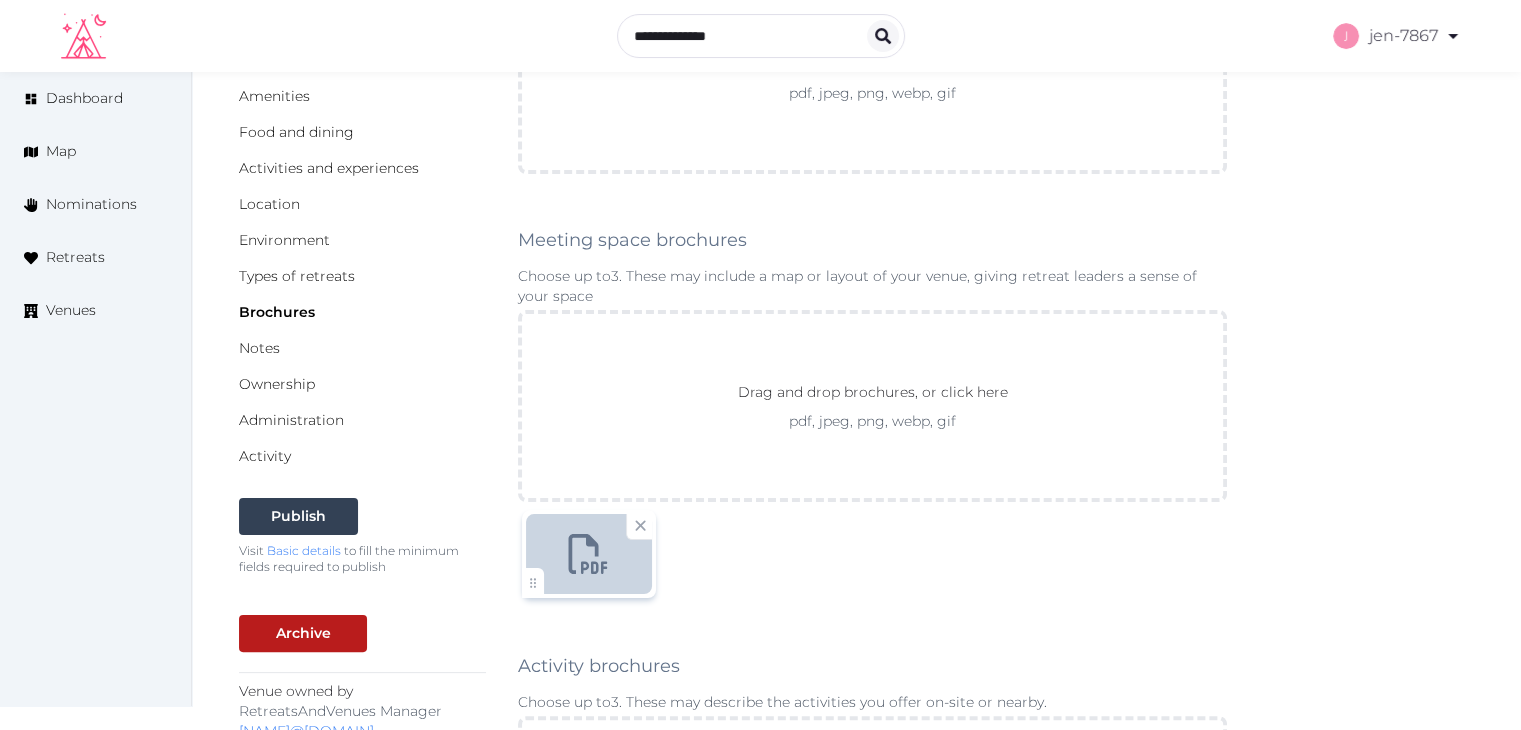 scroll, scrollTop: 1000, scrollLeft: 0, axis: vertical 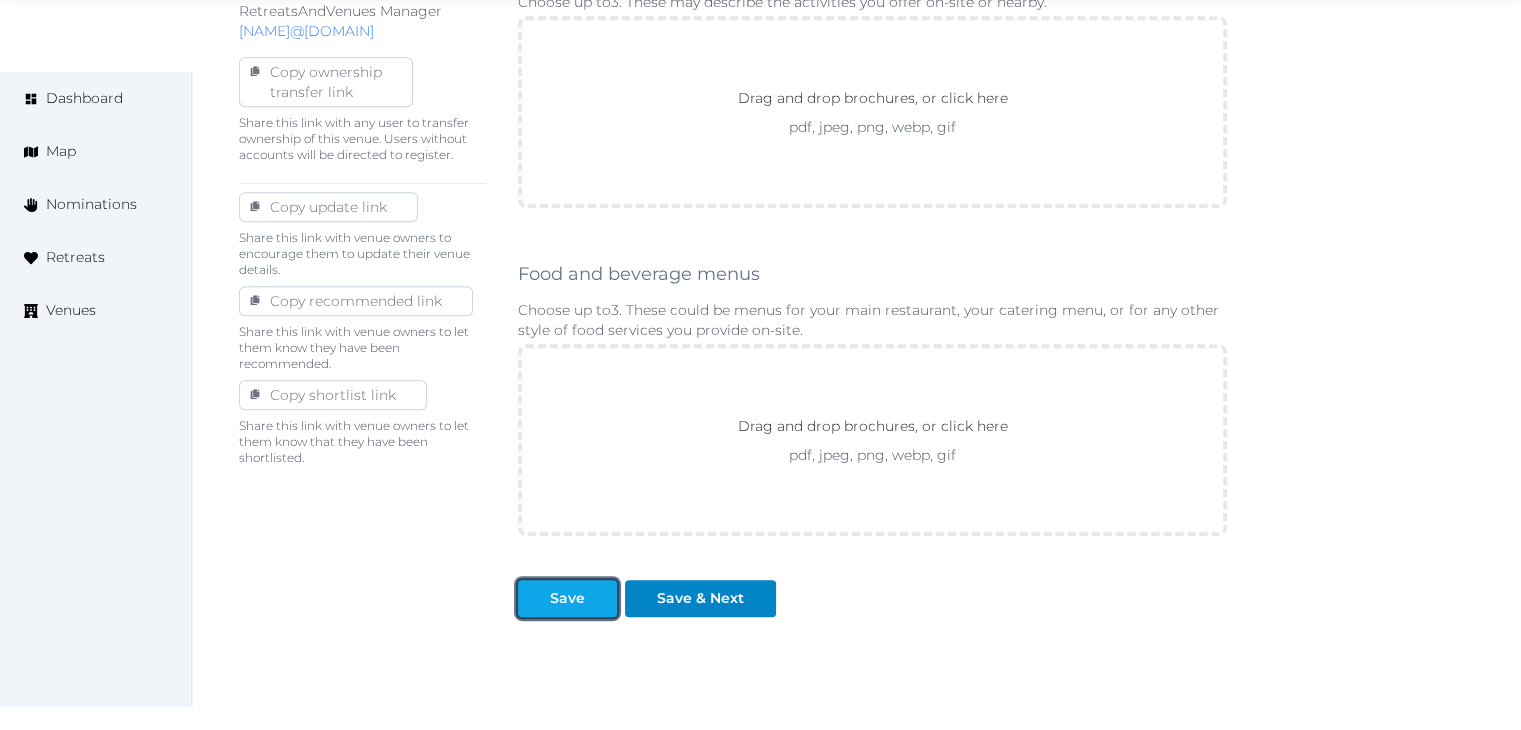 click on "Save" at bounding box center (567, 598) 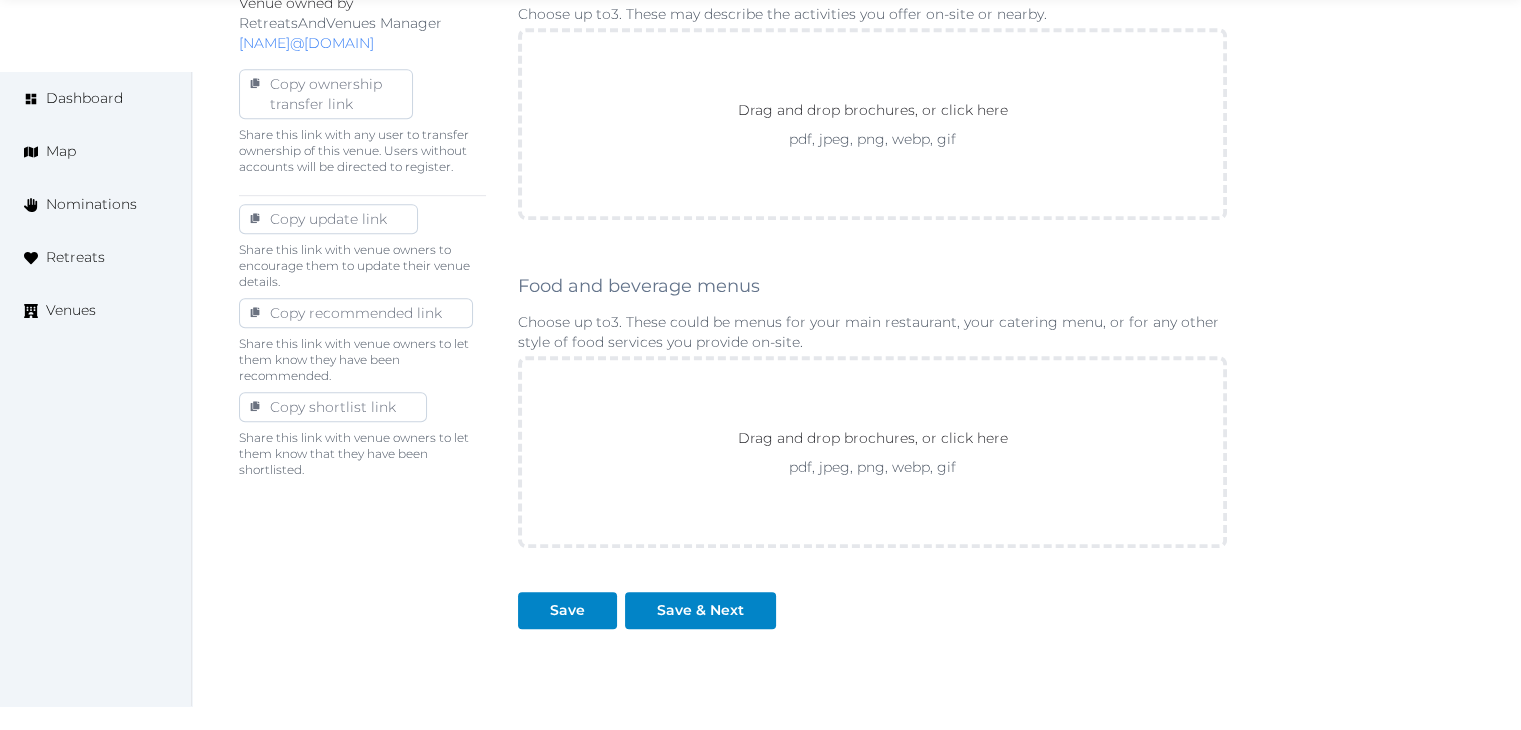 scroll, scrollTop: 1111, scrollLeft: 0, axis: vertical 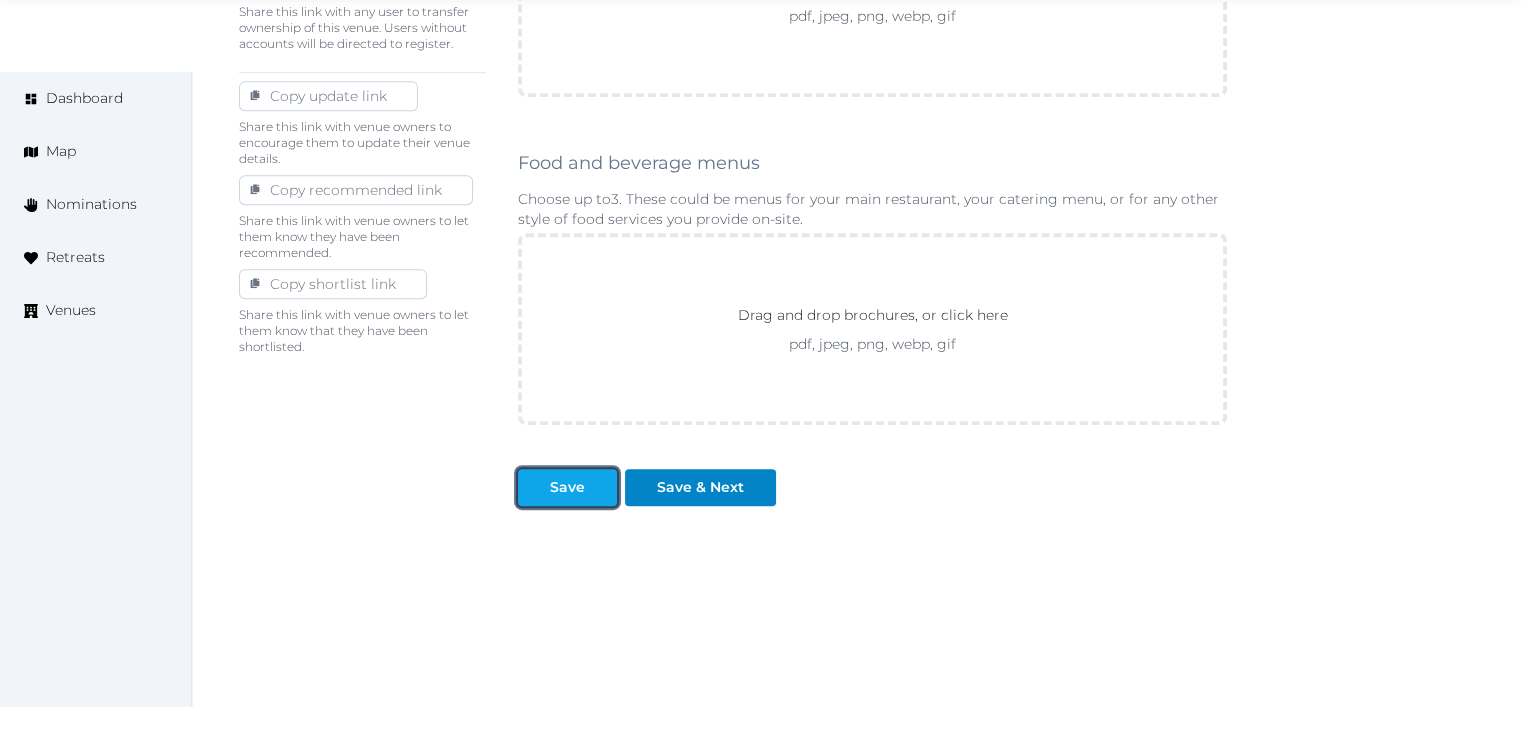 click on "Save" at bounding box center (567, 487) 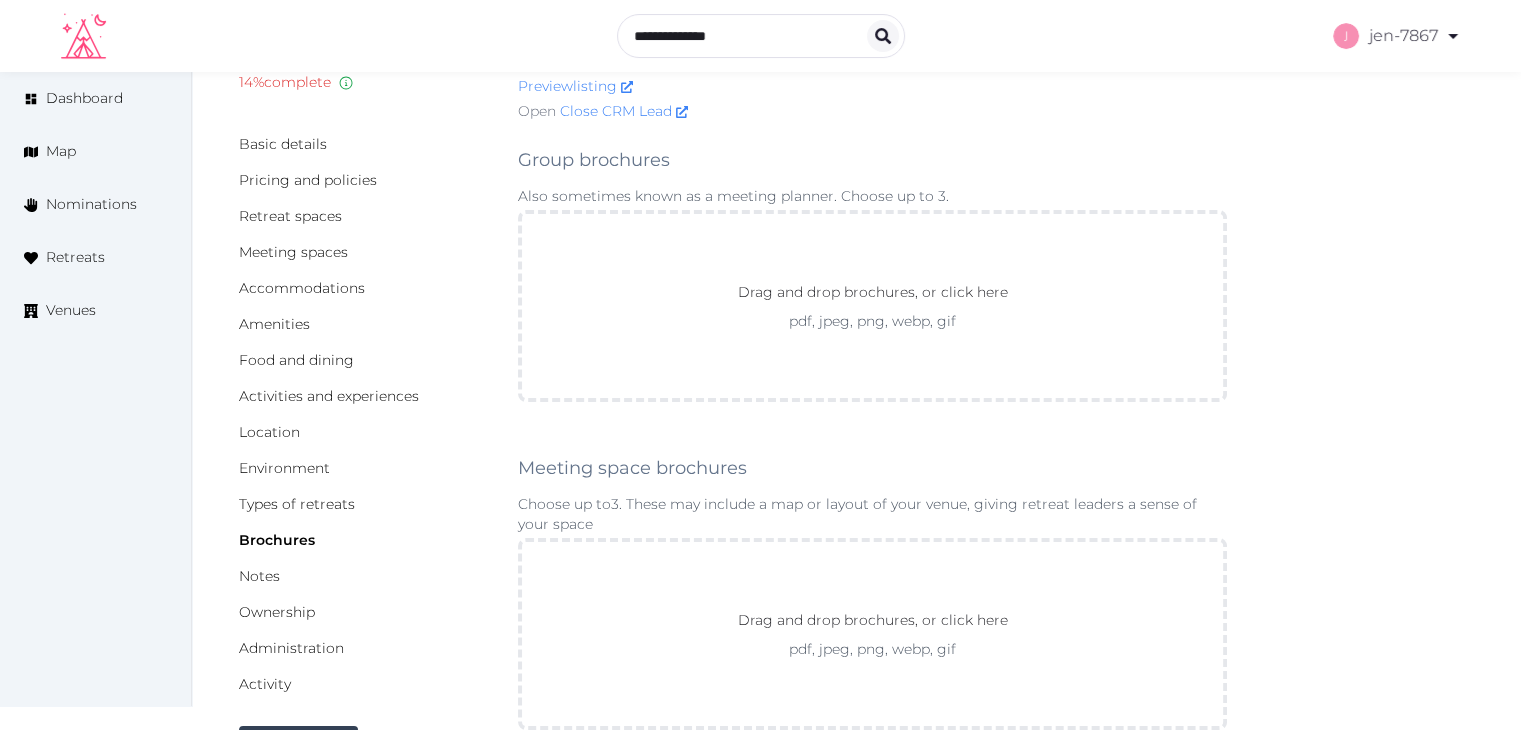 scroll, scrollTop: 0, scrollLeft: 0, axis: both 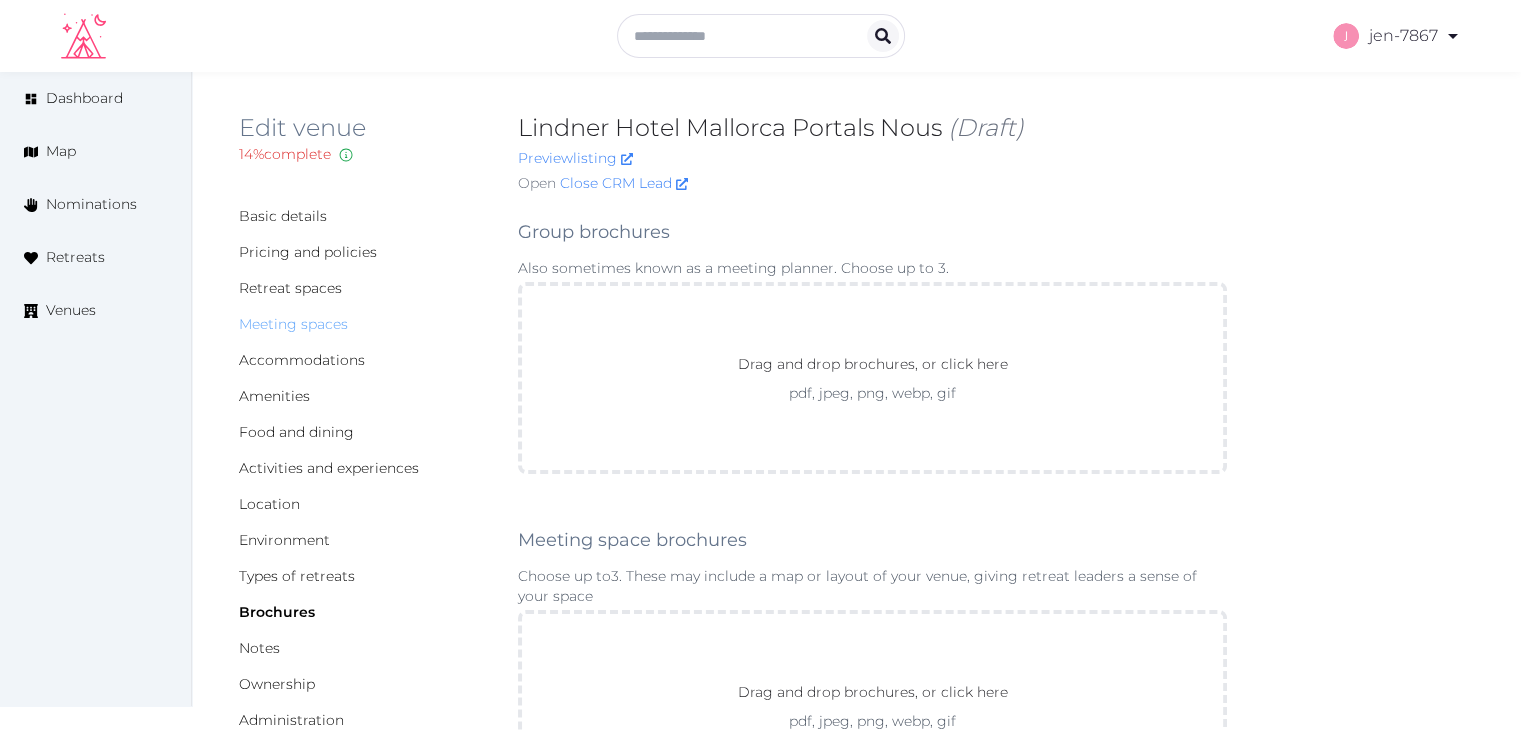 click on "Meeting spaces" at bounding box center [293, 324] 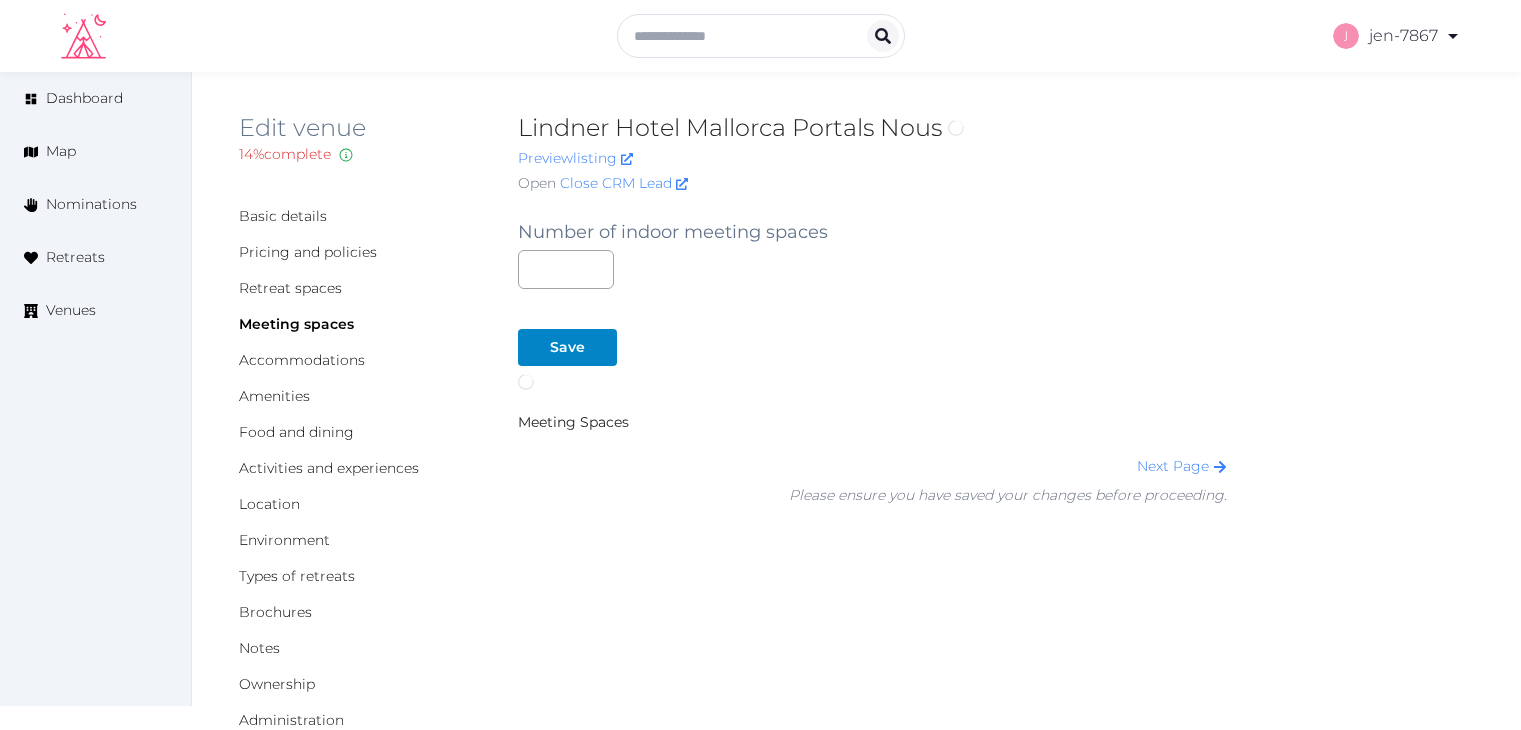 scroll, scrollTop: 0, scrollLeft: 0, axis: both 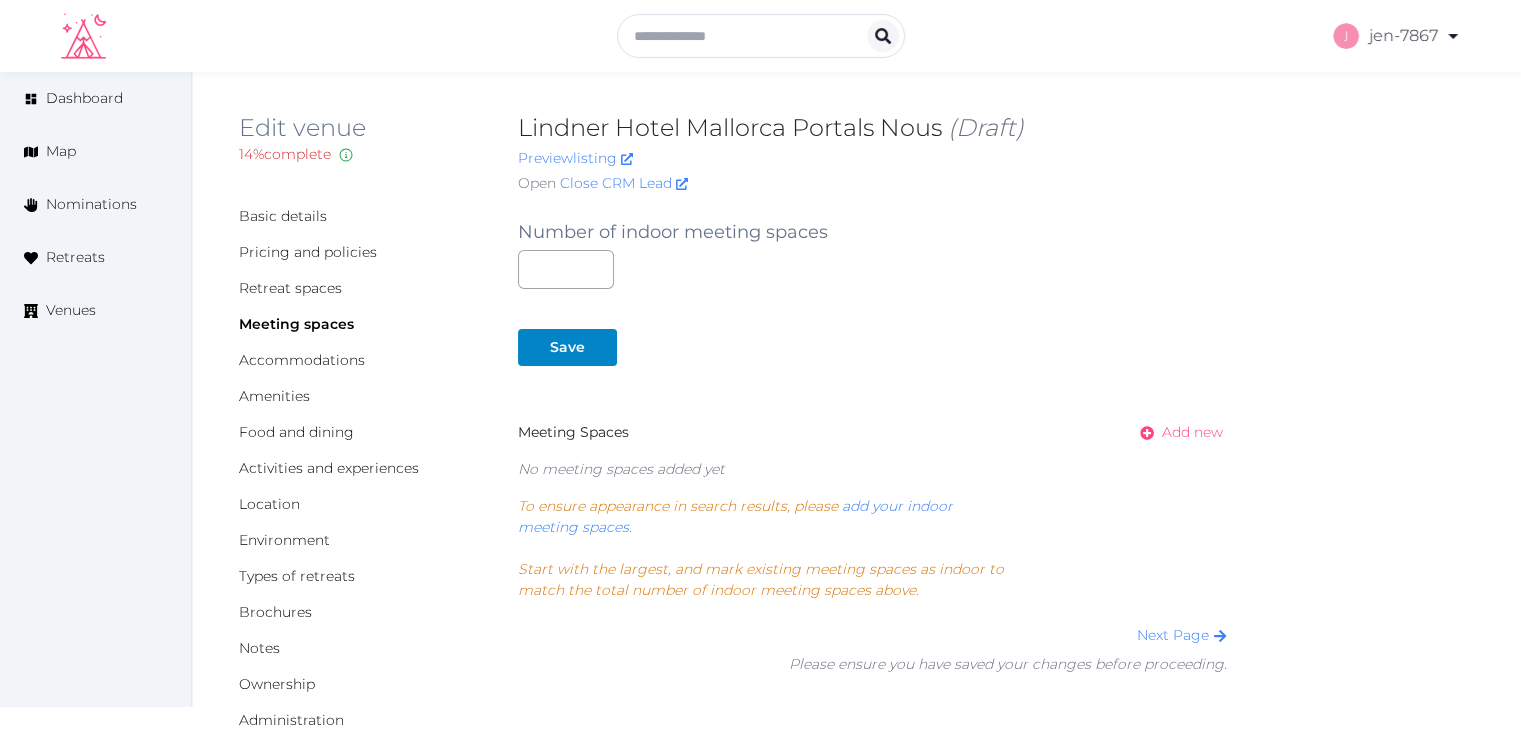 click on "Add new" at bounding box center [1192, 432] 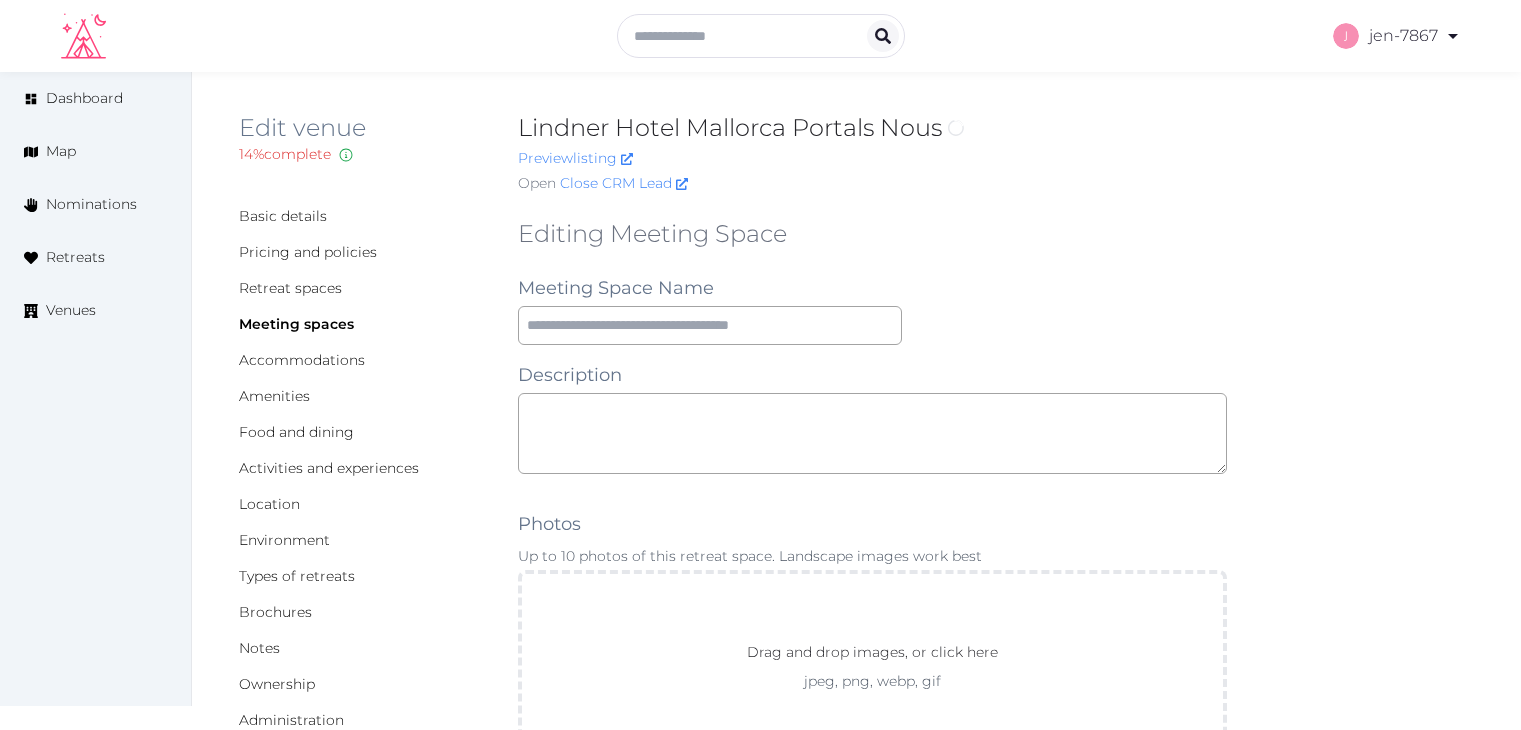 scroll, scrollTop: 0, scrollLeft: 0, axis: both 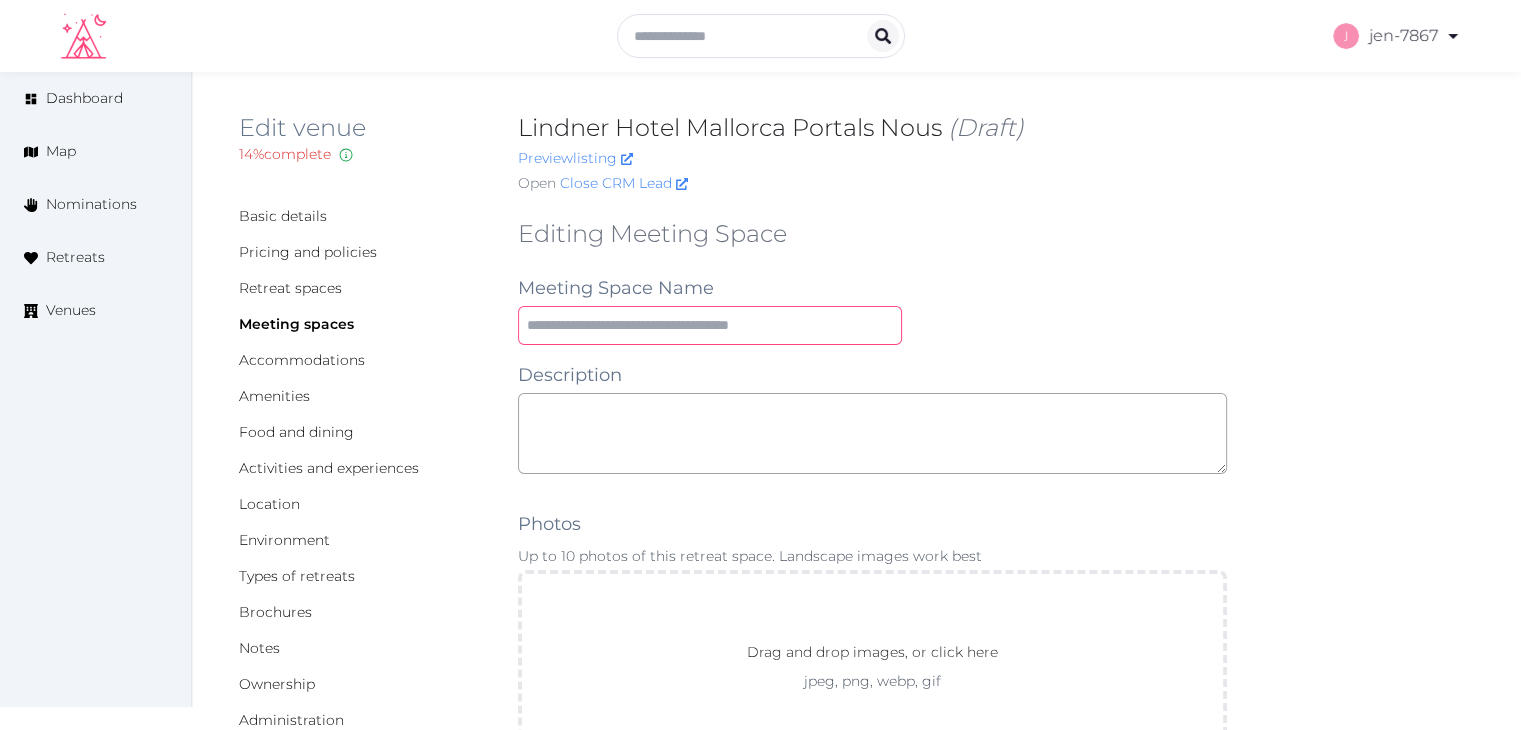 click at bounding box center [710, 325] 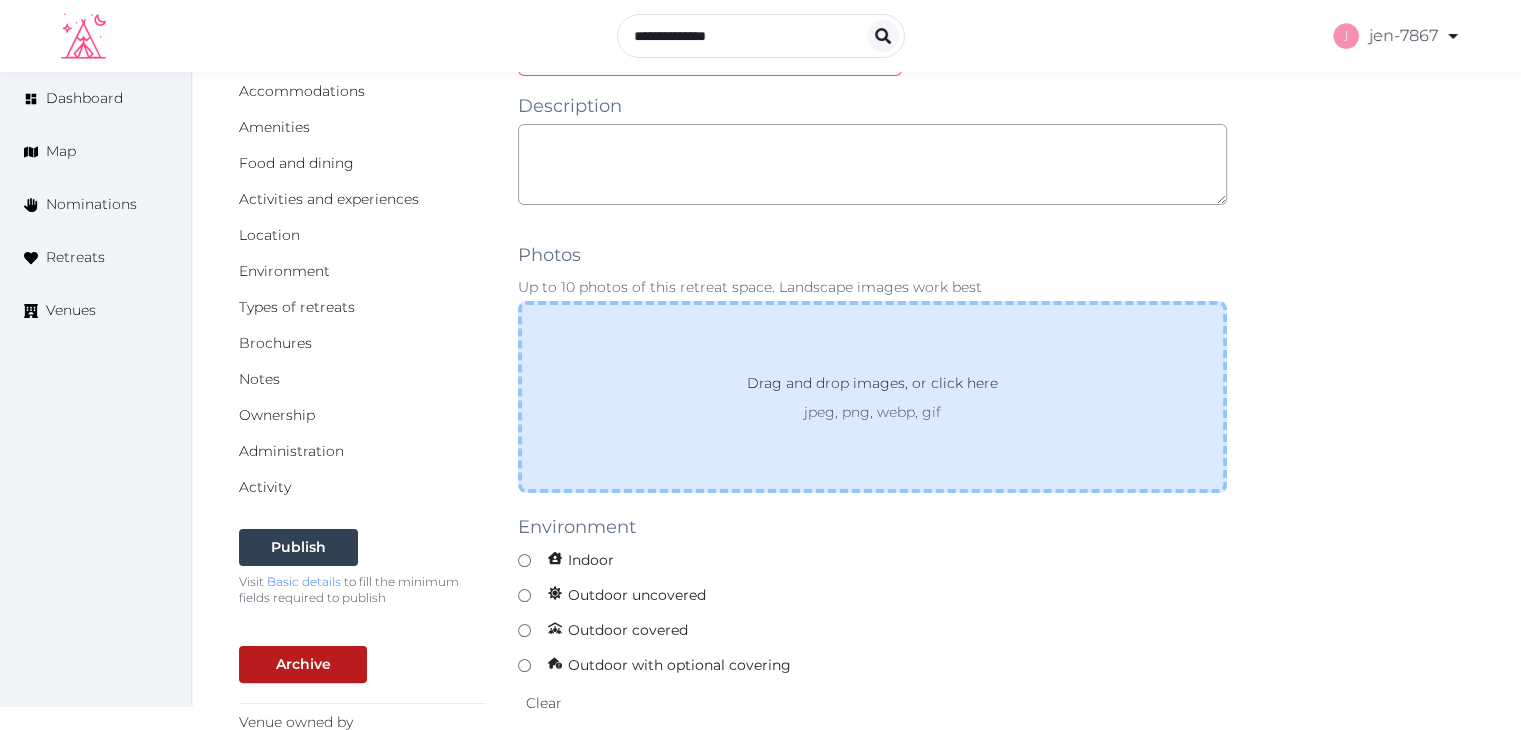 scroll, scrollTop: 300, scrollLeft: 0, axis: vertical 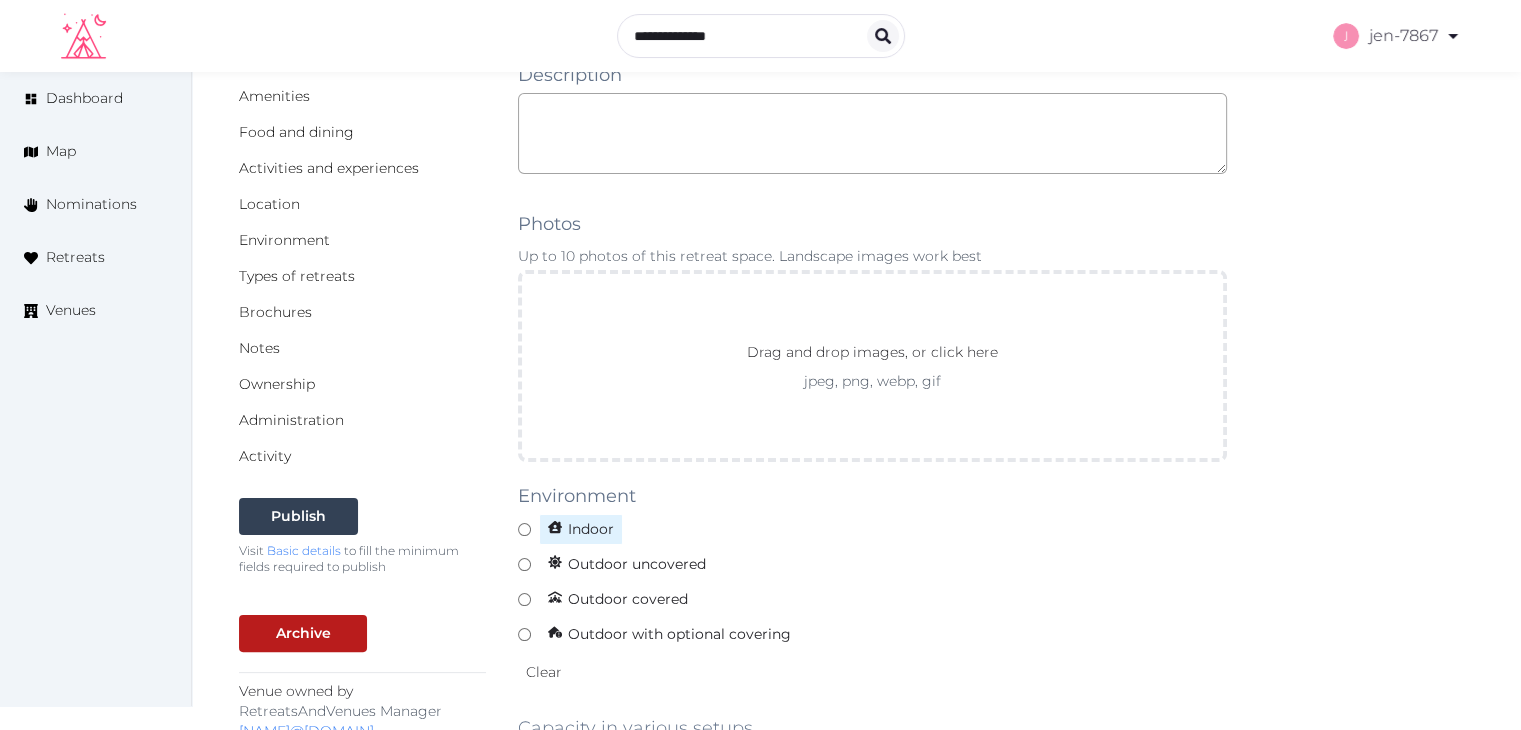 type on "******" 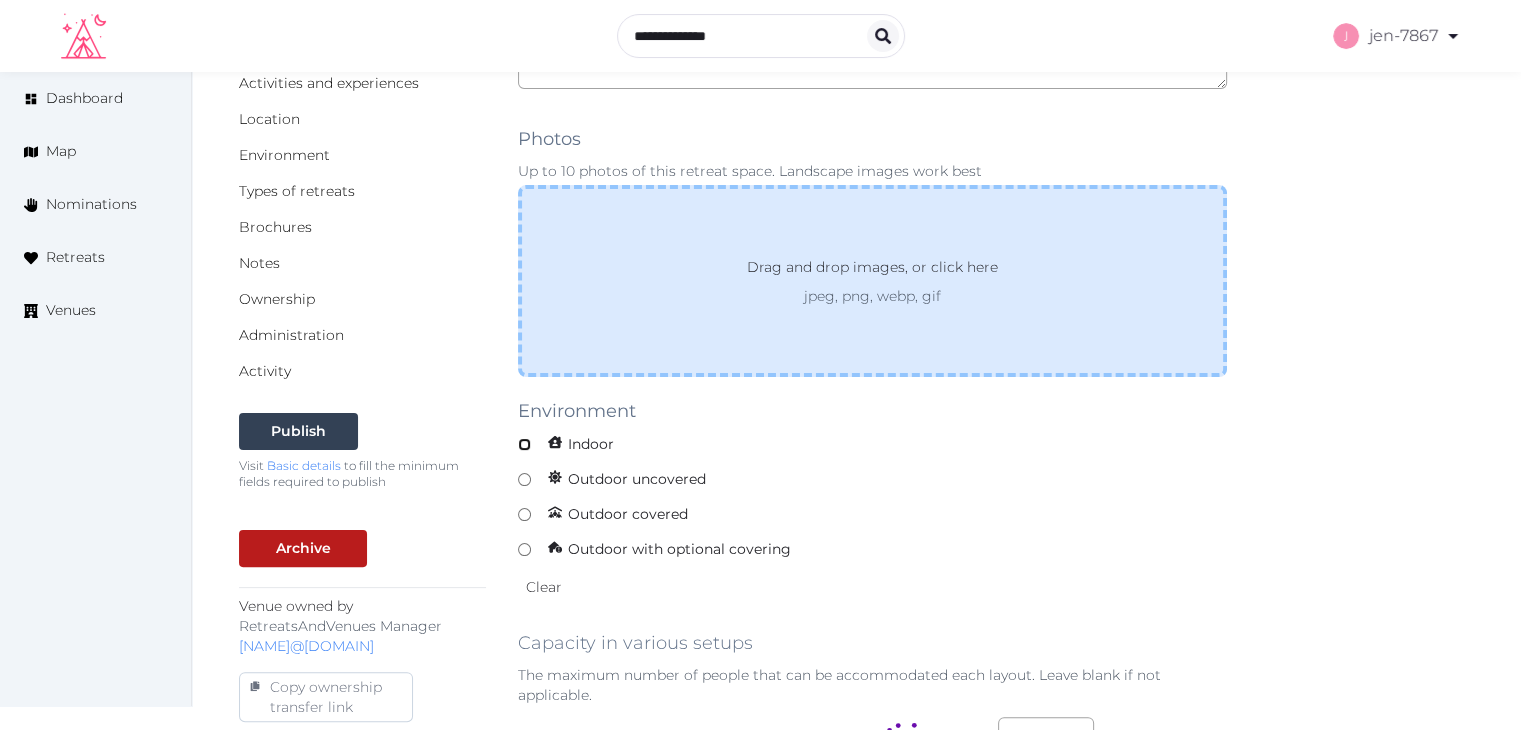 scroll, scrollTop: 700, scrollLeft: 0, axis: vertical 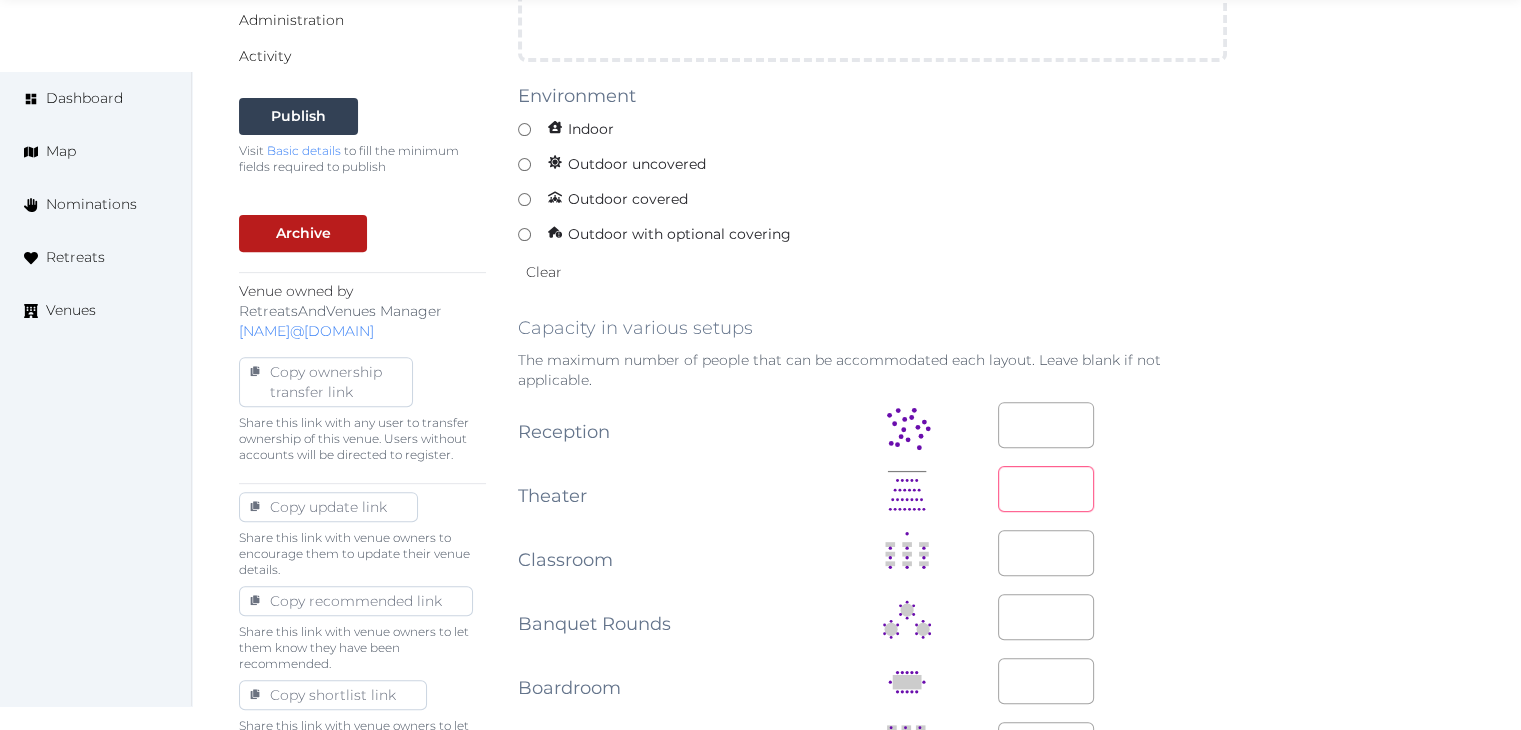 click at bounding box center (1046, 489) 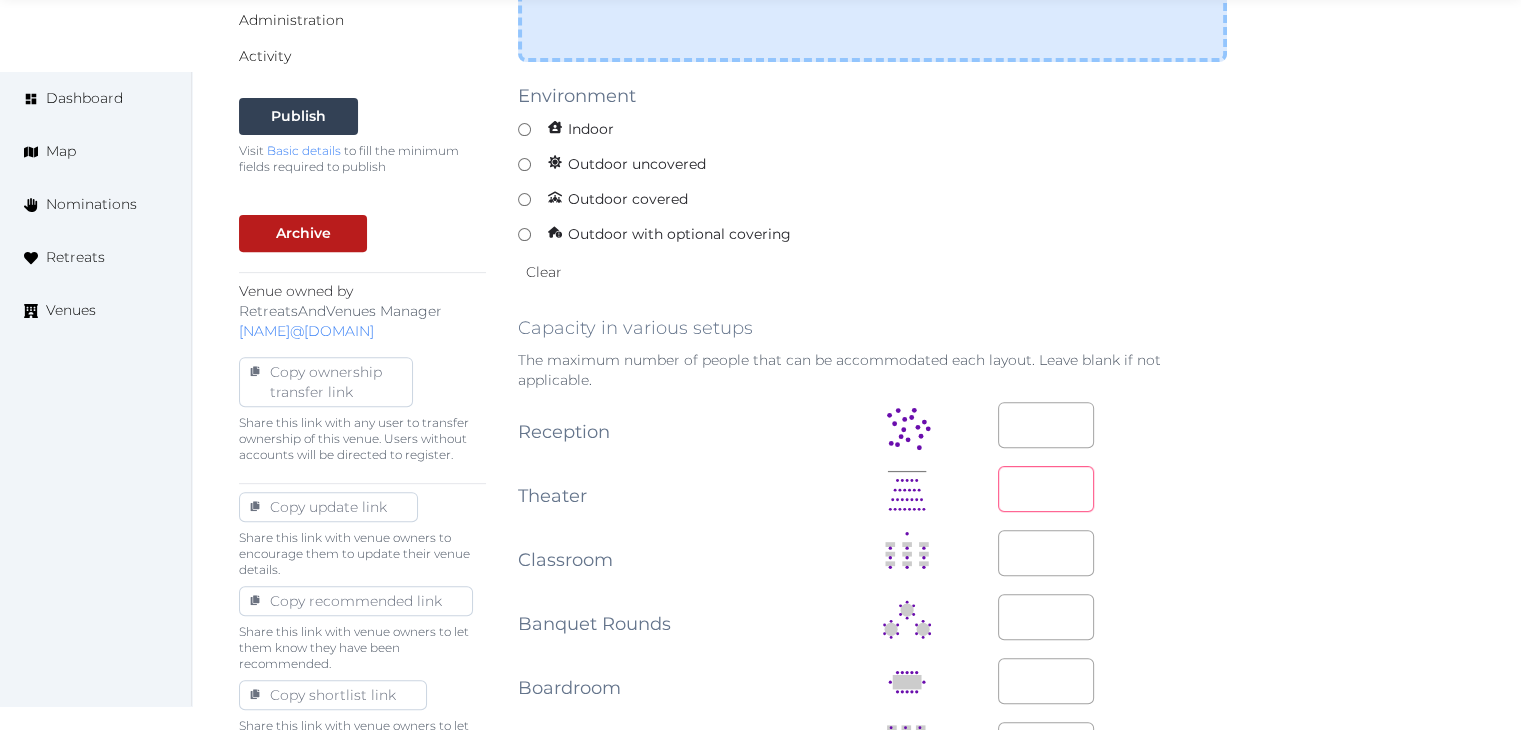type on "**" 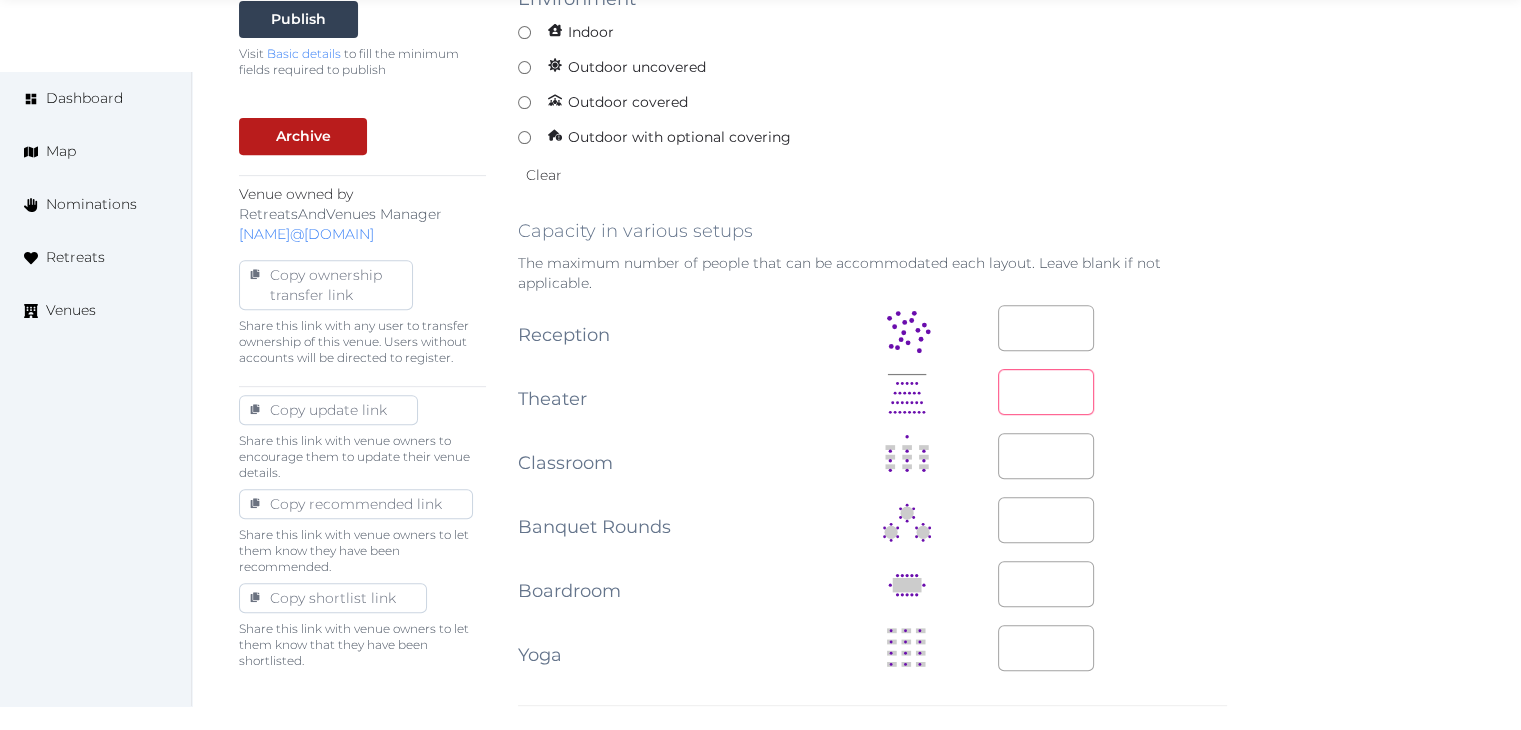 scroll, scrollTop: 800, scrollLeft: 0, axis: vertical 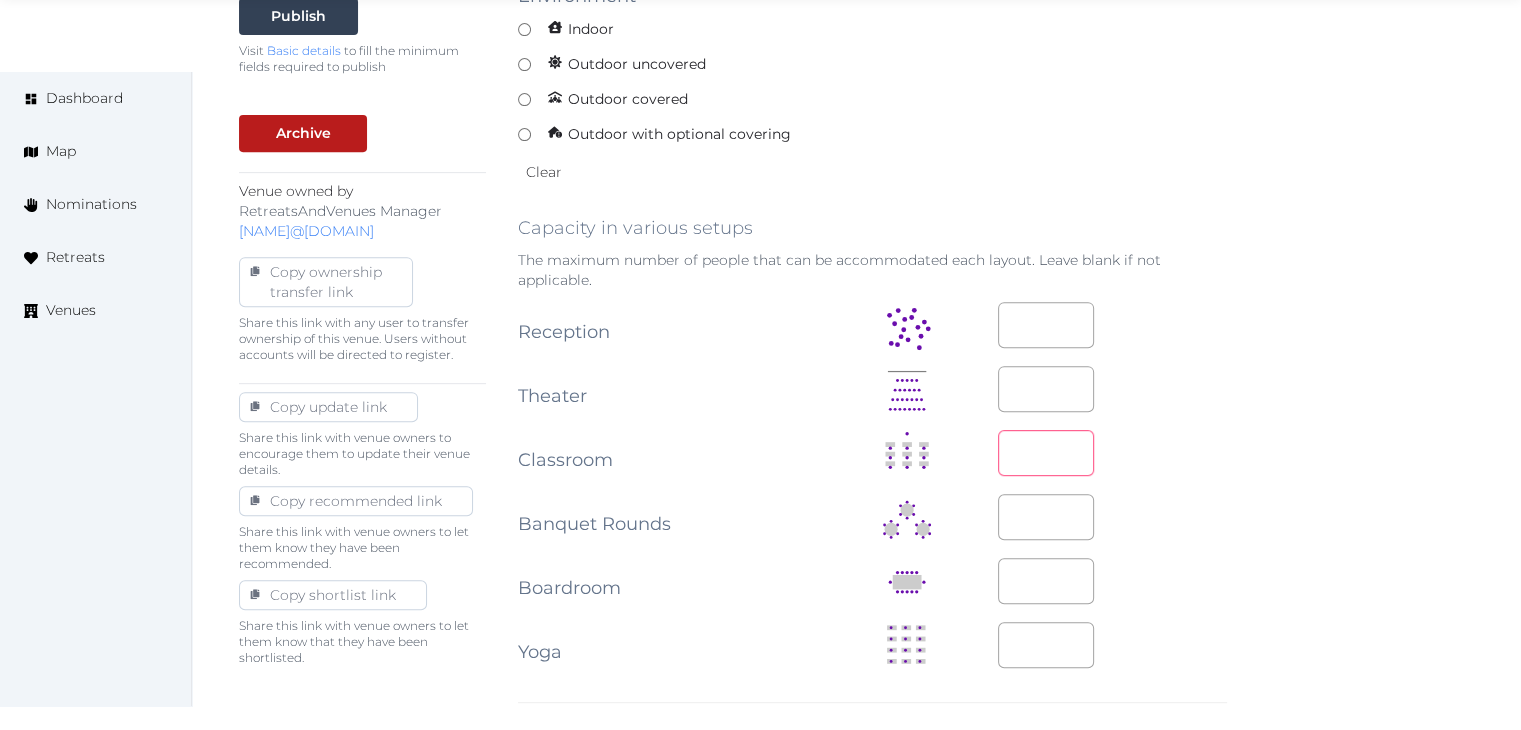 click at bounding box center [1046, 453] 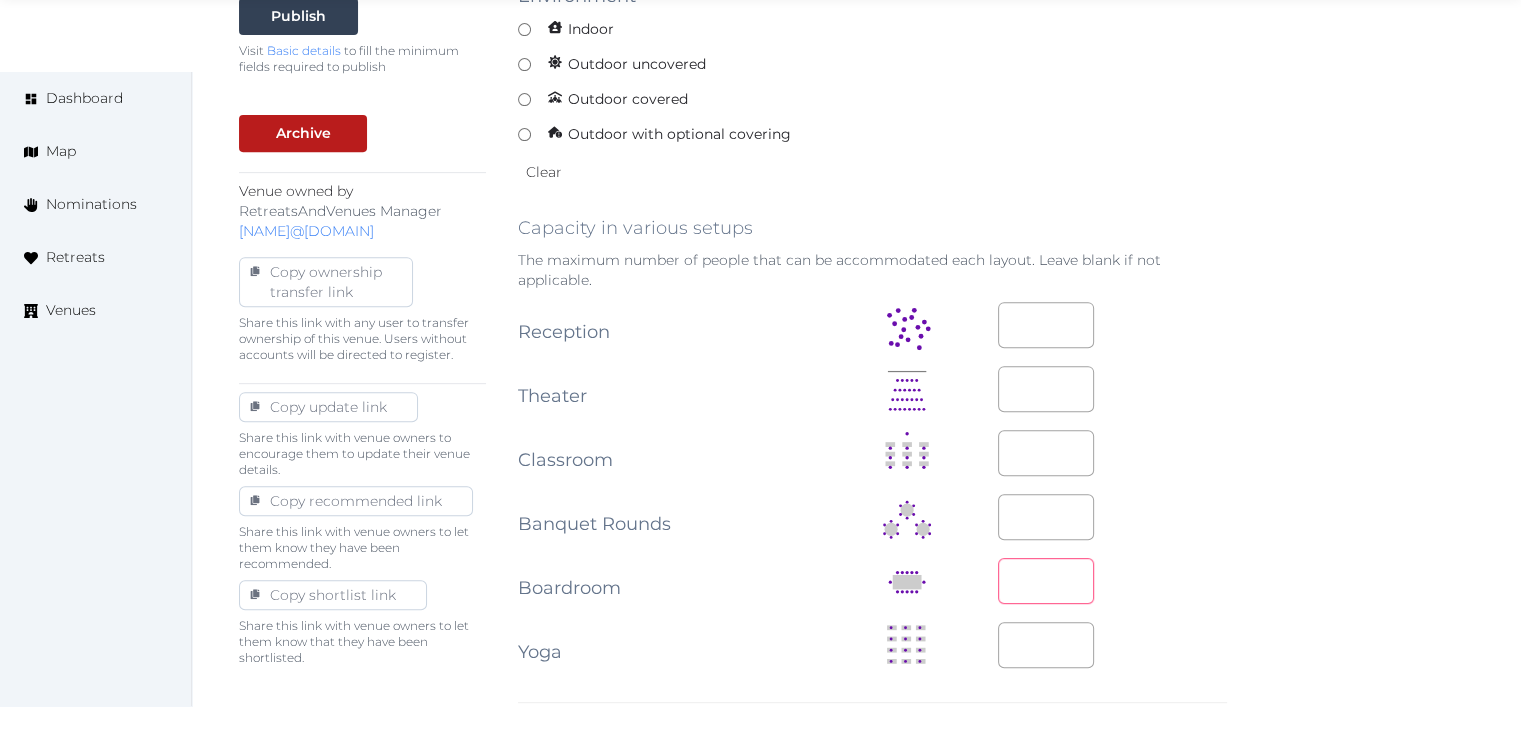 click at bounding box center (1046, 581) 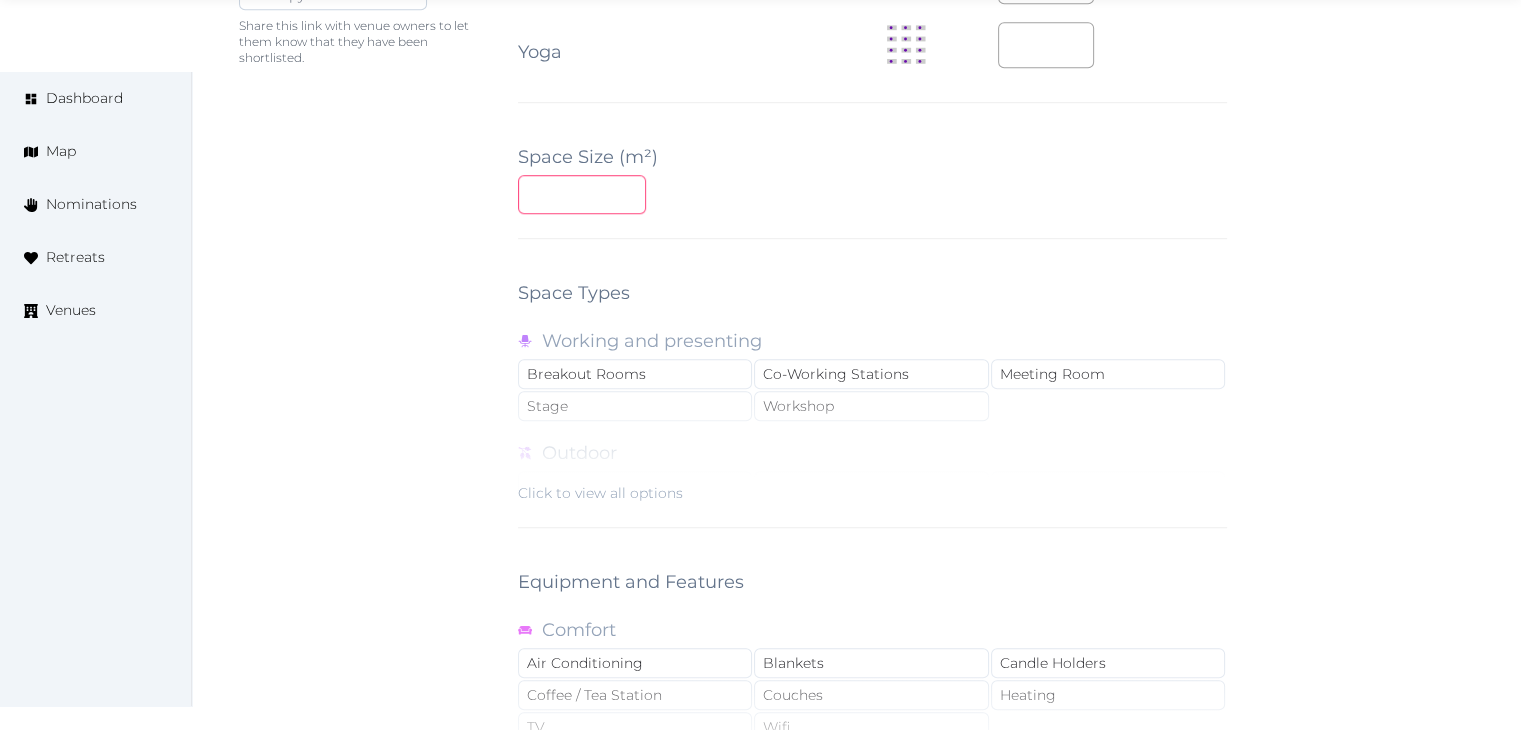 click at bounding box center [582, 194] 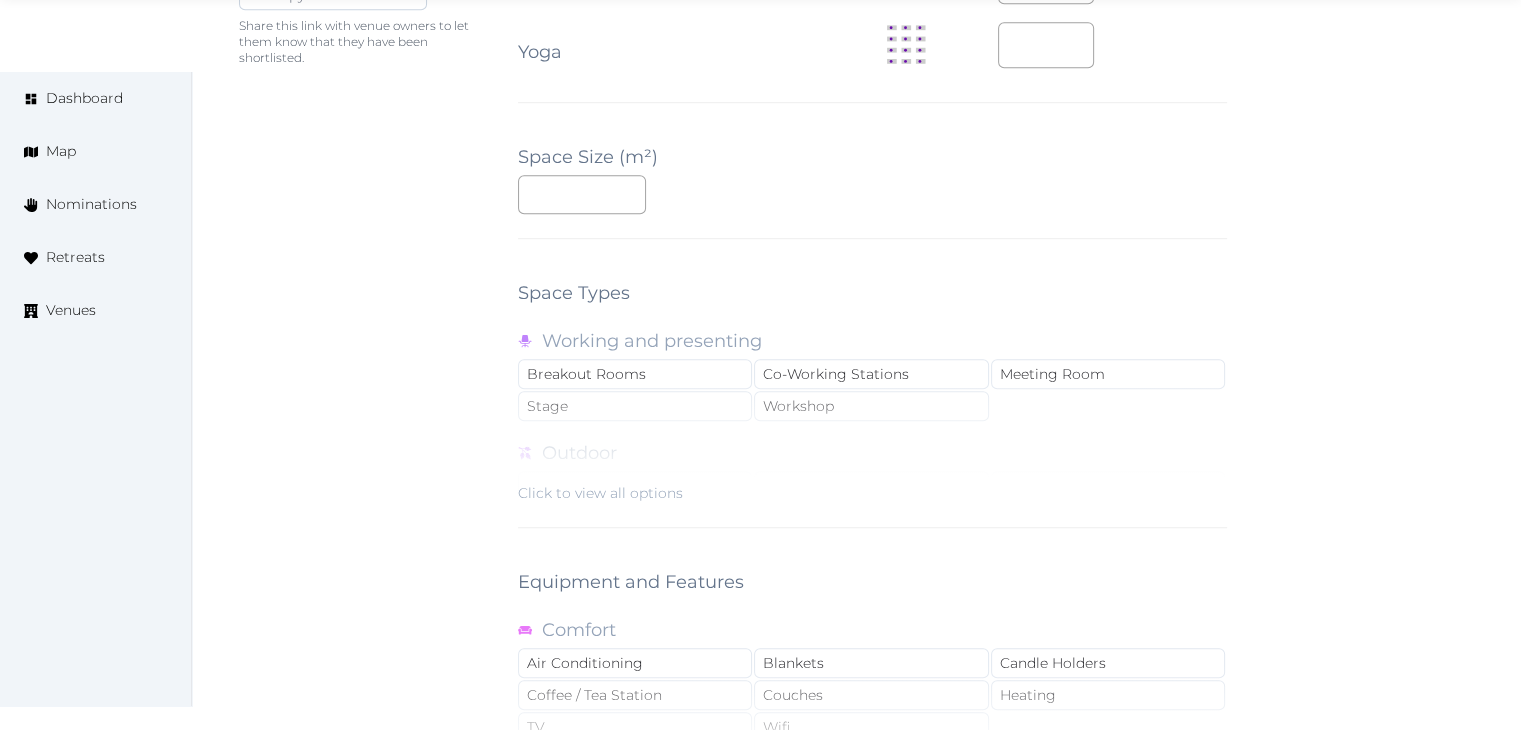 click on "Editing Meeting Space  Meeting Space Name ****** Description Photos Up to 10 photos of this retreat space. Landscape images work best Drag and drop images, or click here jpeg, png, webp, gif
To pick up a draggable item, press the space bar.
While dragging, use the arrow keys to move the item.
Press space again to drop the item in its new position, or press escape to cancel.
Environment Indoor Outdoor uncovered Outdoor covered Outdoor with optional covering Clear Capacity in various setups The maximum number of people that can be accommodated each layout. Leave blank if not applicable. Reception Theater ** Classroom ** Banquet Rounds Boardroom ** Yoga Space Size (m²) ** Space Types Working and presenting Breakout Rooms Co-Working Stations Meeting Room Stage Workshop Outdoor Beach Dance Floor Dining Area Fire Pit Grassy Area Kitchen Meditation Space Multi-Functional Living Area (w/ couches) Patio Outdoor Space Theatre Wedding Hall Yoga Space Indoor Dance Floor Dining Area Kitchen Theatre Gym TV" at bounding box center (872, -54) 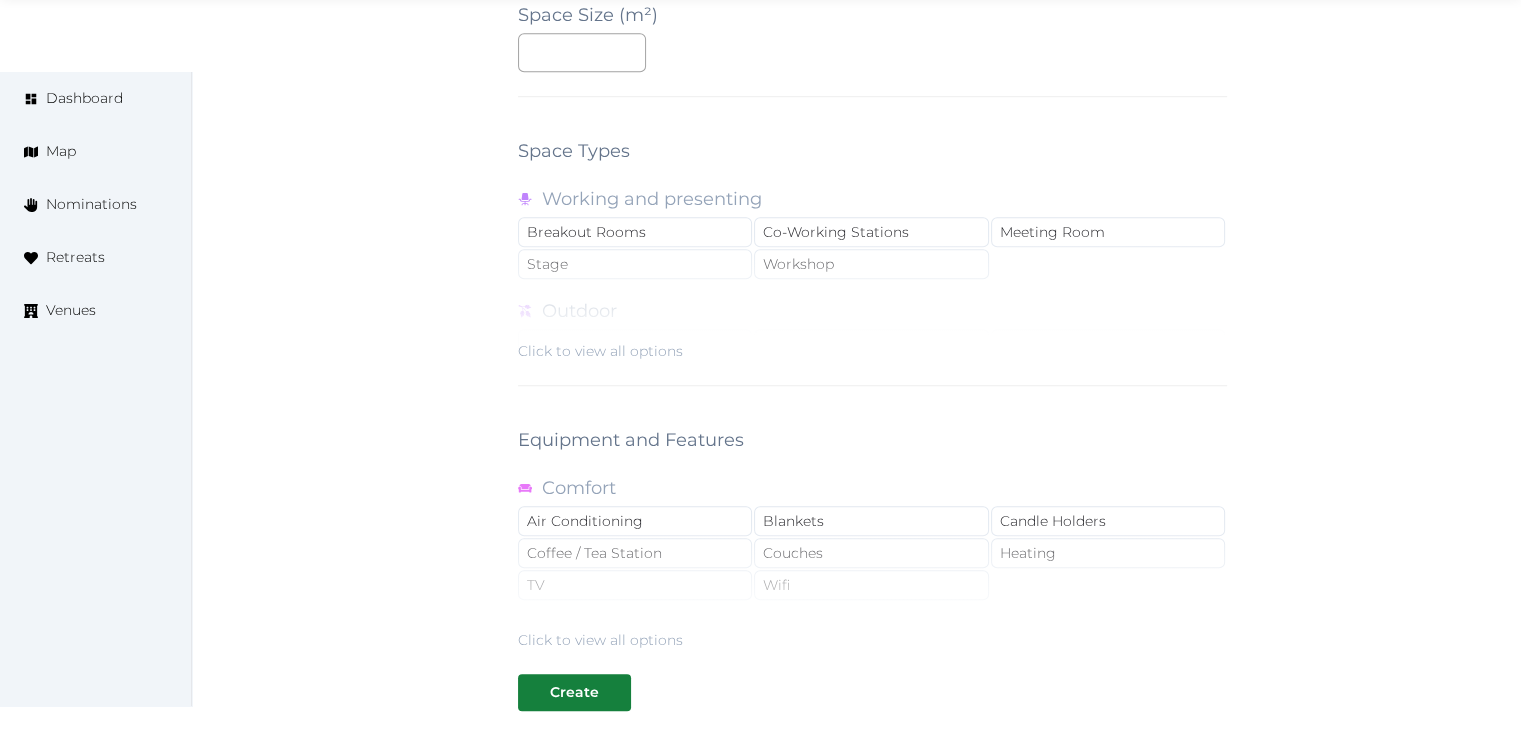 scroll, scrollTop: 1788, scrollLeft: 0, axis: vertical 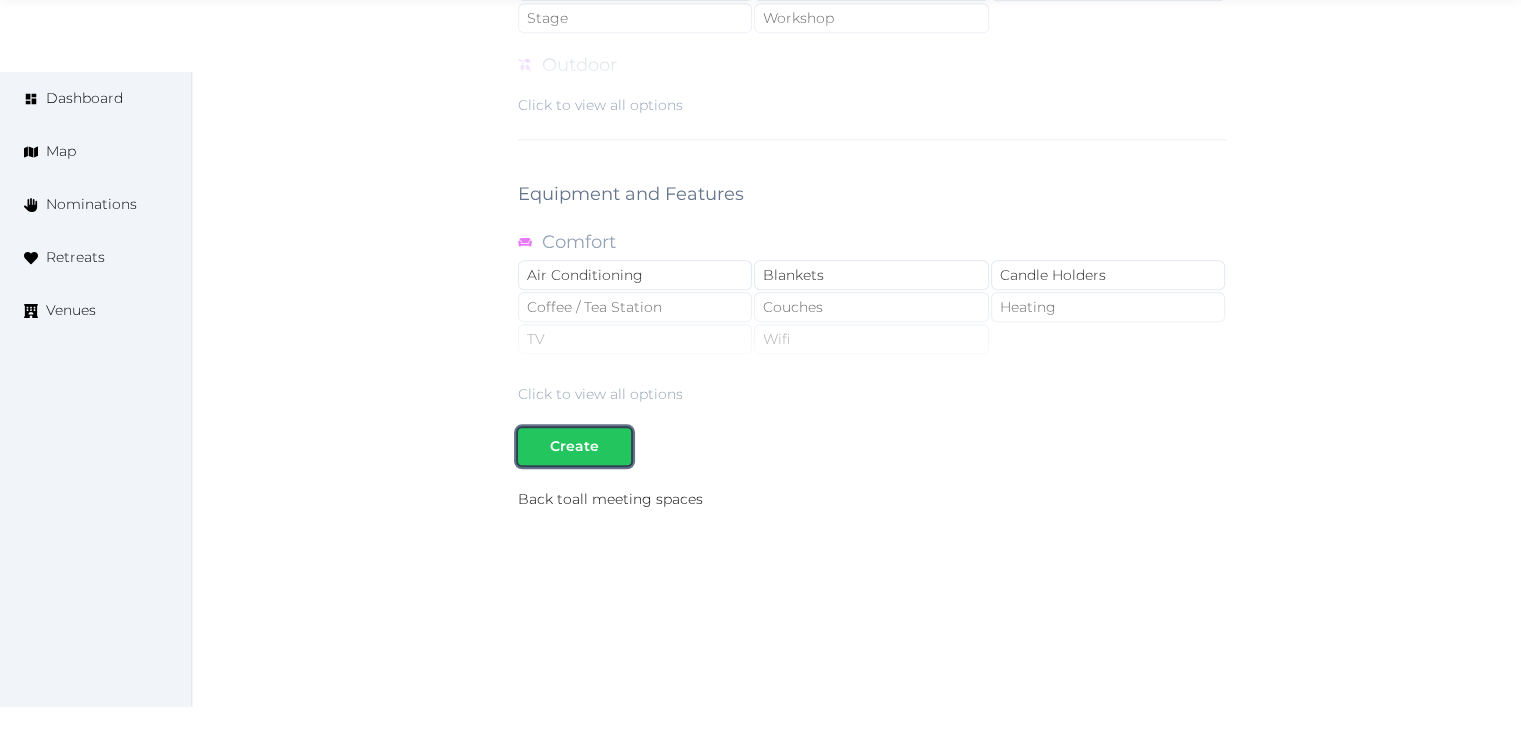 click on "Create" at bounding box center (574, 446) 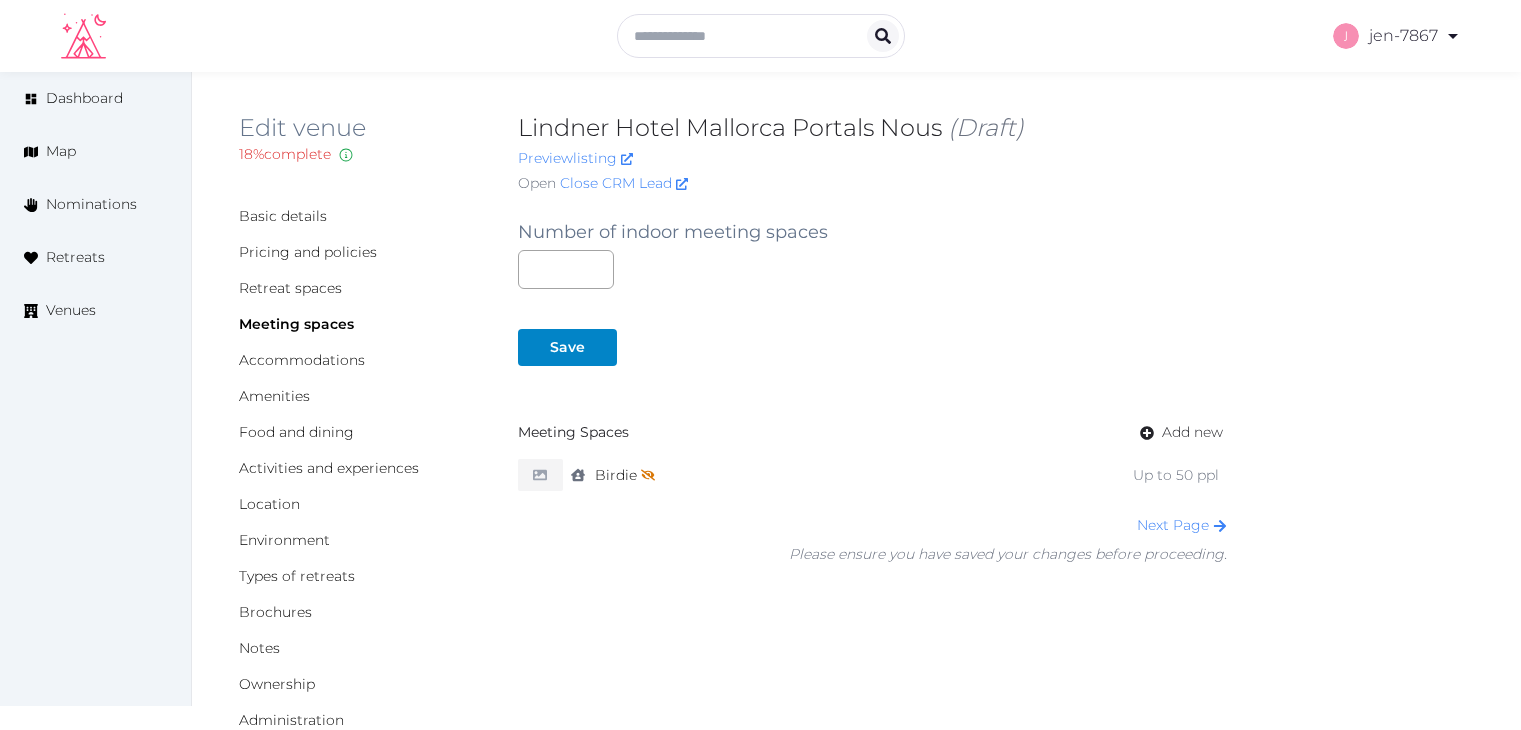 scroll, scrollTop: 0, scrollLeft: 0, axis: both 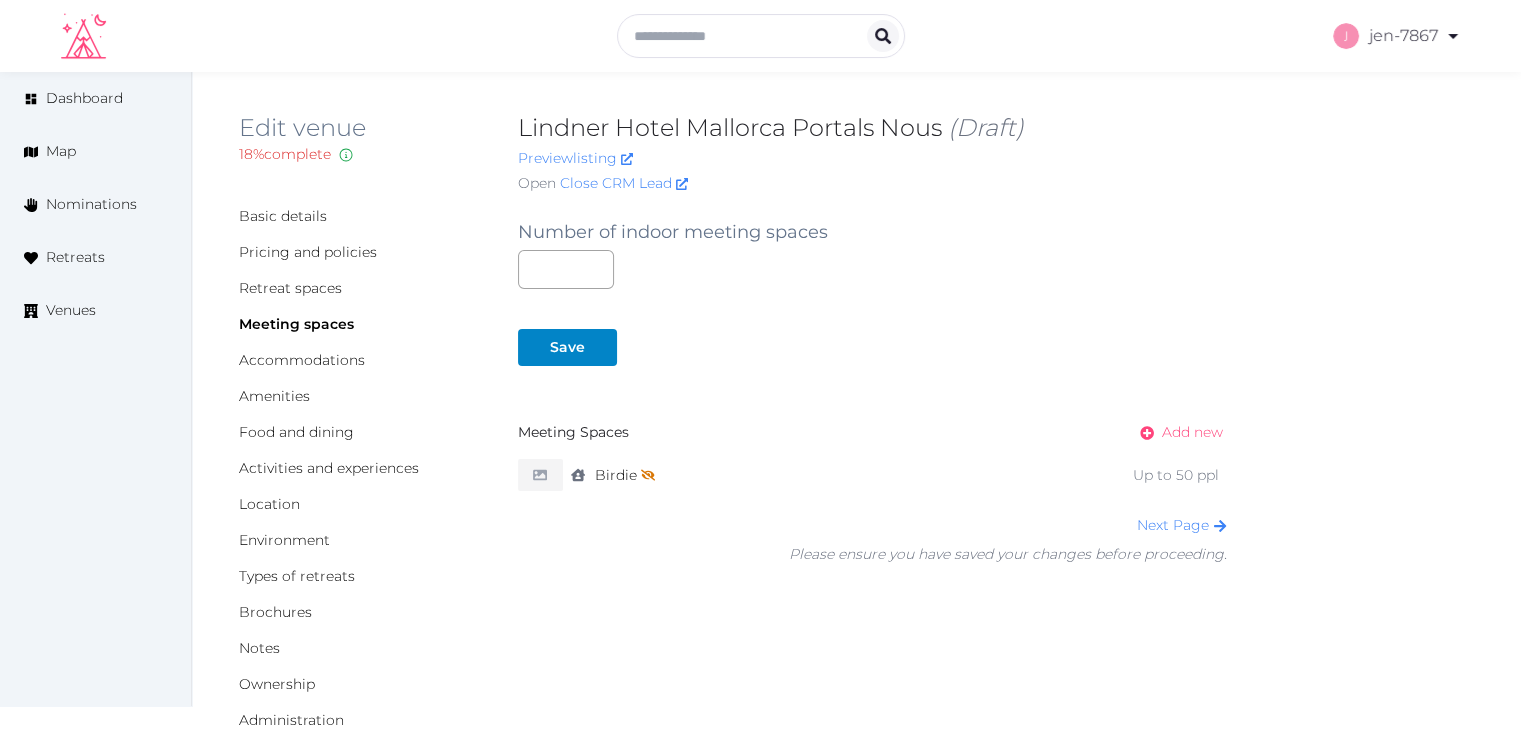 click on "Add new" at bounding box center [1192, 432] 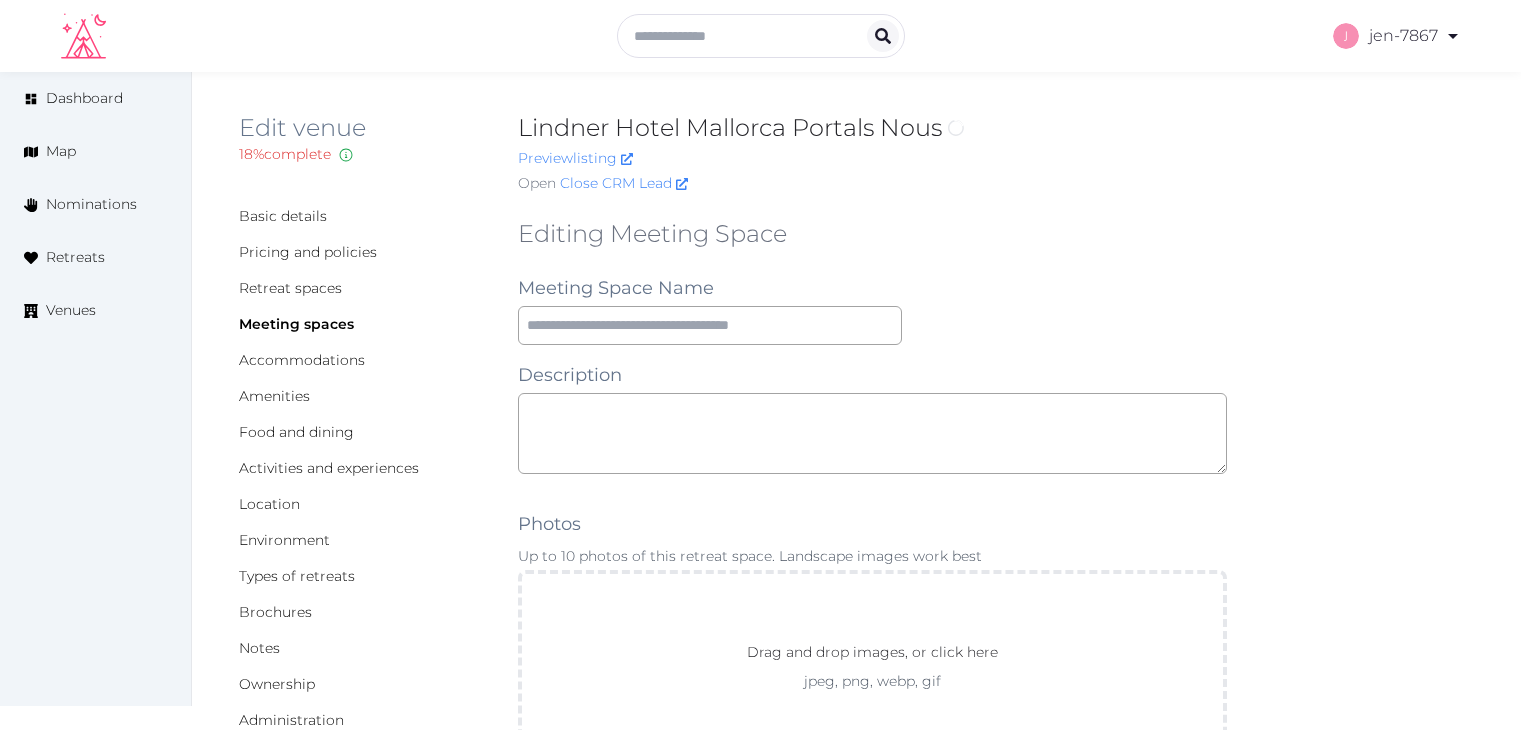 scroll, scrollTop: 0, scrollLeft: 0, axis: both 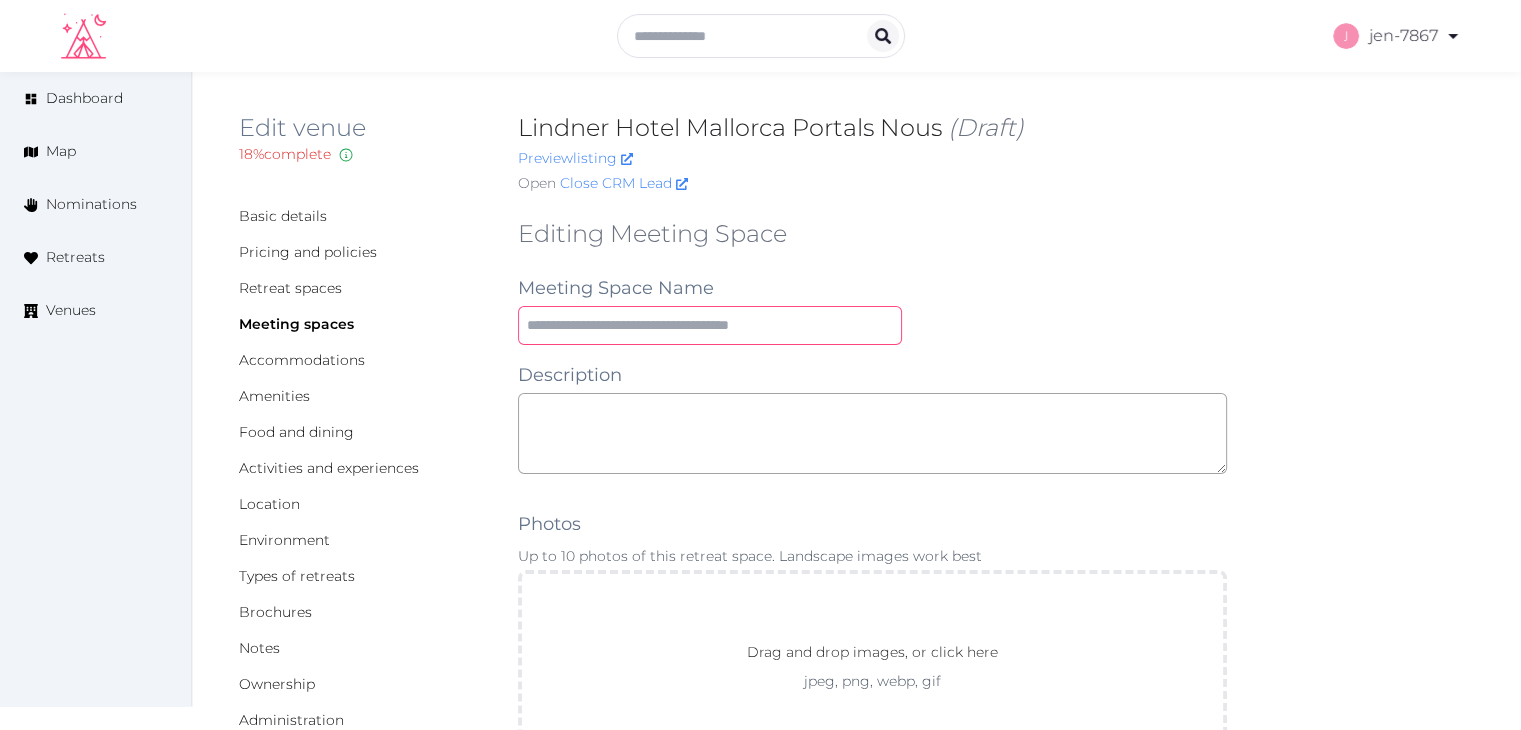 click at bounding box center [710, 325] 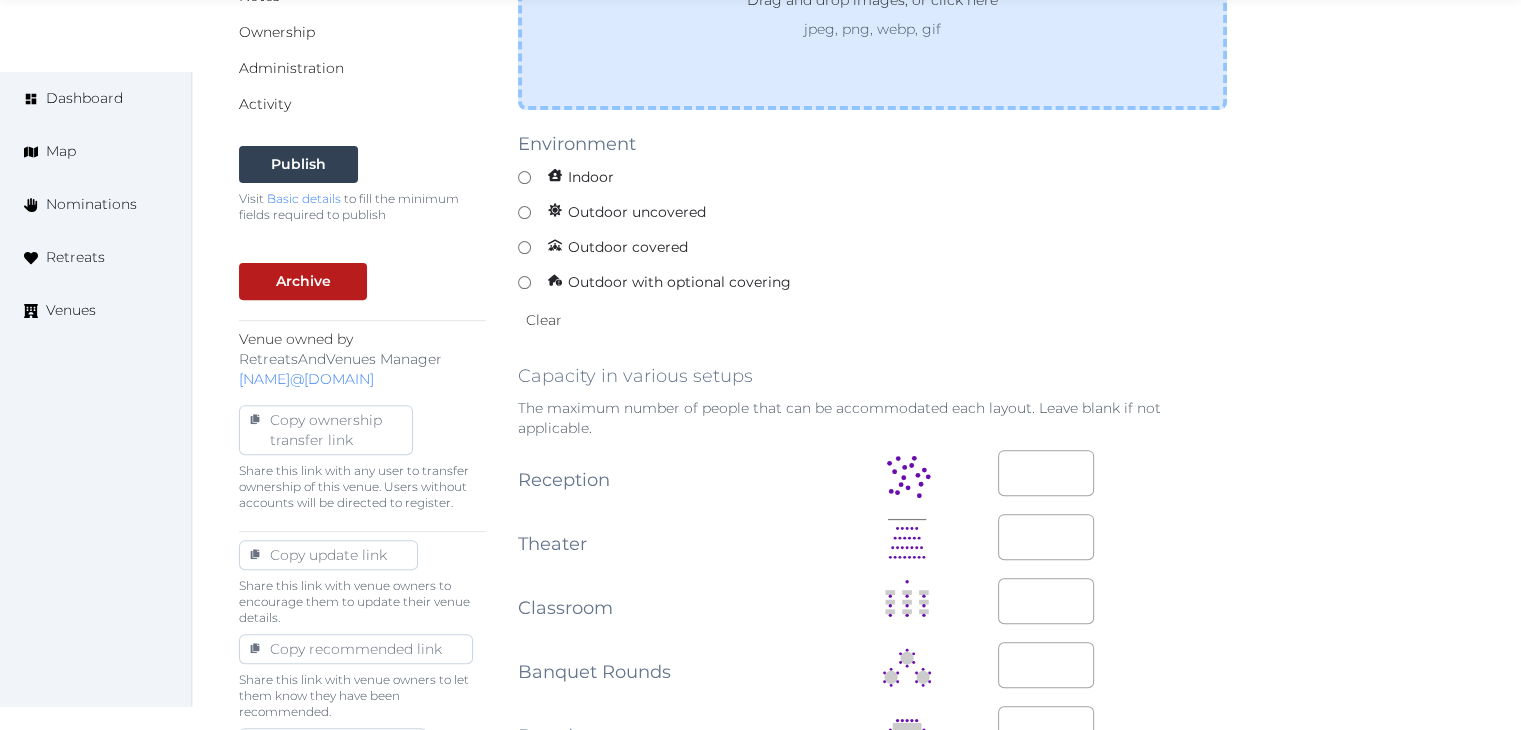 scroll, scrollTop: 600, scrollLeft: 0, axis: vertical 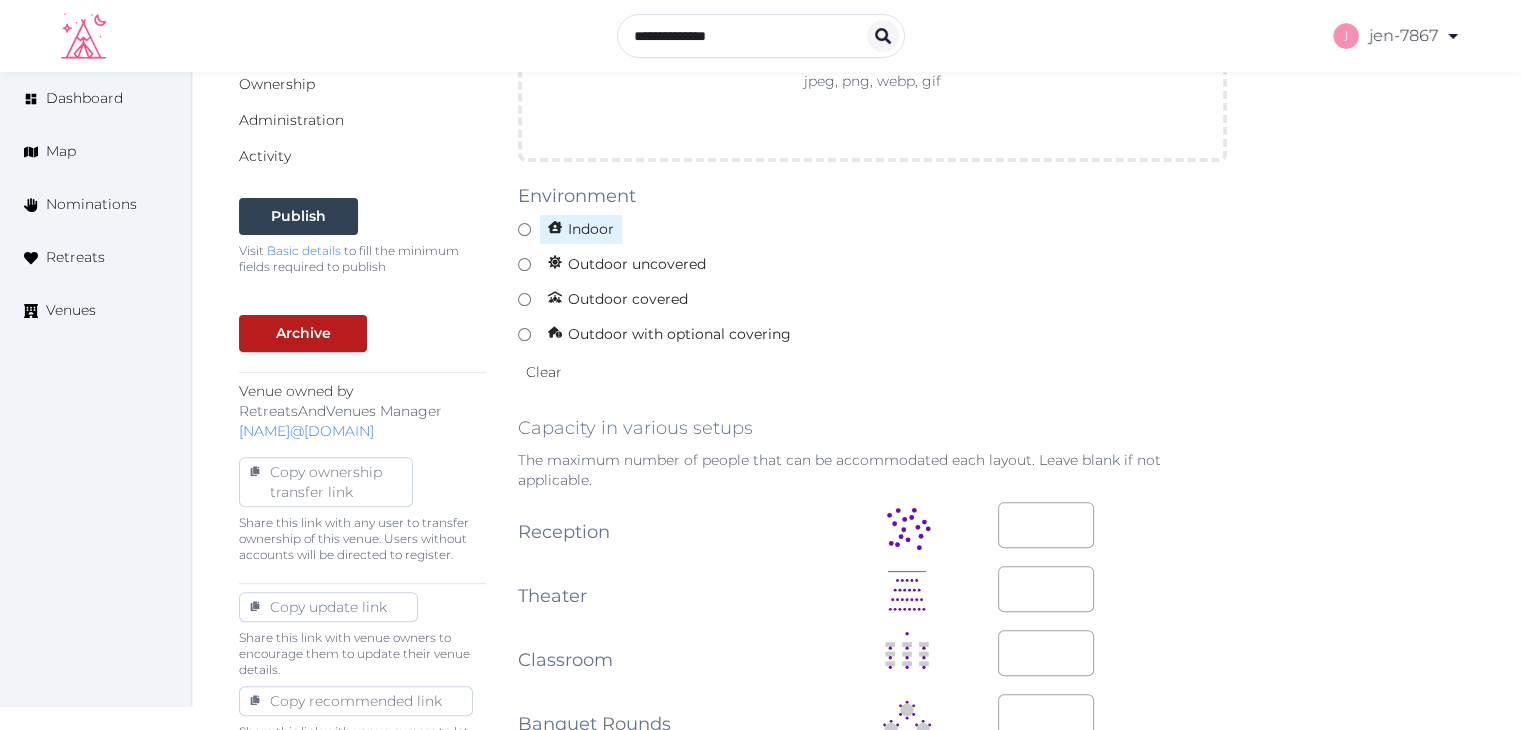 type on "*****" 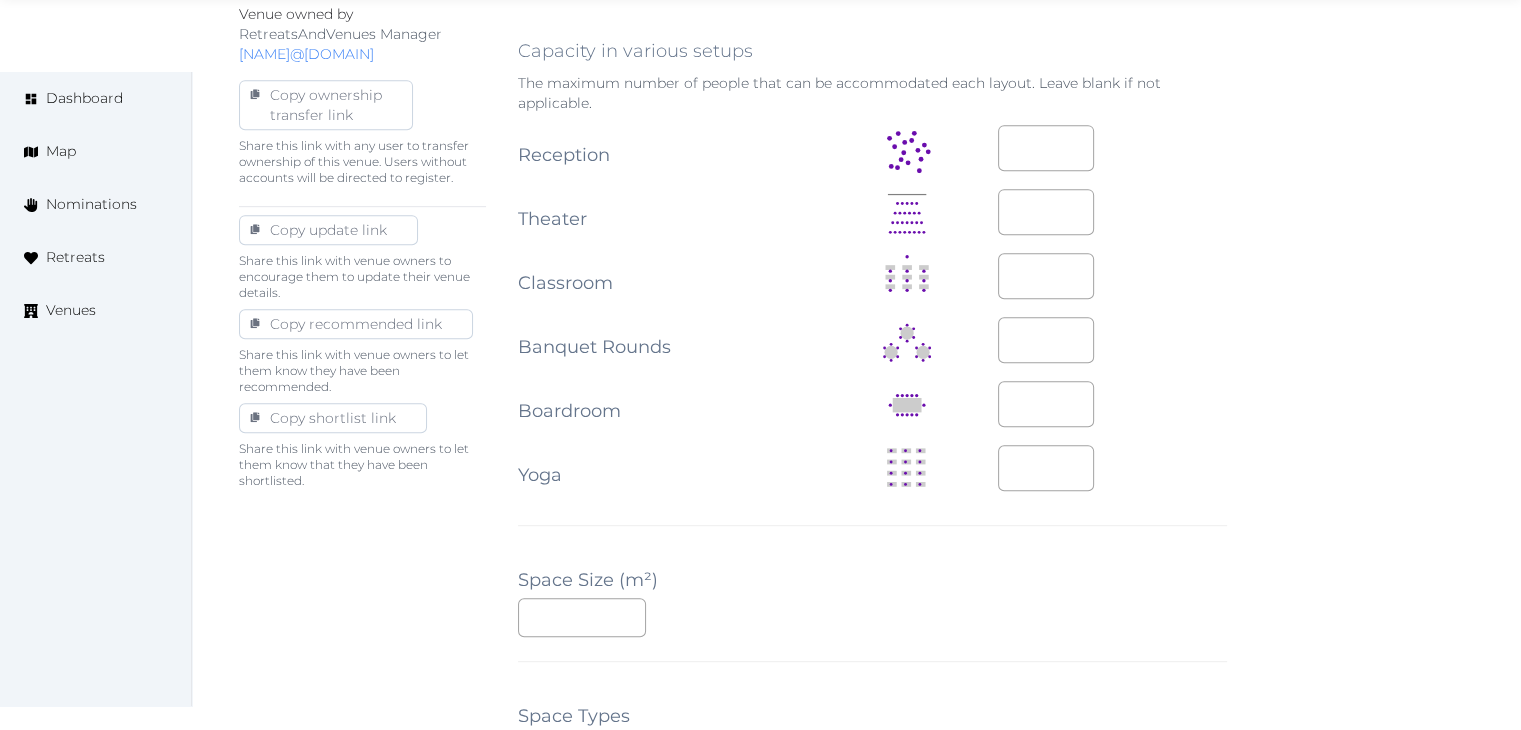 scroll, scrollTop: 1000, scrollLeft: 0, axis: vertical 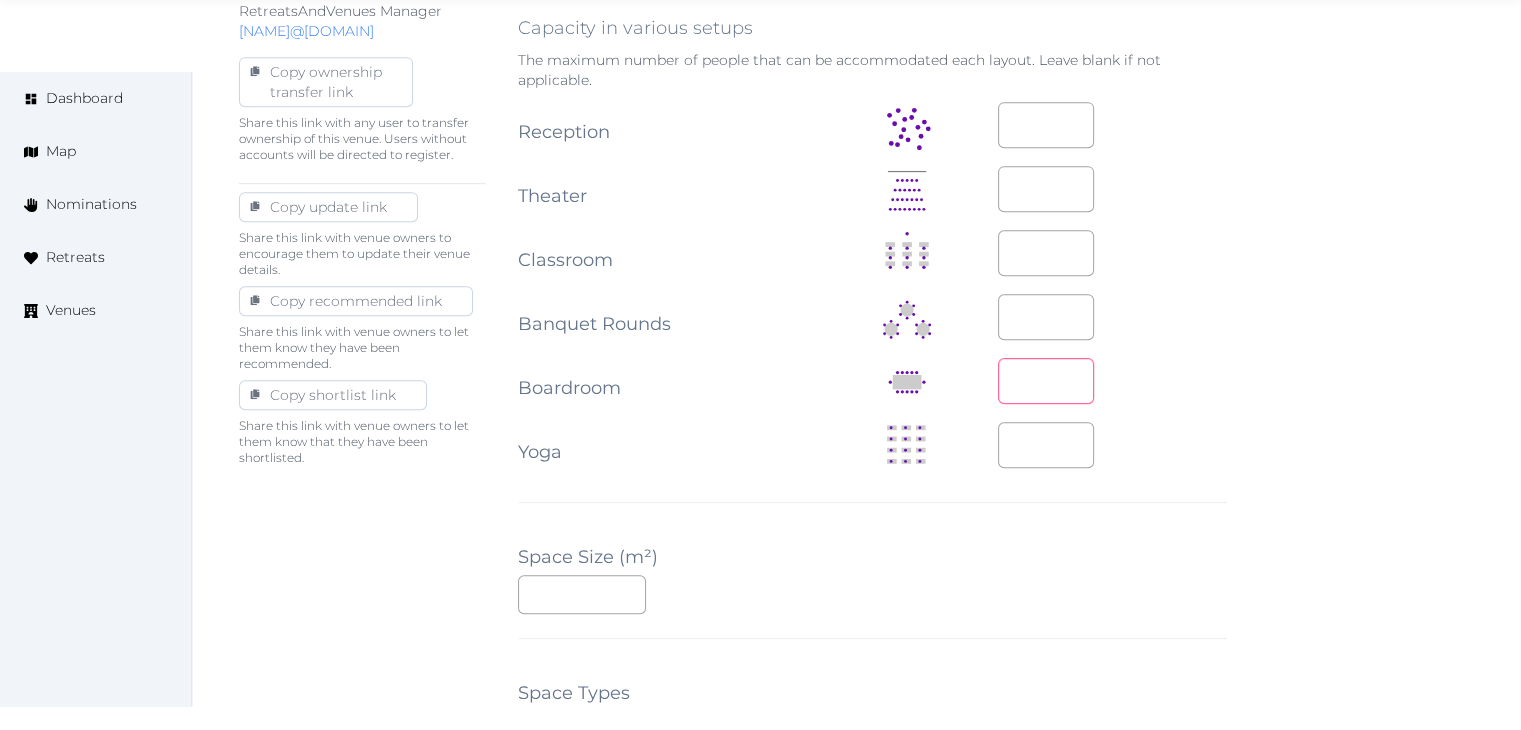click at bounding box center (1046, 381) 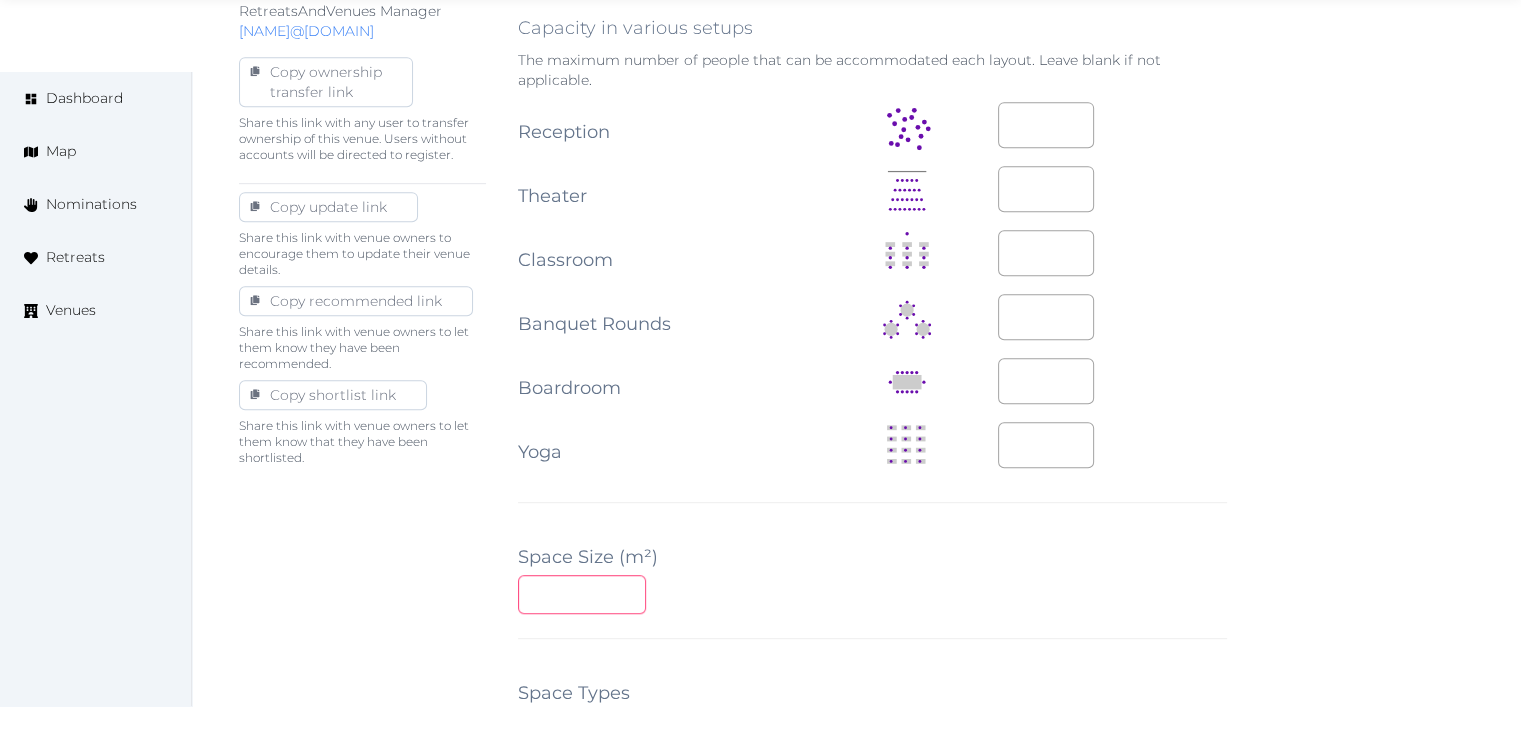 click at bounding box center (582, 594) 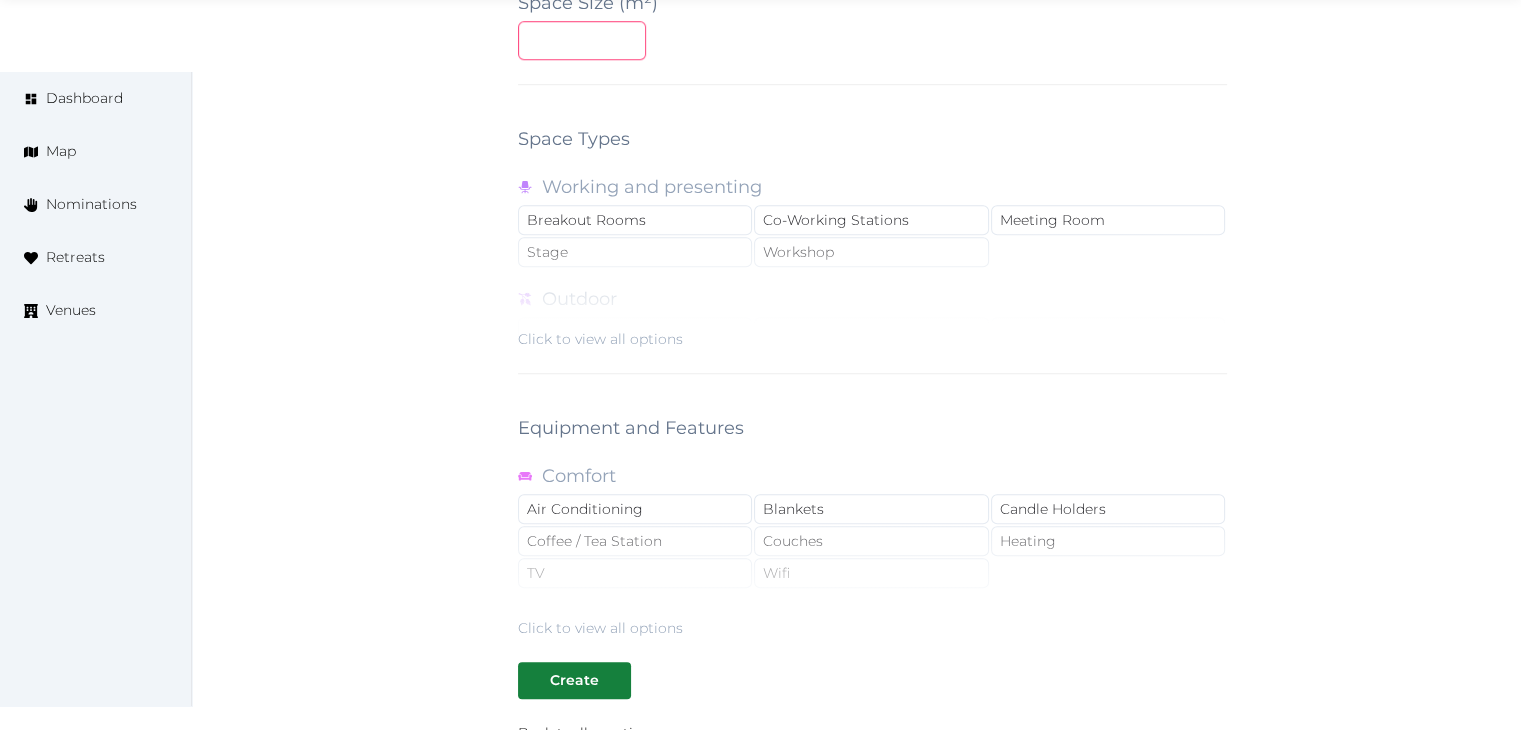 scroll, scrollTop: 1788, scrollLeft: 0, axis: vertical 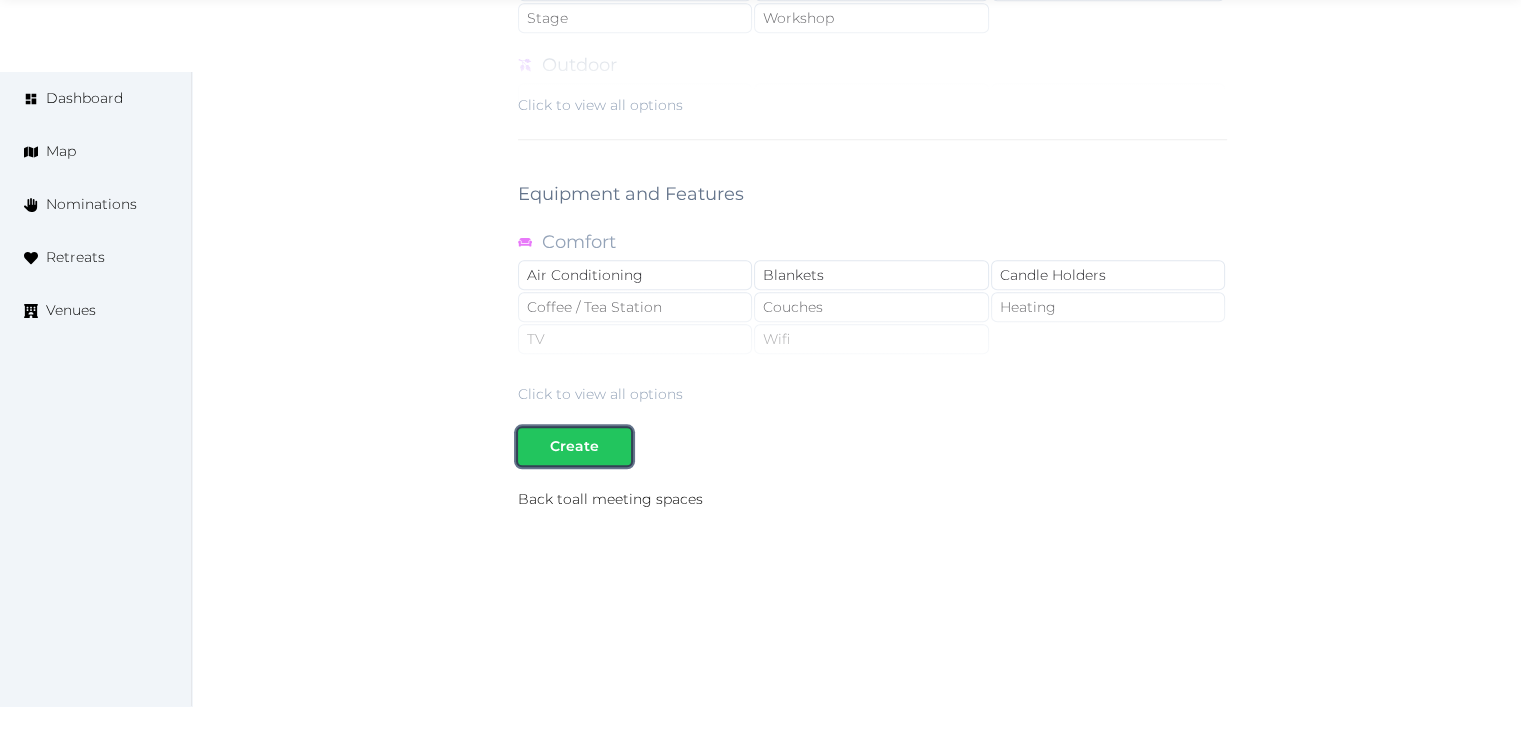 click on "Create" at bounding box center [574, 446] 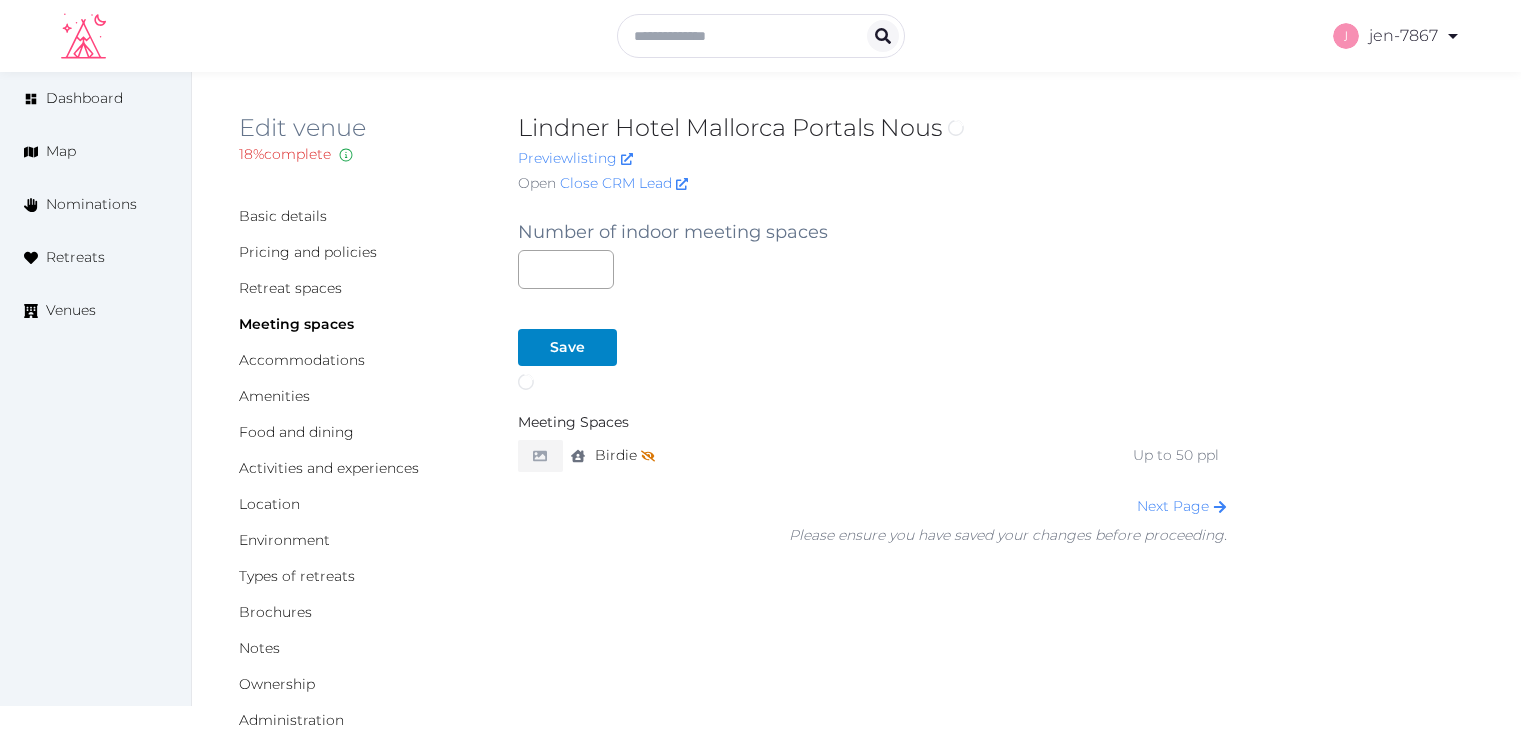 scroll, scrollTop: 0, scrollLeft: 0, axis: both 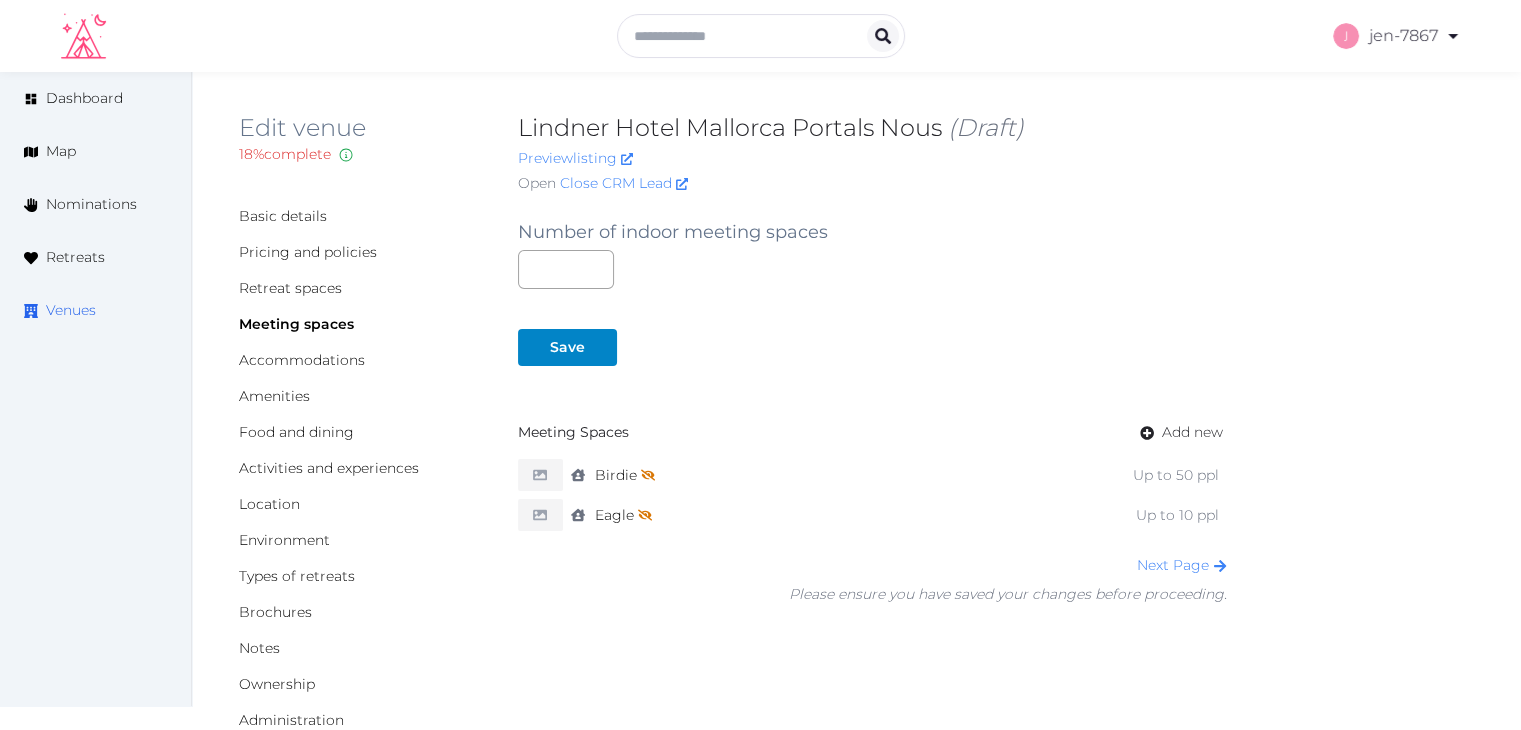 click on "Venues" at bounding box center [71, 310] 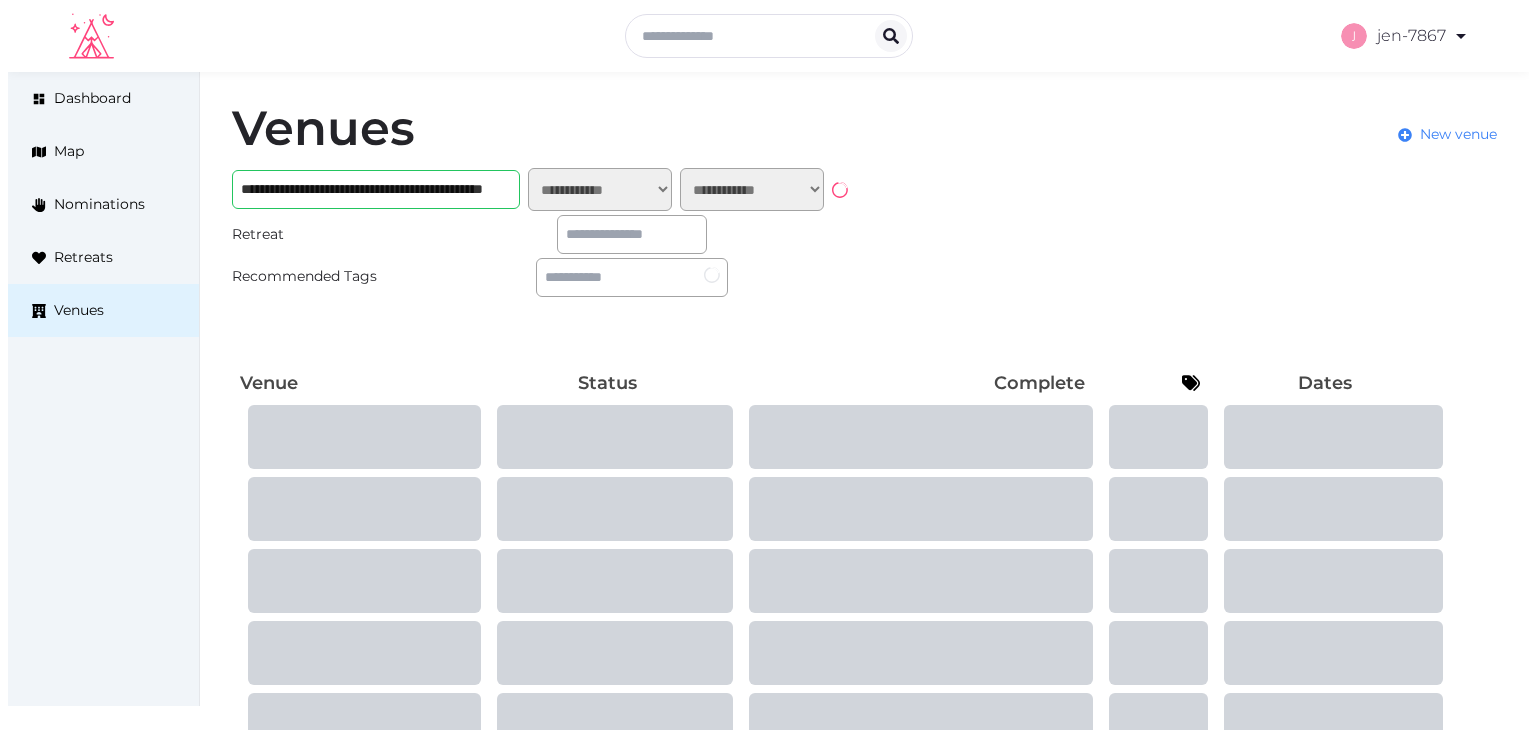 scroll, scrollTop: 0, scrollLeft: 0, axis: both 